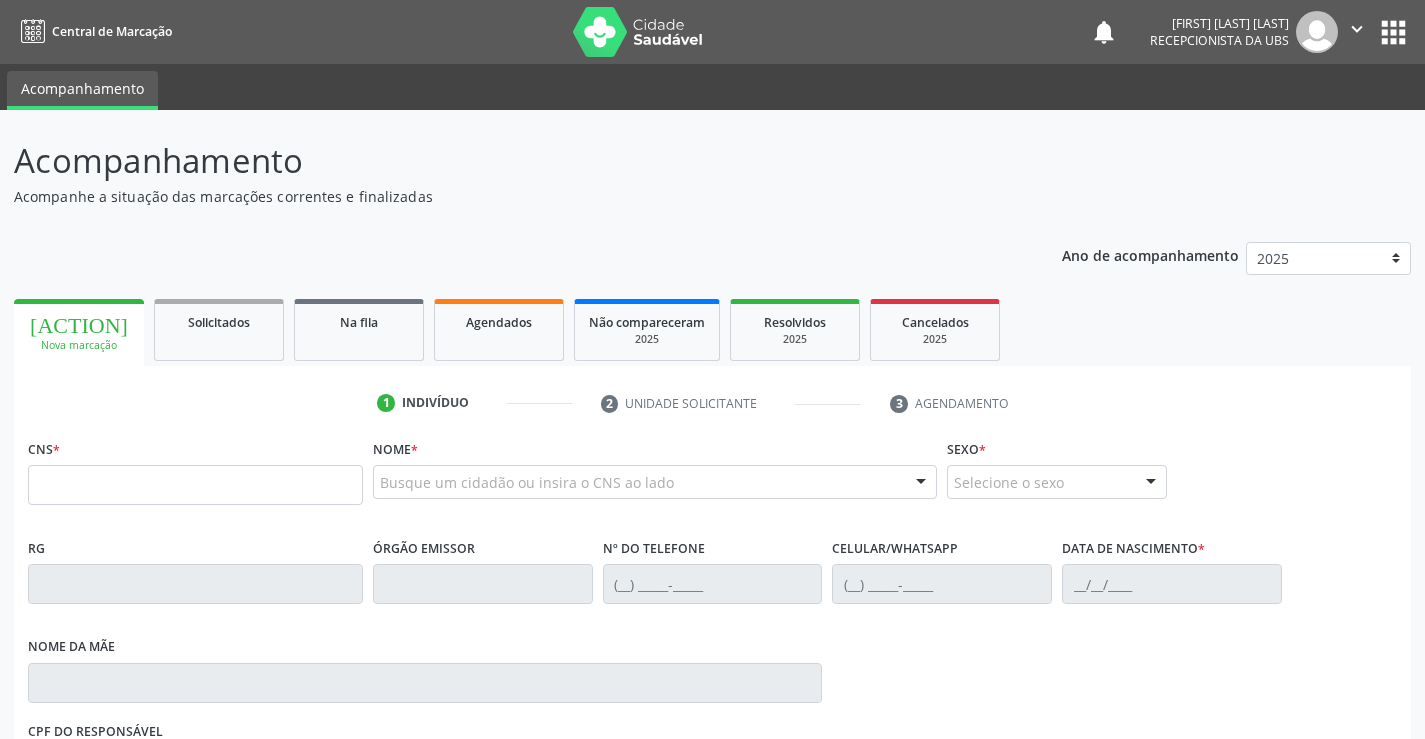 scroll, scrollTop: 0, scrollLeft: 0, axis: both 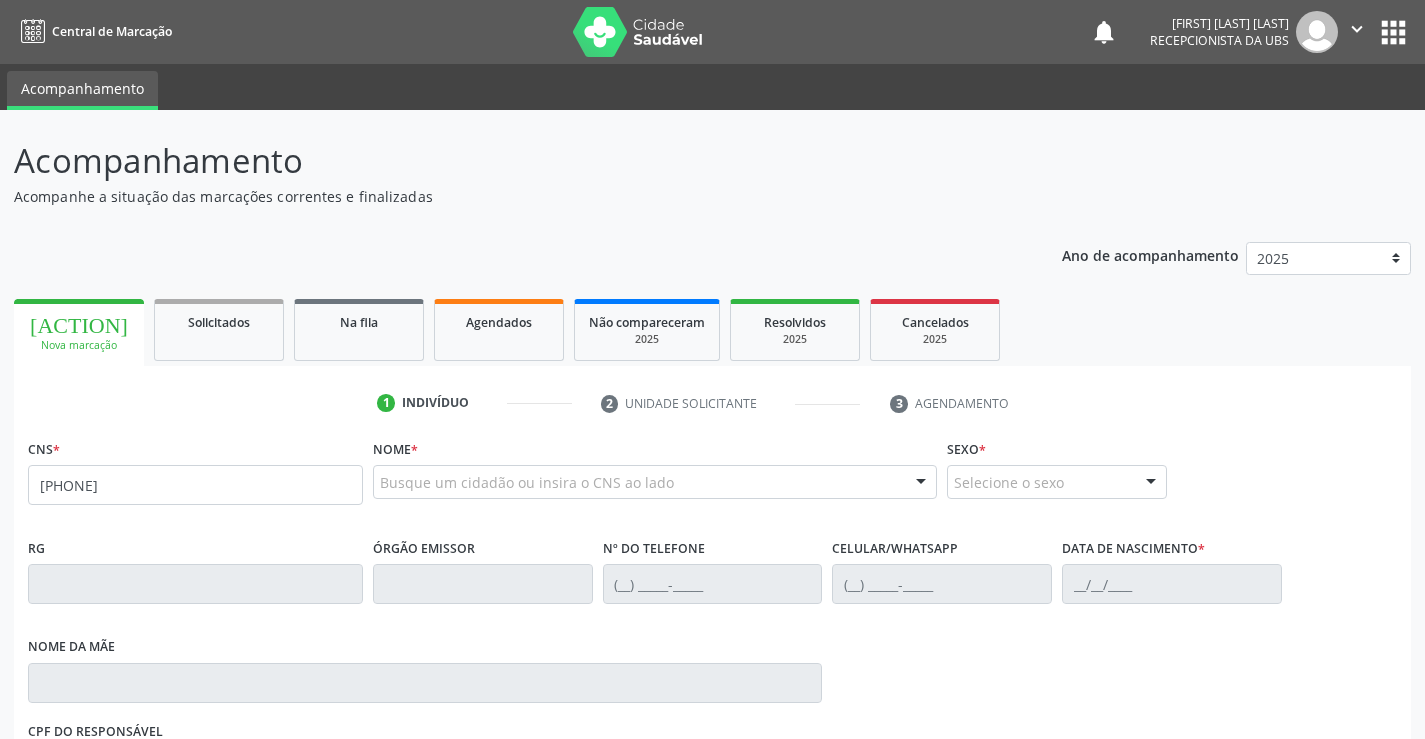 type on "[PHONE]" 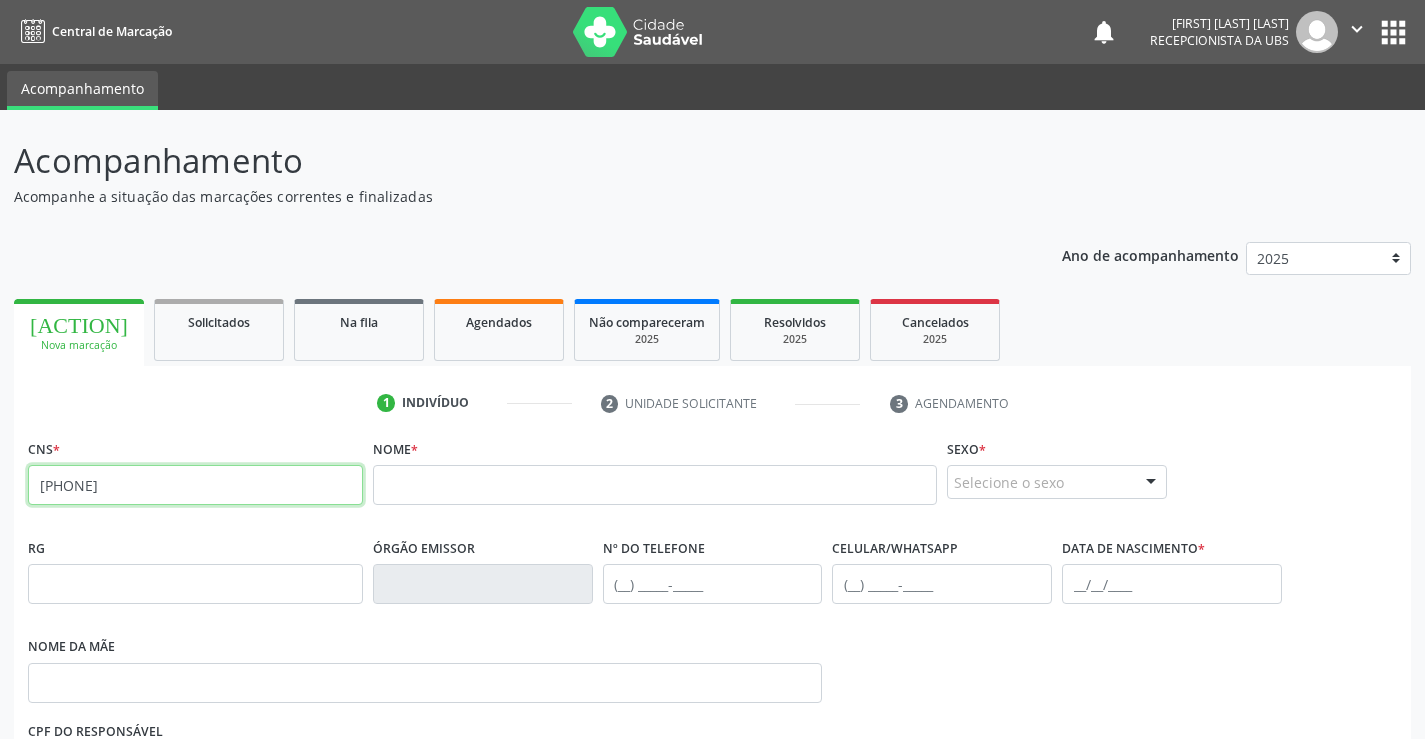 click on "[PHONE]" at bounding box center (195, 485) 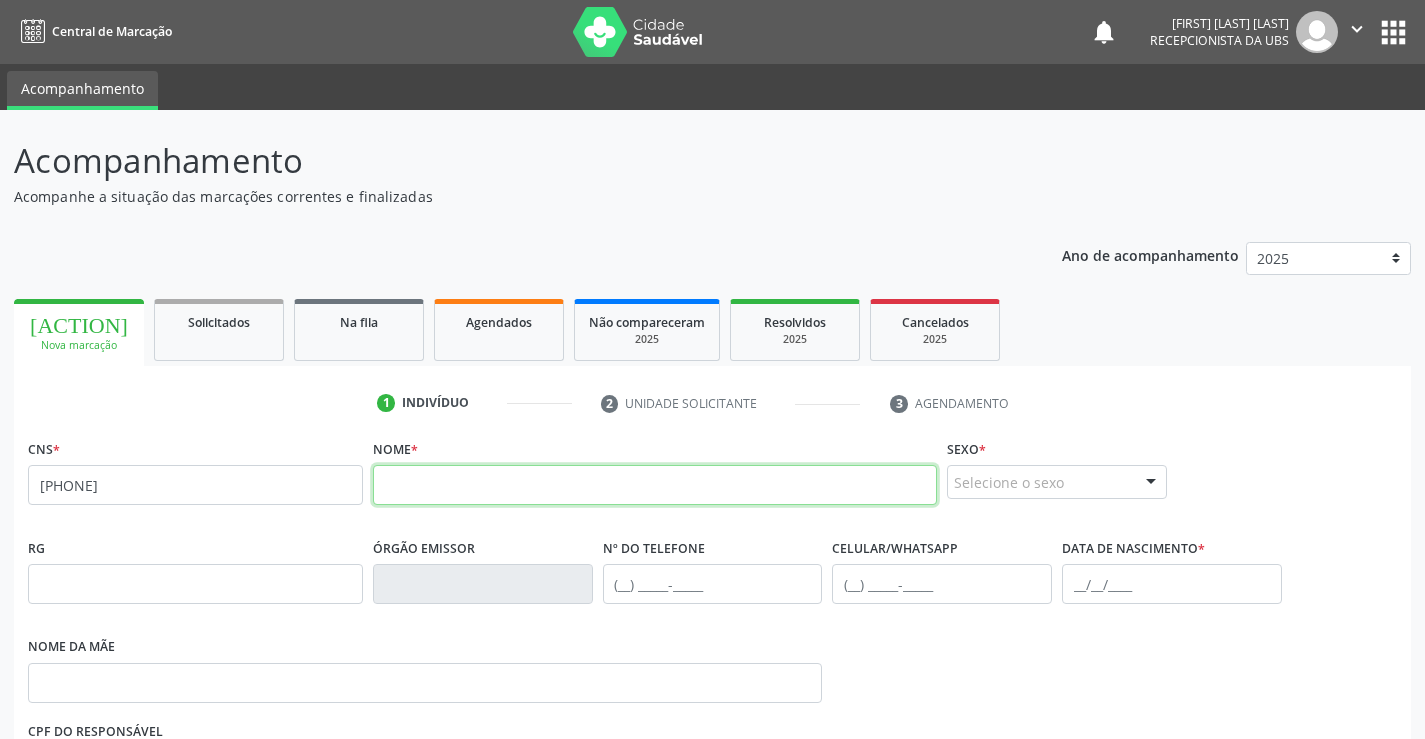 click at bounding box center [655, 485] 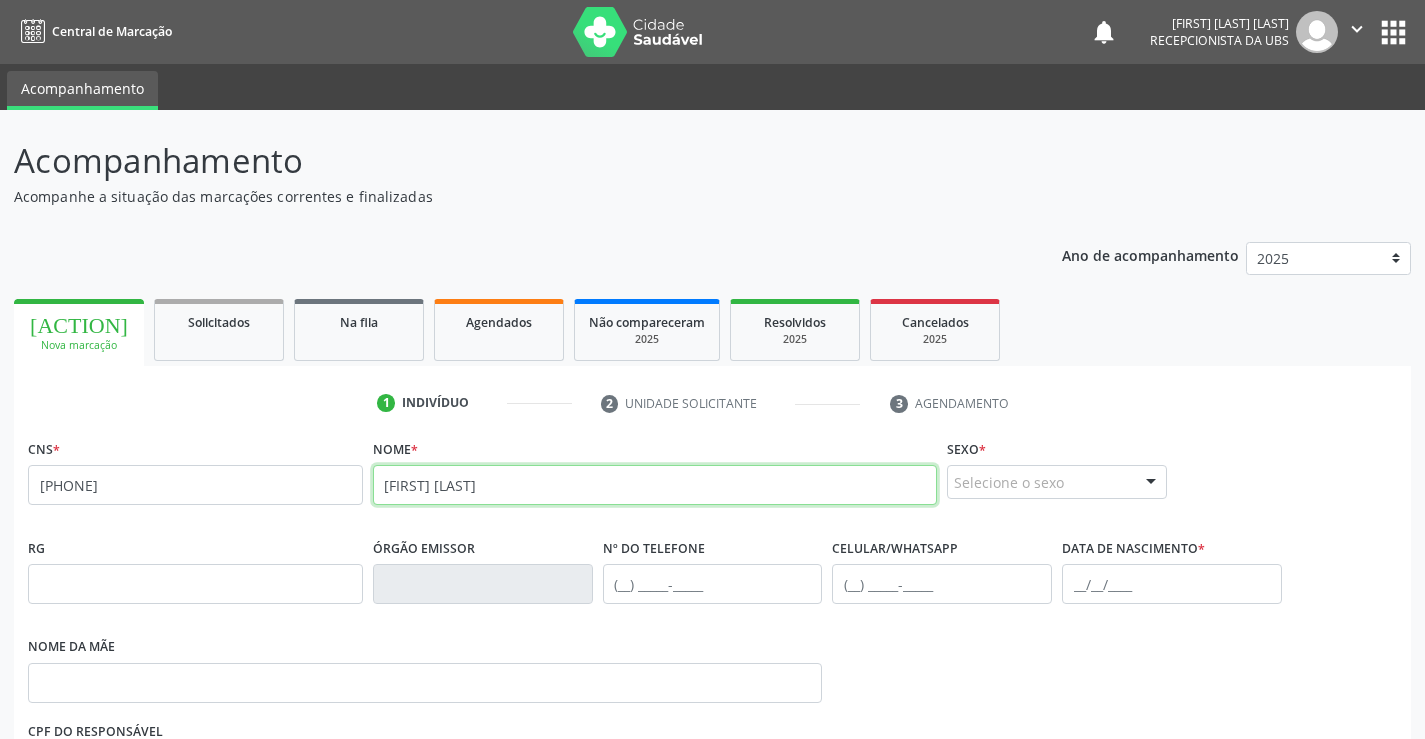 type on "[FIRST] [LAST]" 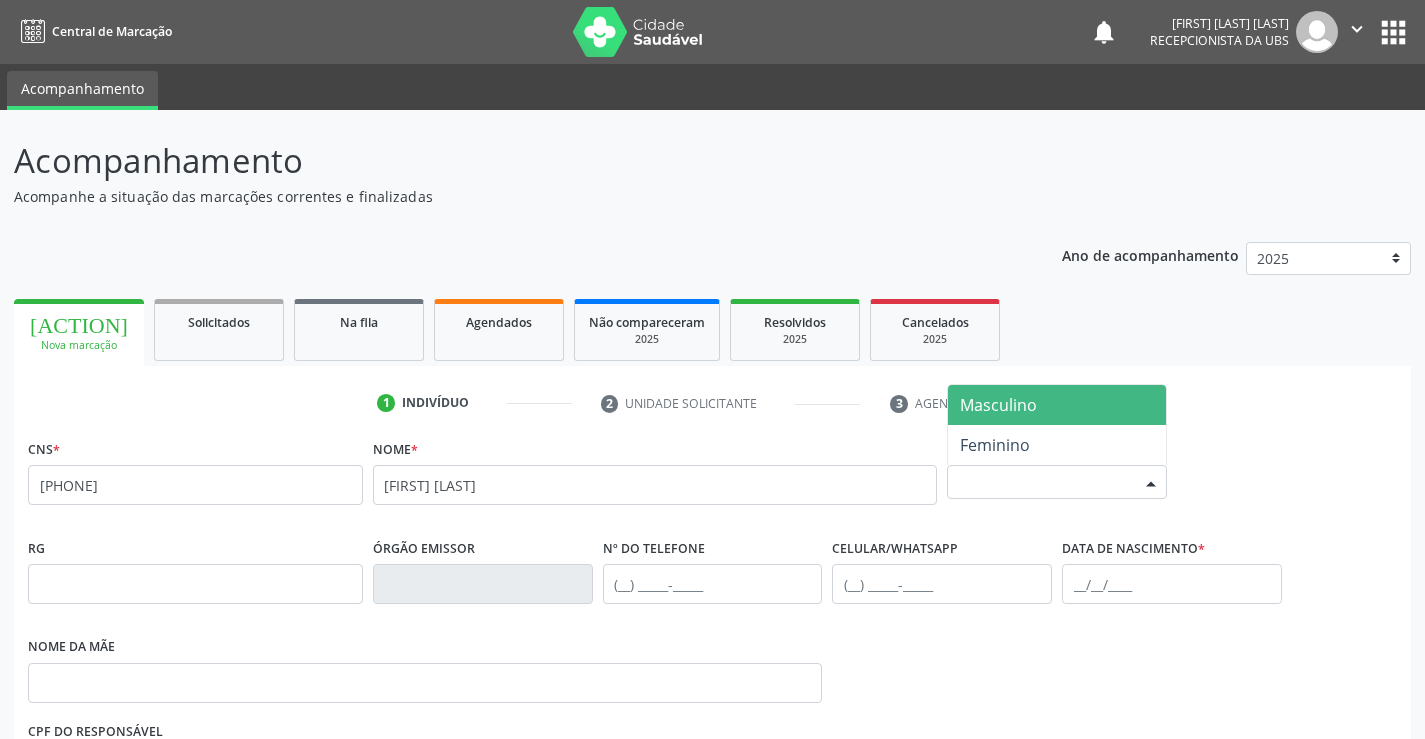 click on "Selecione o sexo" at bounding box center [1057, 482] 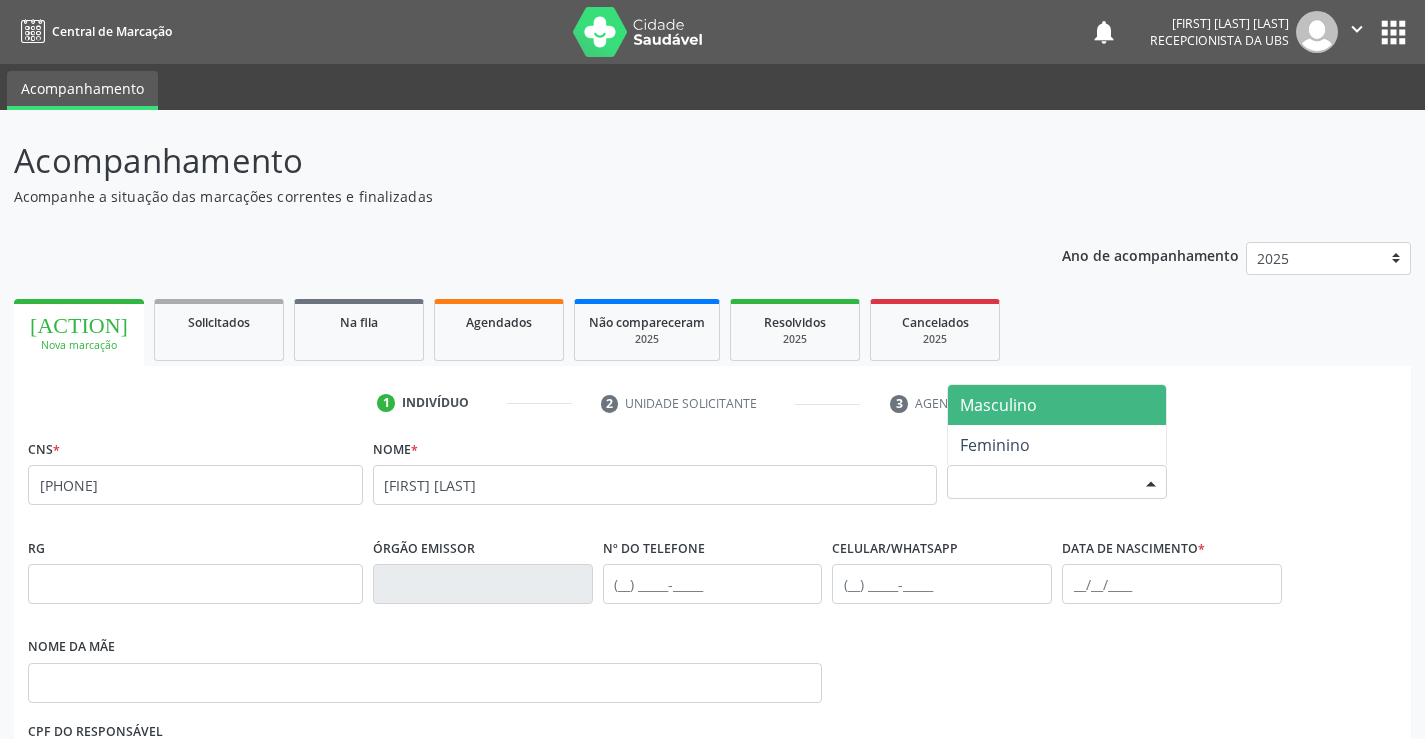 click on "Masculino" at bounding box center (1057, 405) 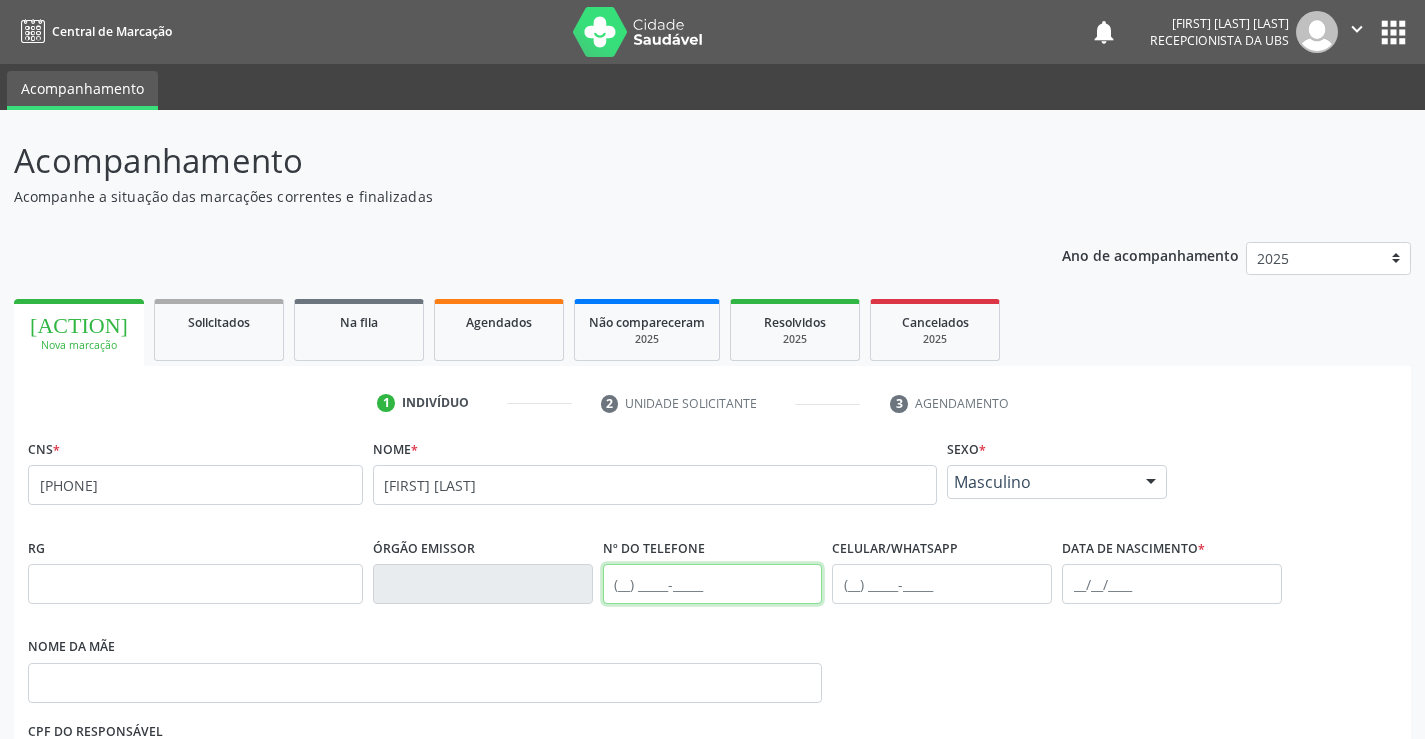 click at bounding box center (713, 584) 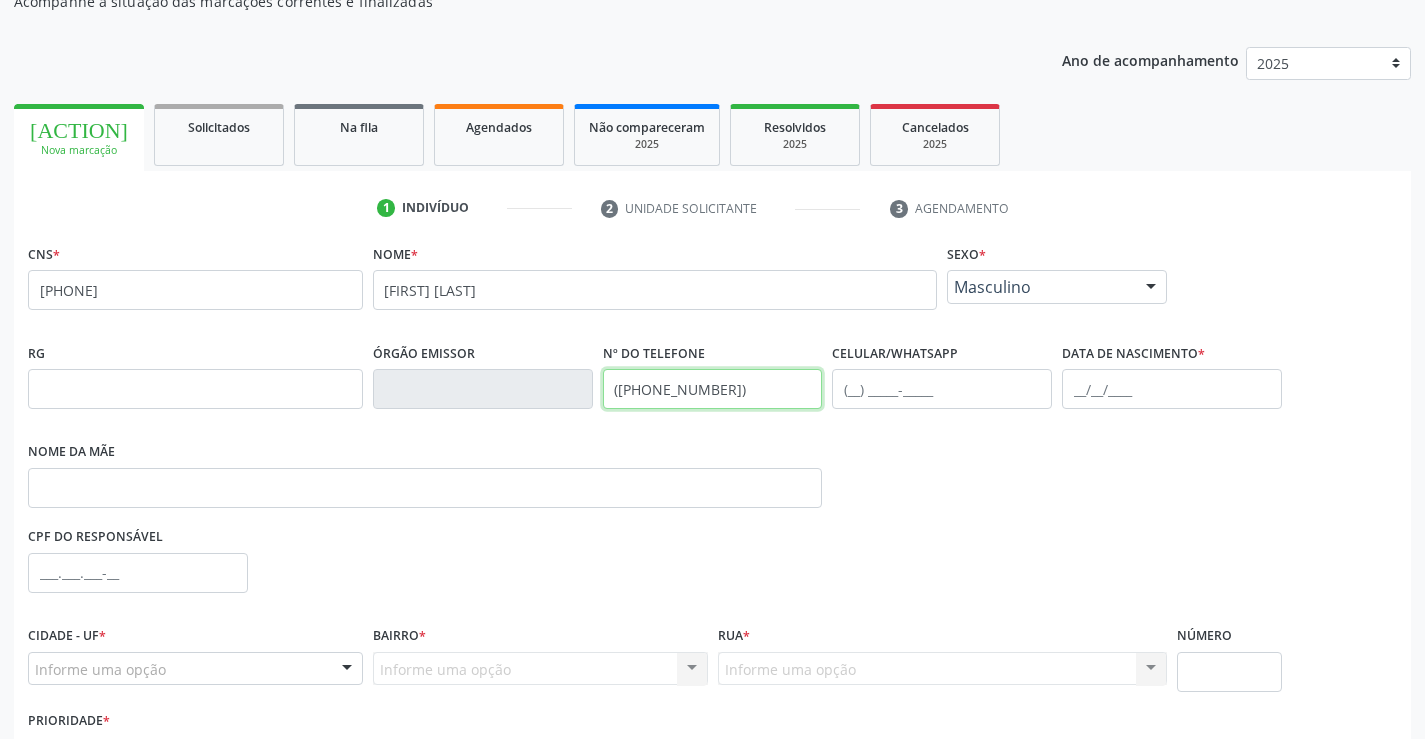 scroll, scrollTop: 200, scrollLeft: 0, axis: vertical 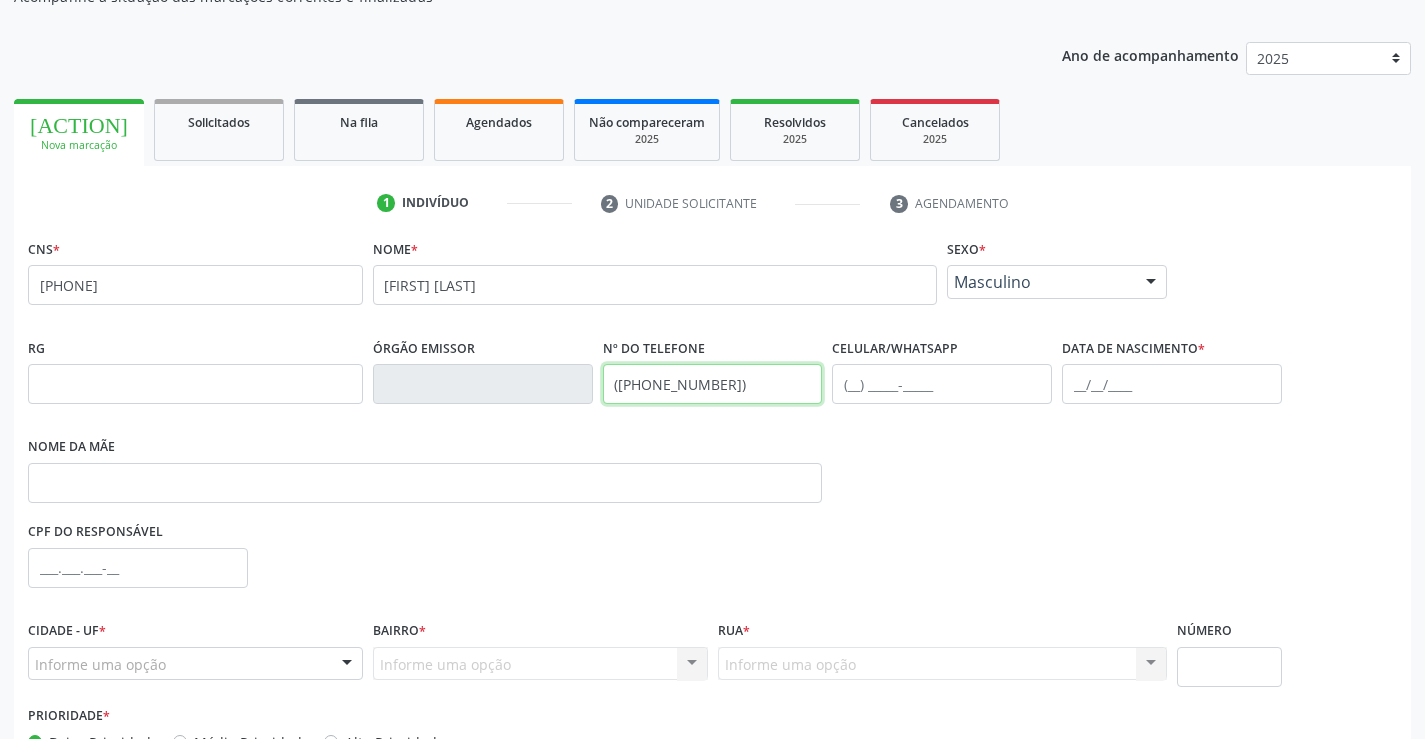 type on "([PHONE_NUMBER])" 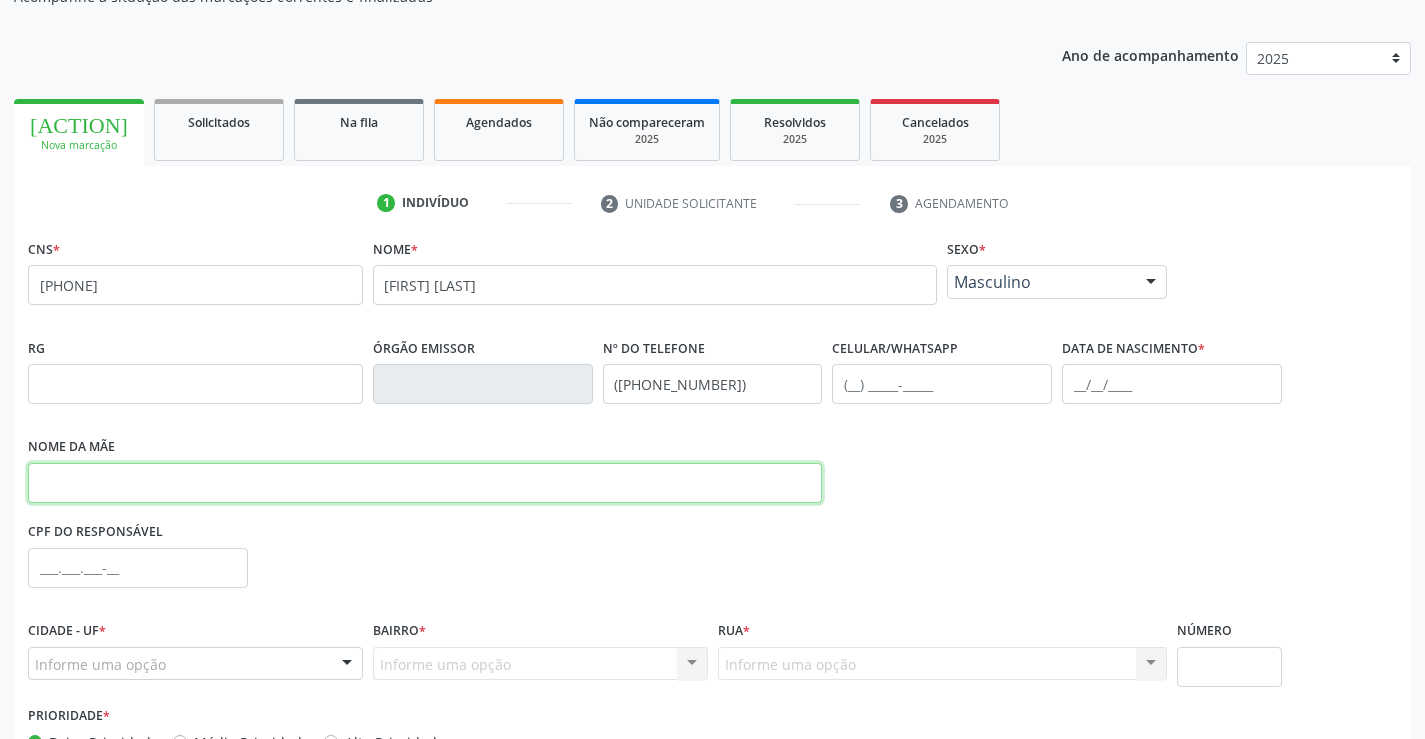 click at bounding box center [425, 483] 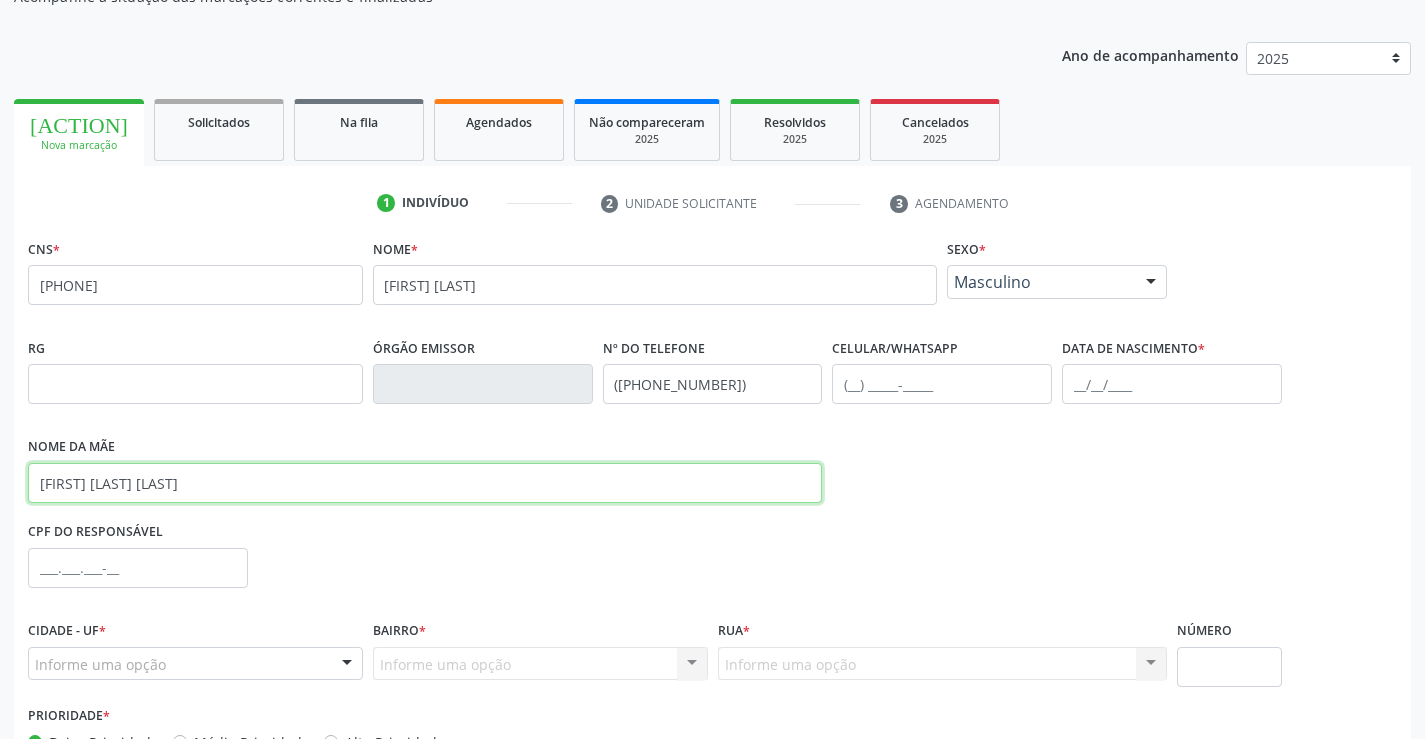type on "[FIRST] [LAST] [LAST]" 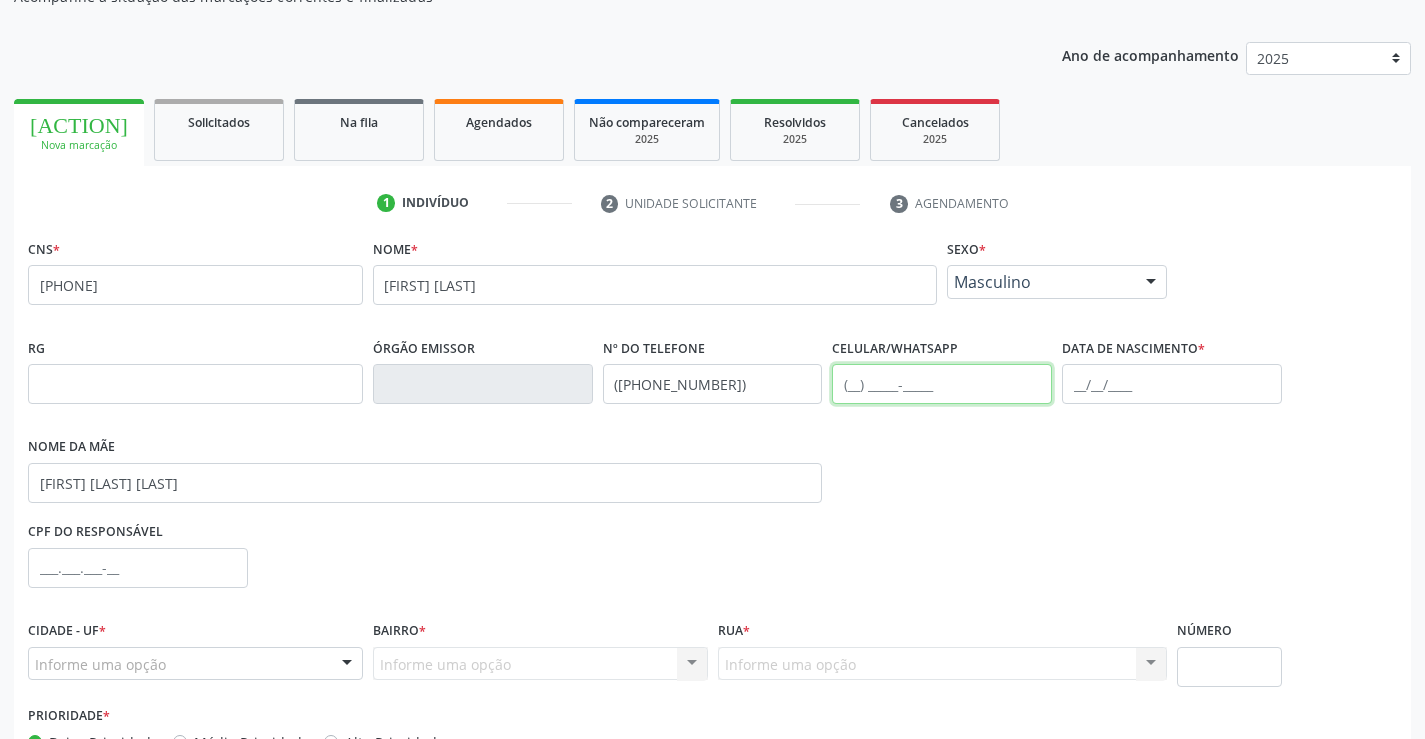 click at bounding box center (942, 384) 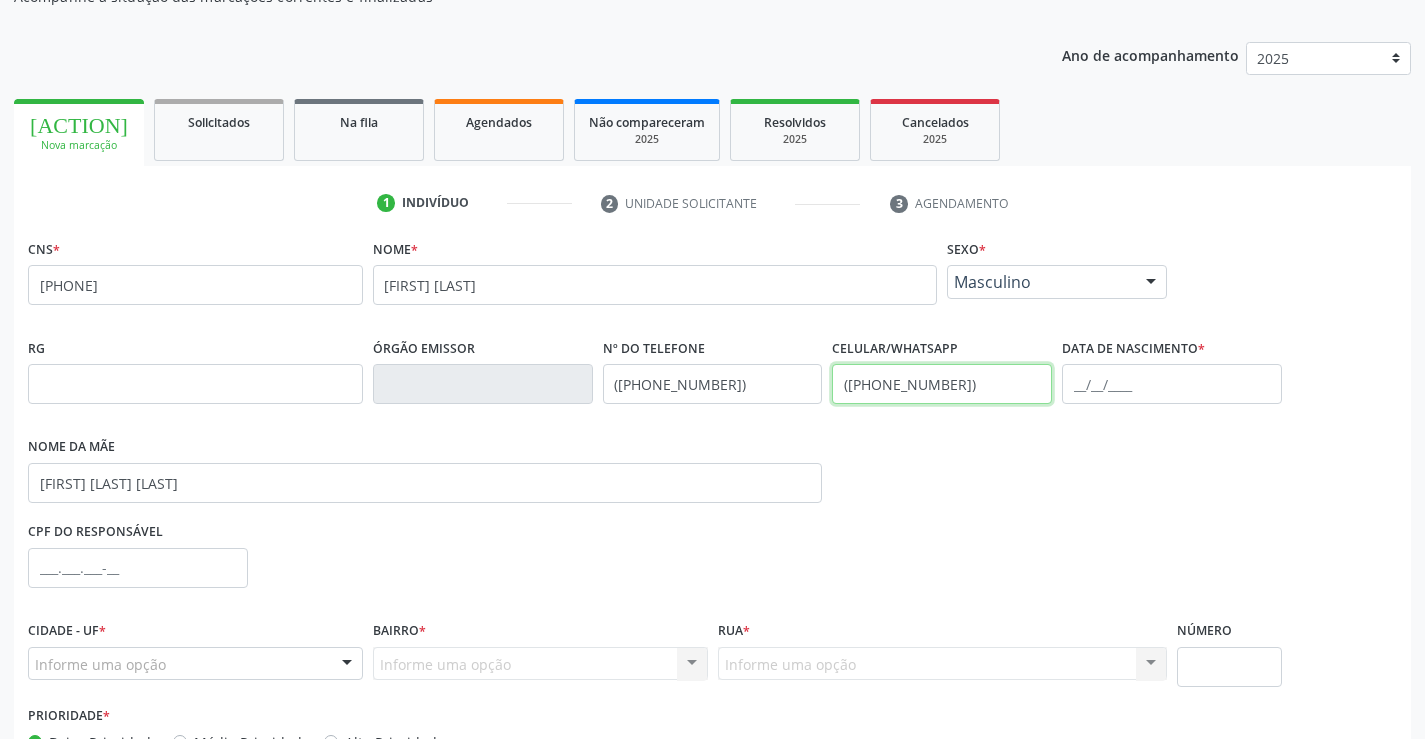 type on "([PHONE_NUMBER])" 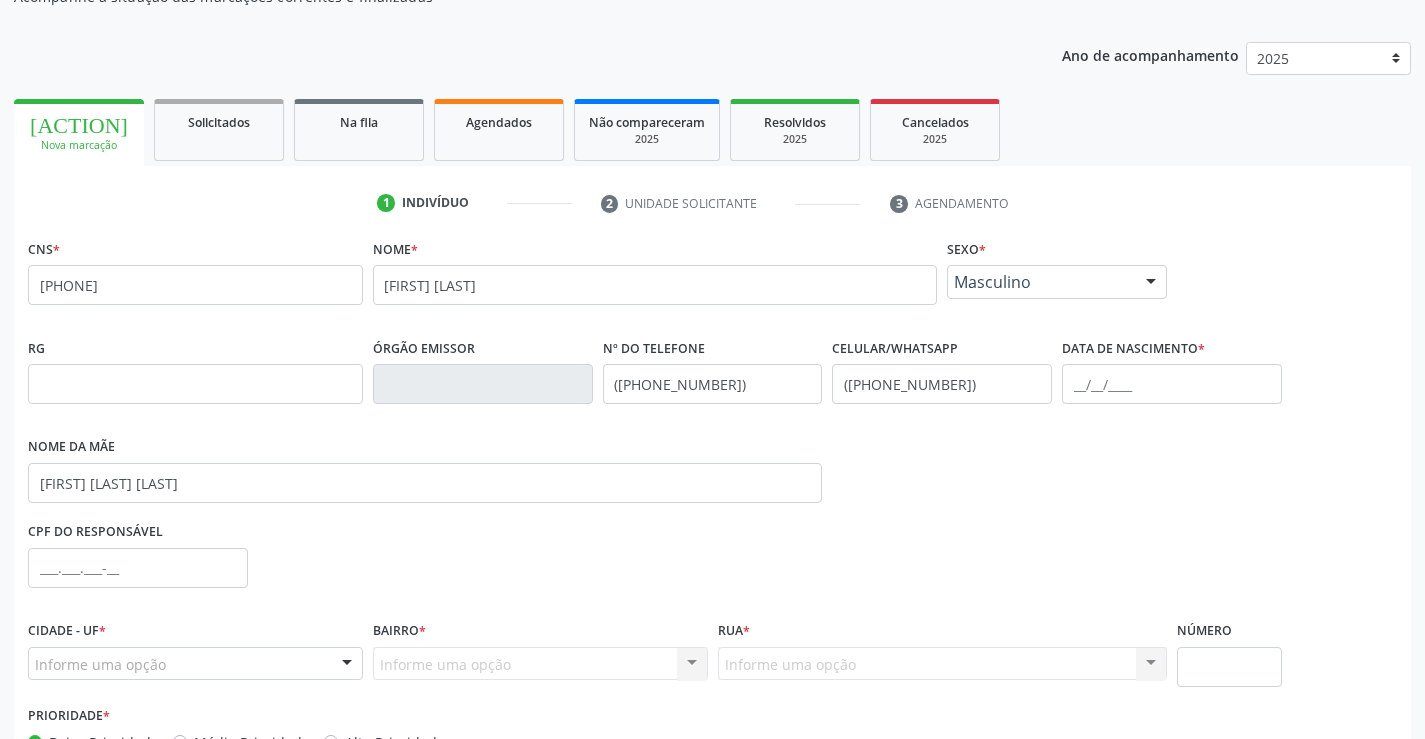 click on "Data de nascimento
*" at bounding box center (1133, 348) 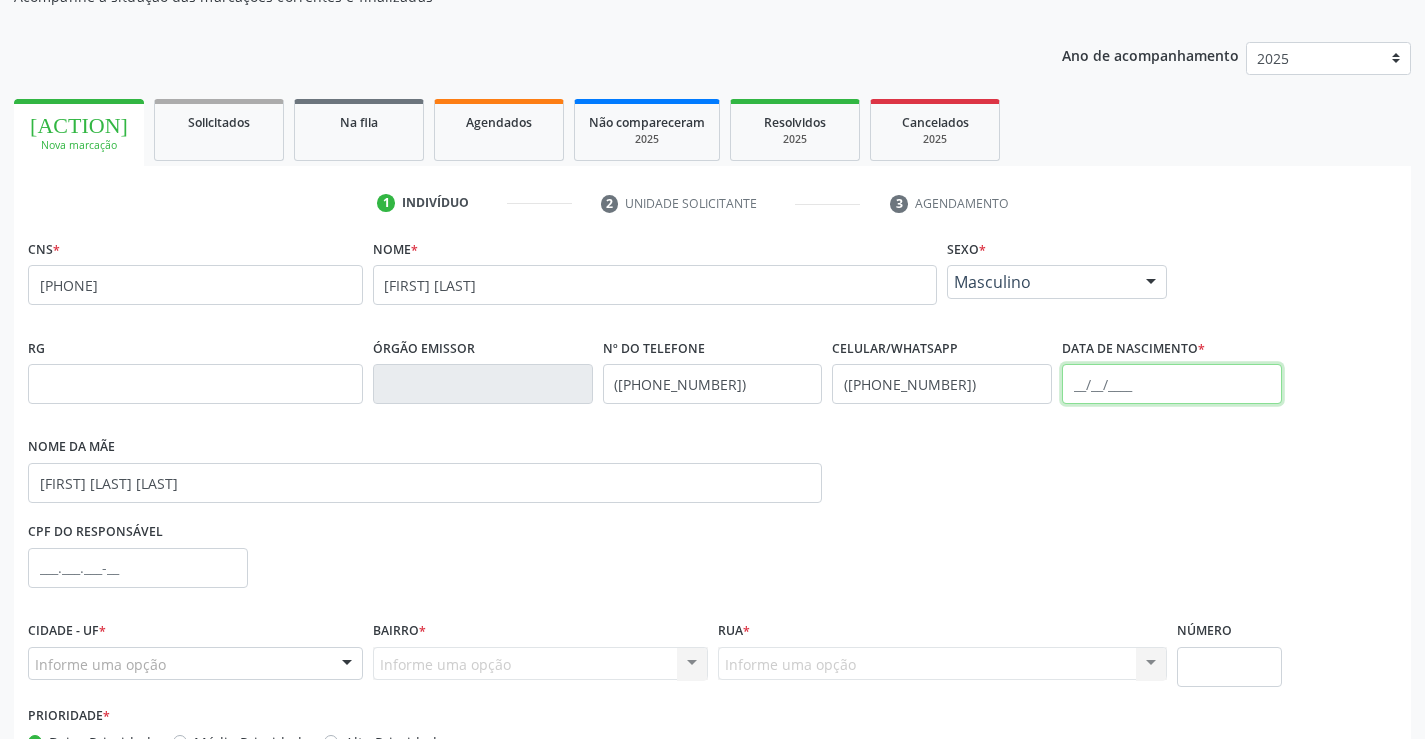 click at bounding box center (1172, 384) 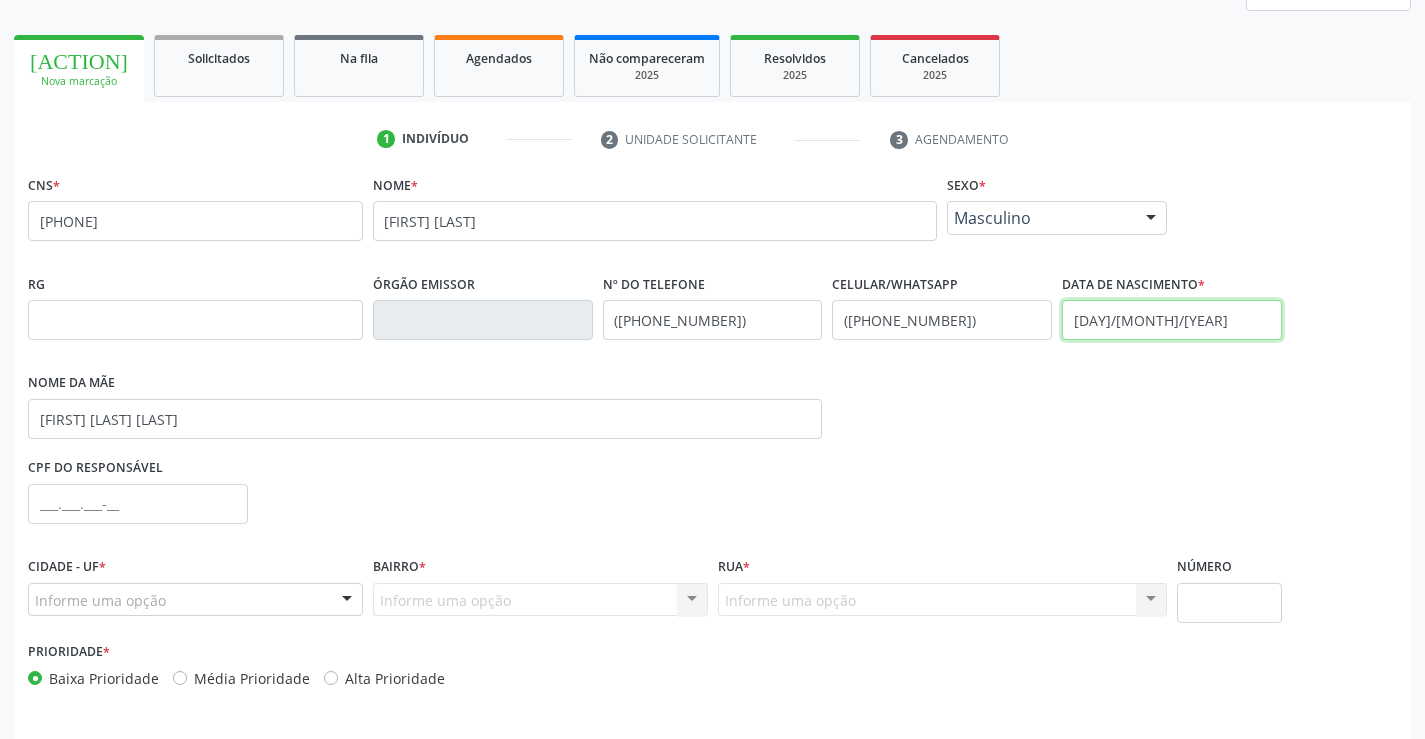 scroll, scrollTop: 331, scrollLeft: 0, axis: vertical 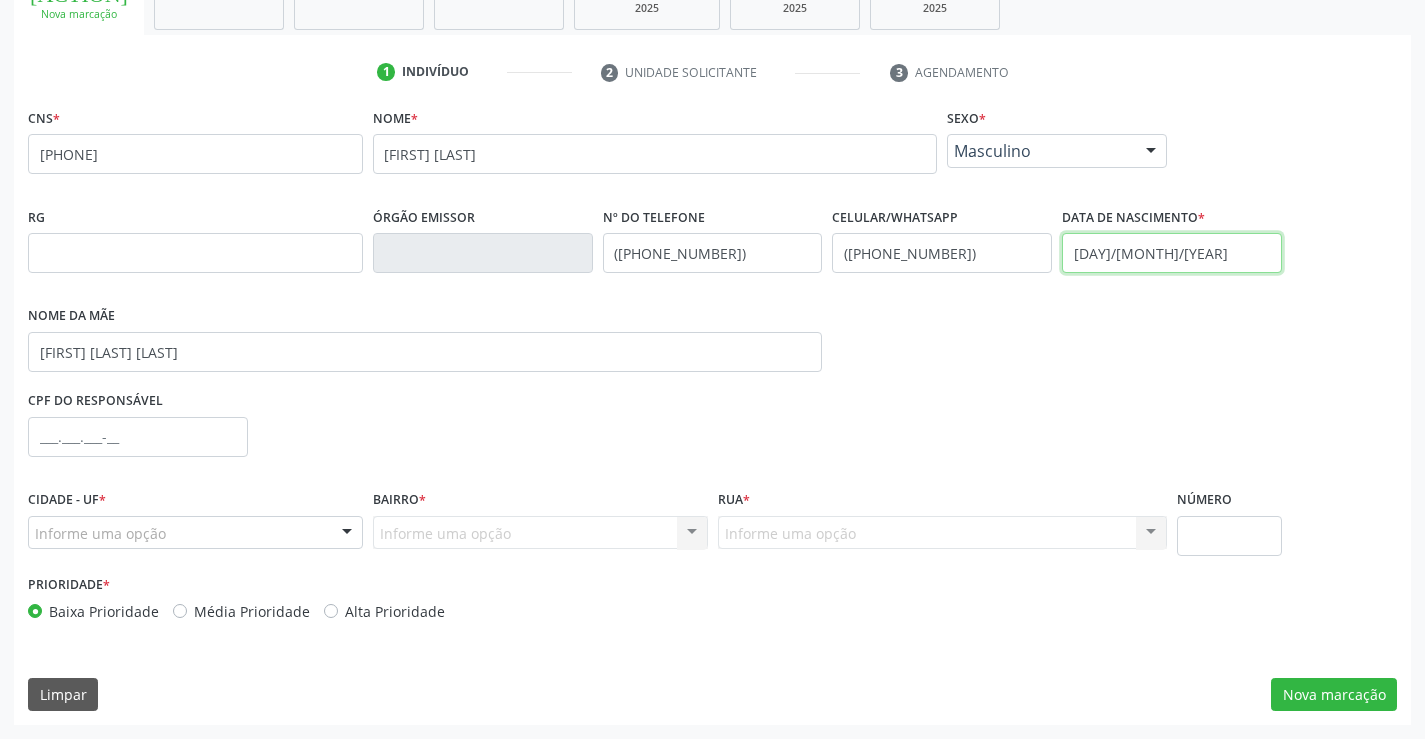 type on "[DAY]/[MONTH]/[YEAR]" 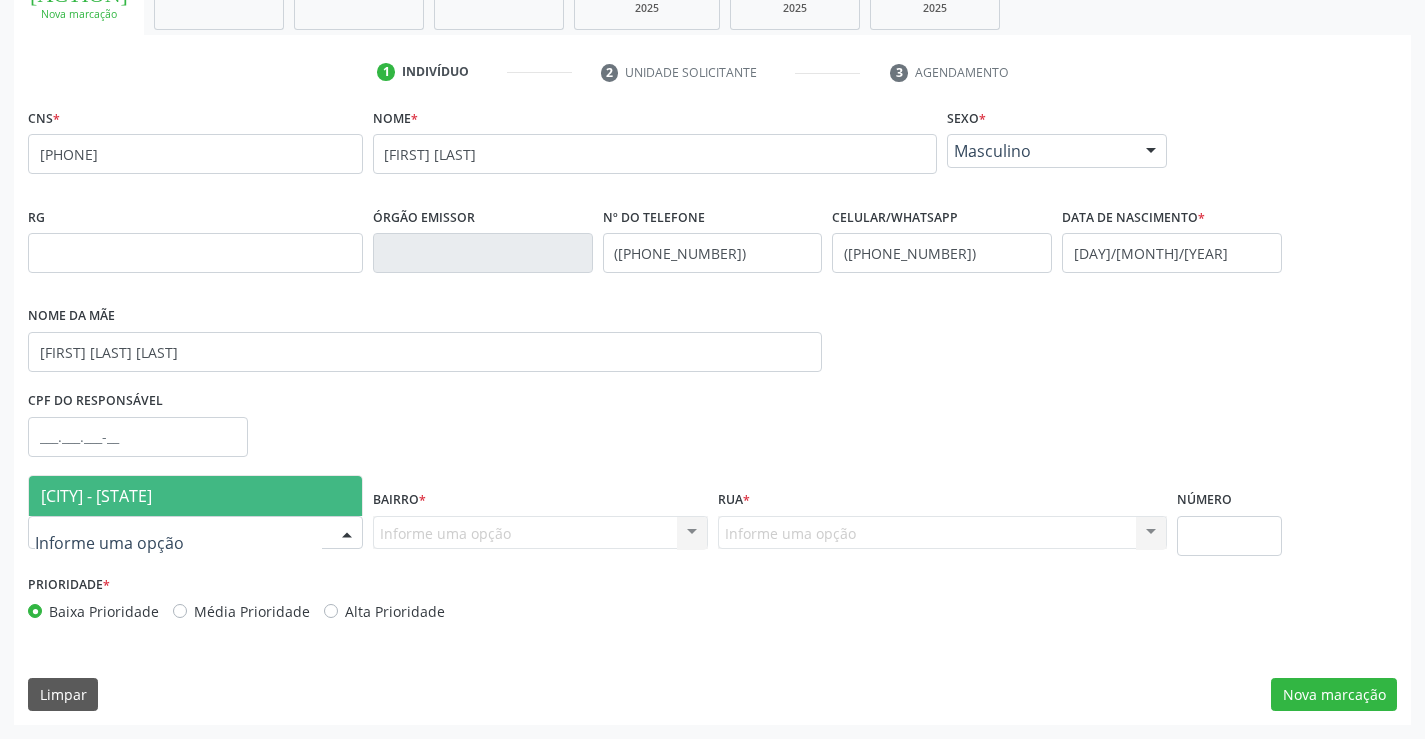 click at bounding box center [347, 534] 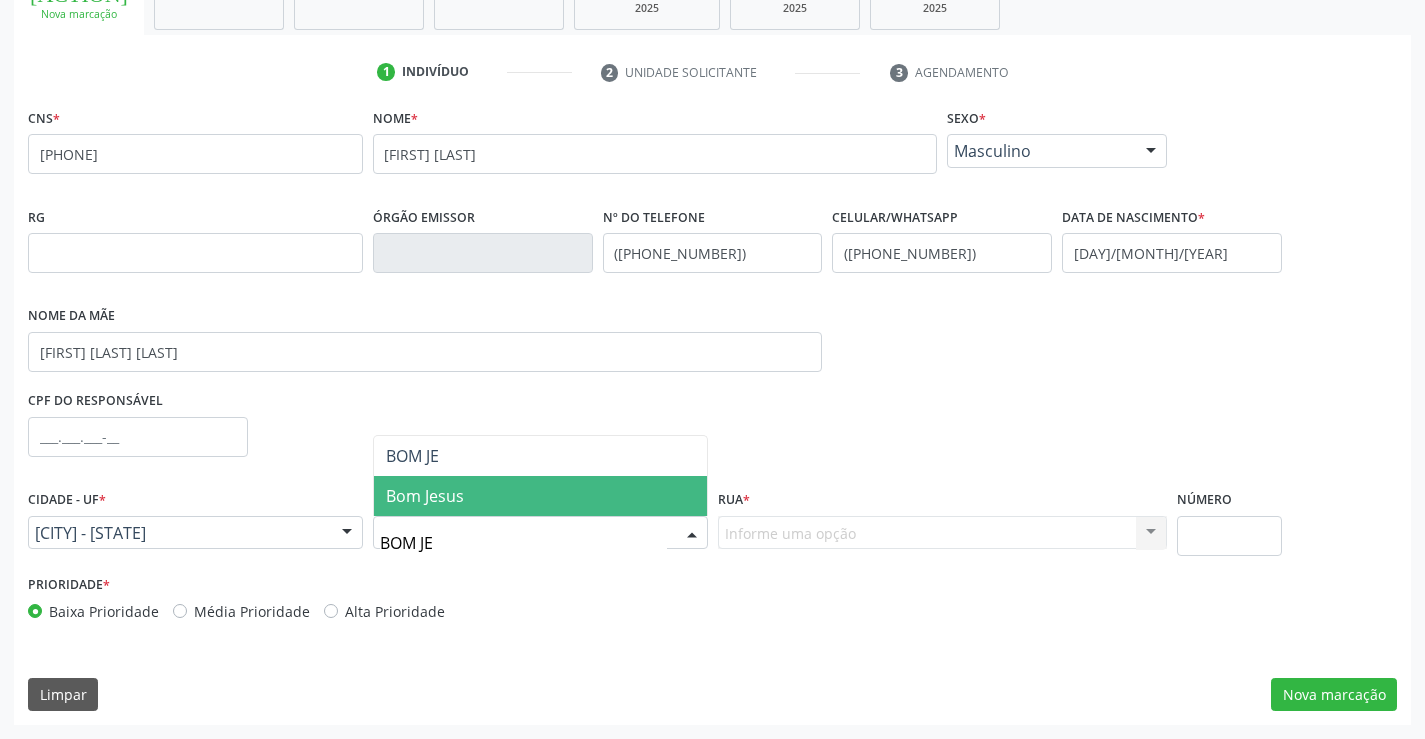 click on "Bom Jesus" at bounding box center (425, 496) 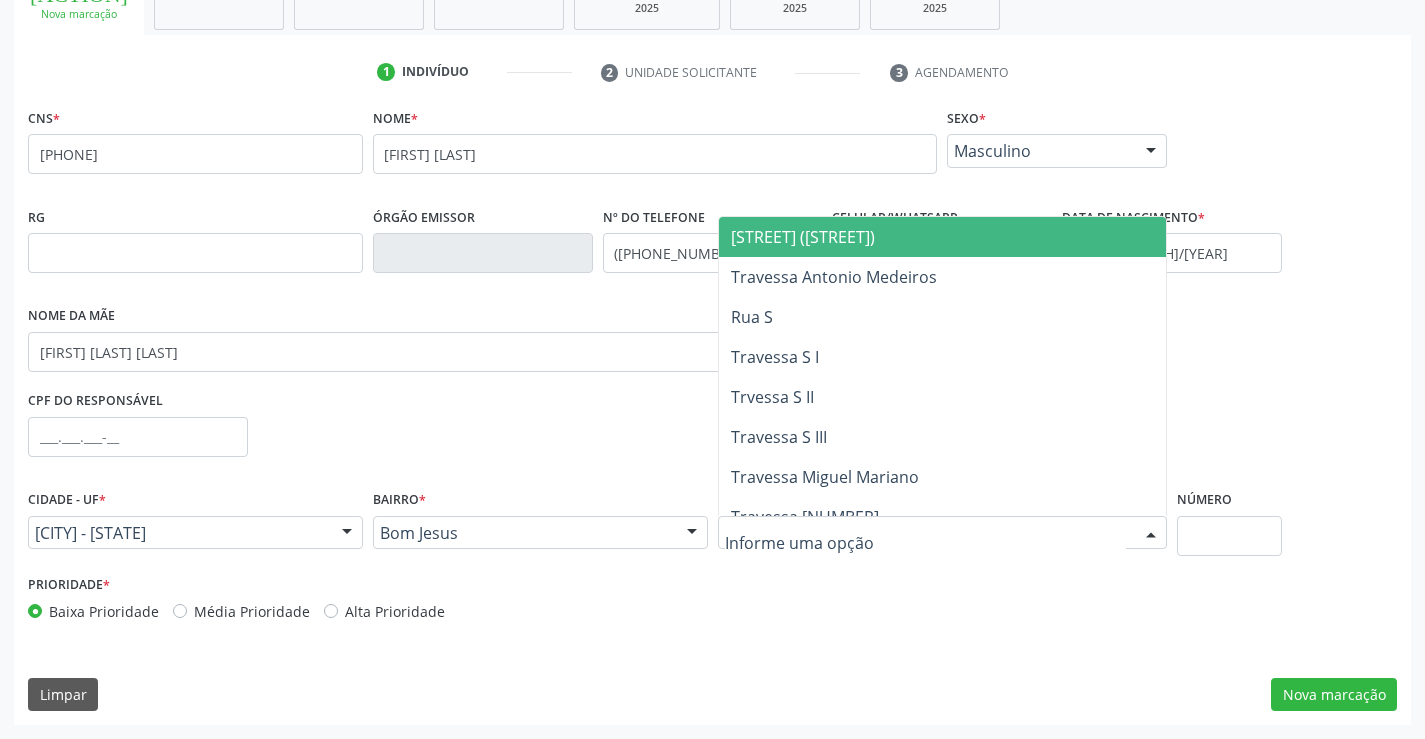 click at bounding box center [943, 533] 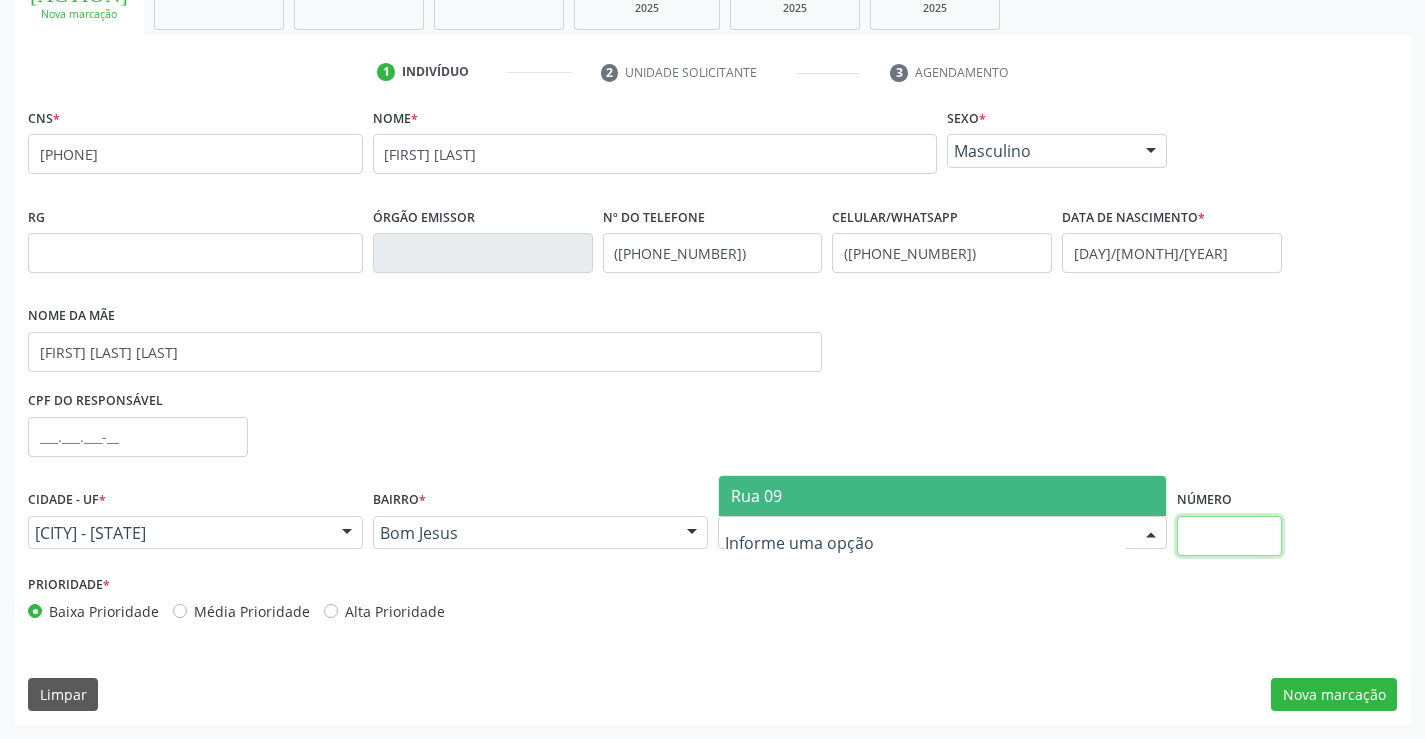 click at bounding box center (1229, 536) 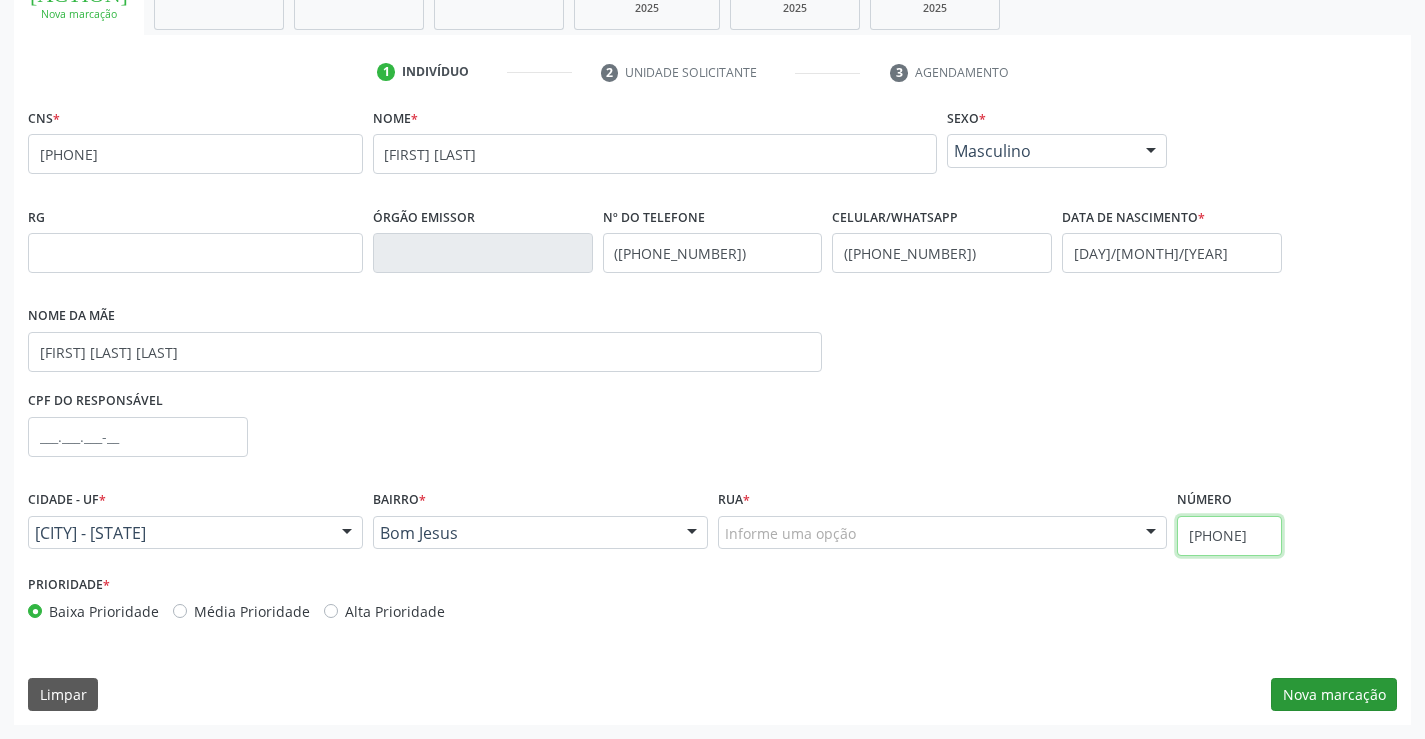 type on "[PHONE]" 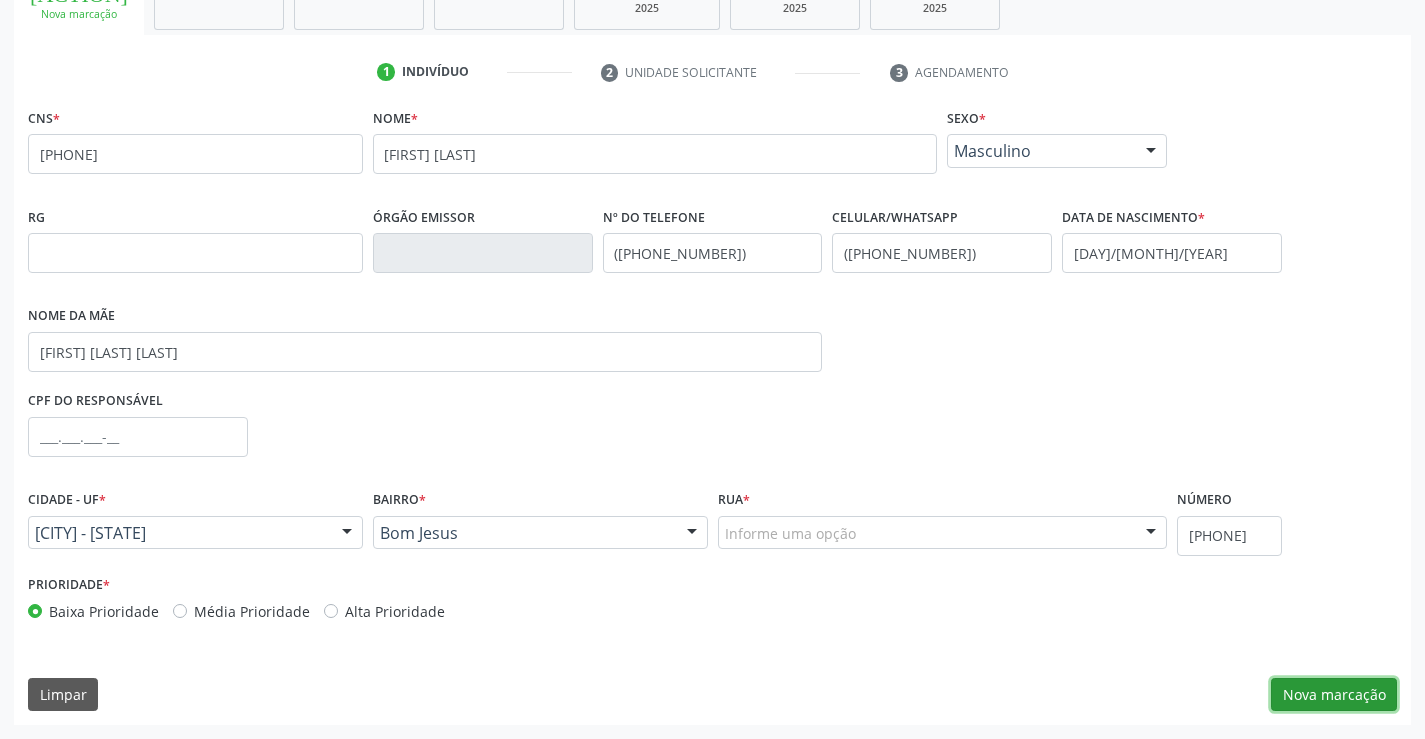 click on "Nova marcação" at bounding box center [1334, 695] 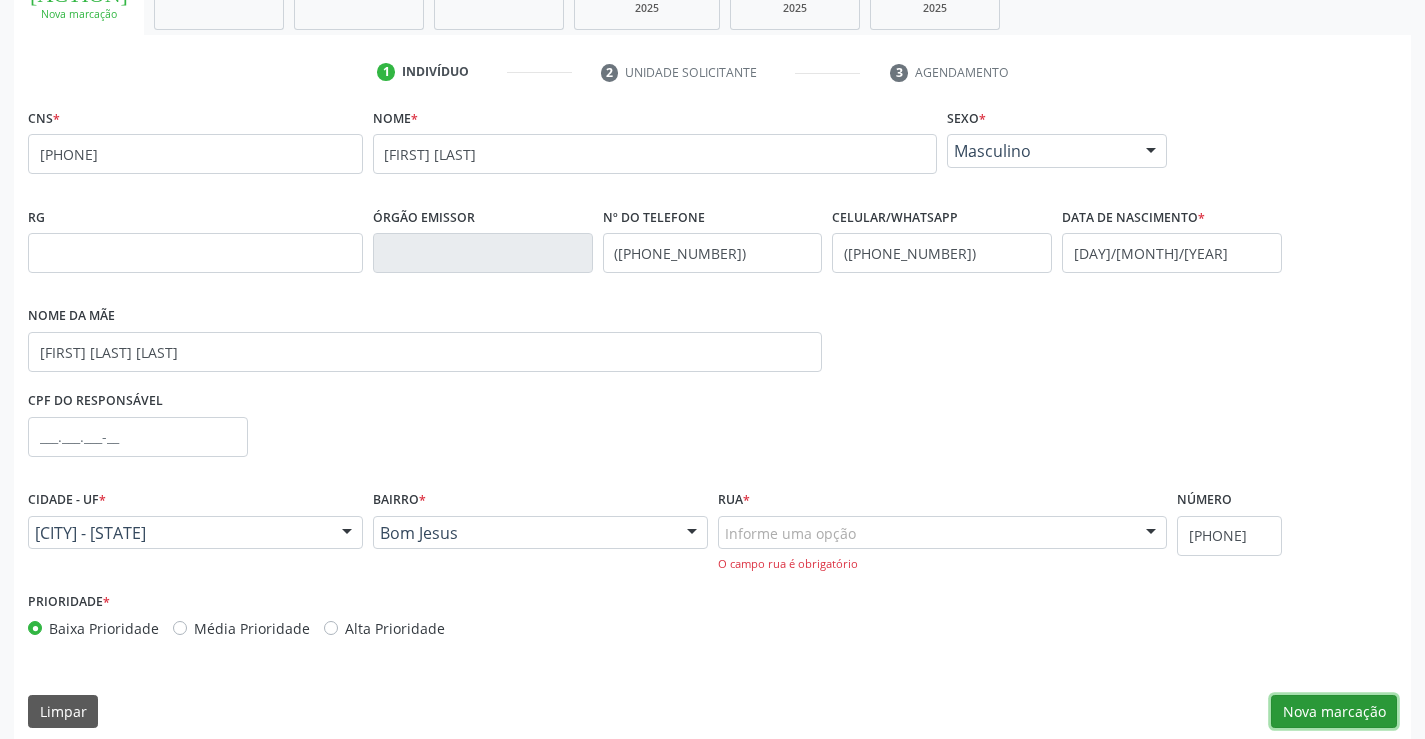 click on "Nova marcação" at bounding box center (1334, 712) 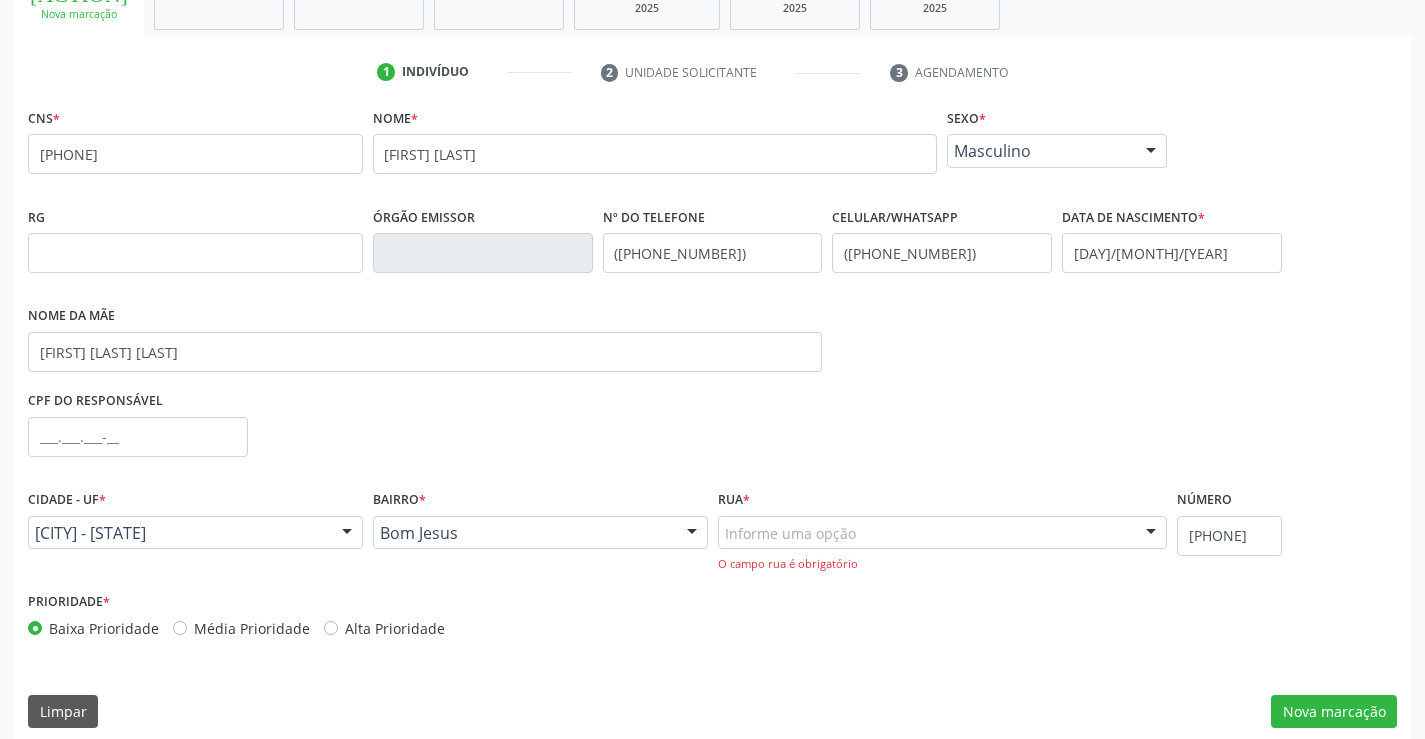 click at bounding box center [1151, 534] 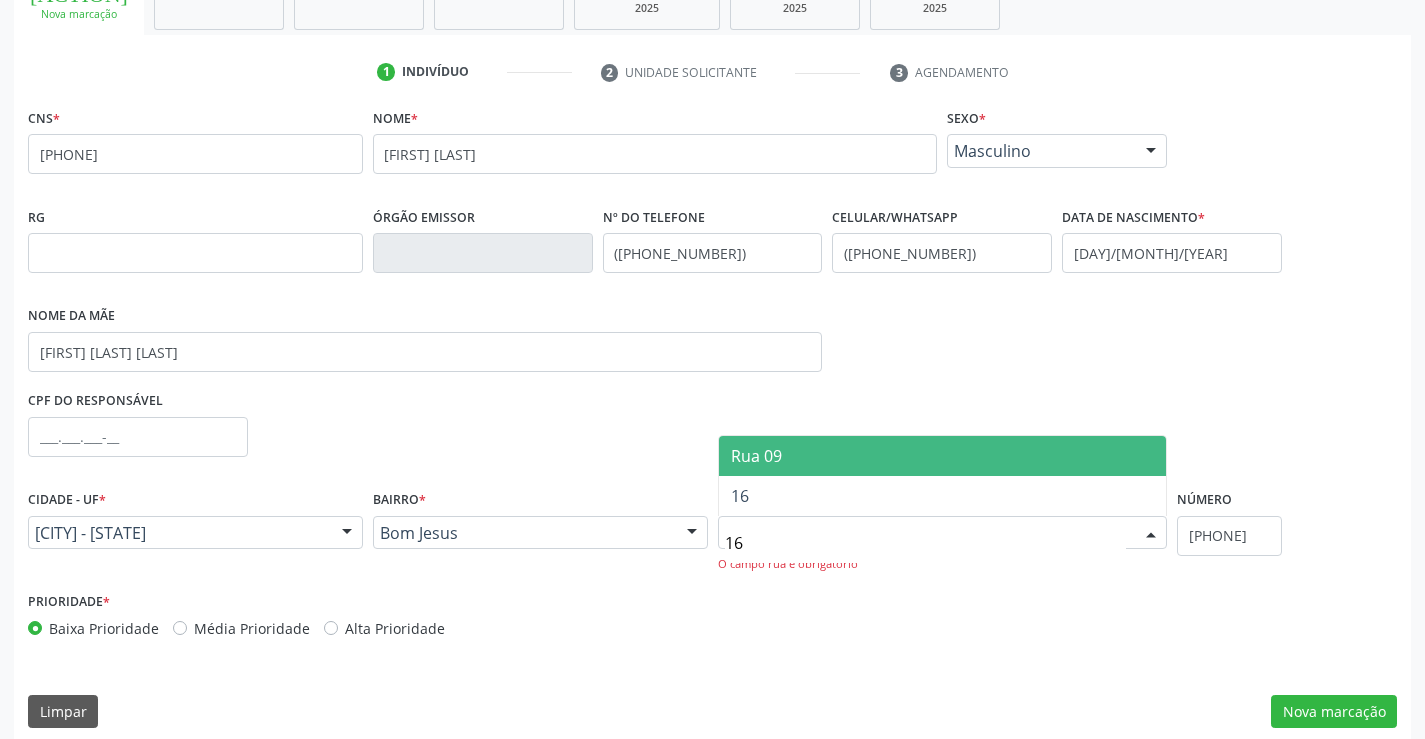 click on "Rua 09" at bounding box center [943, 456] 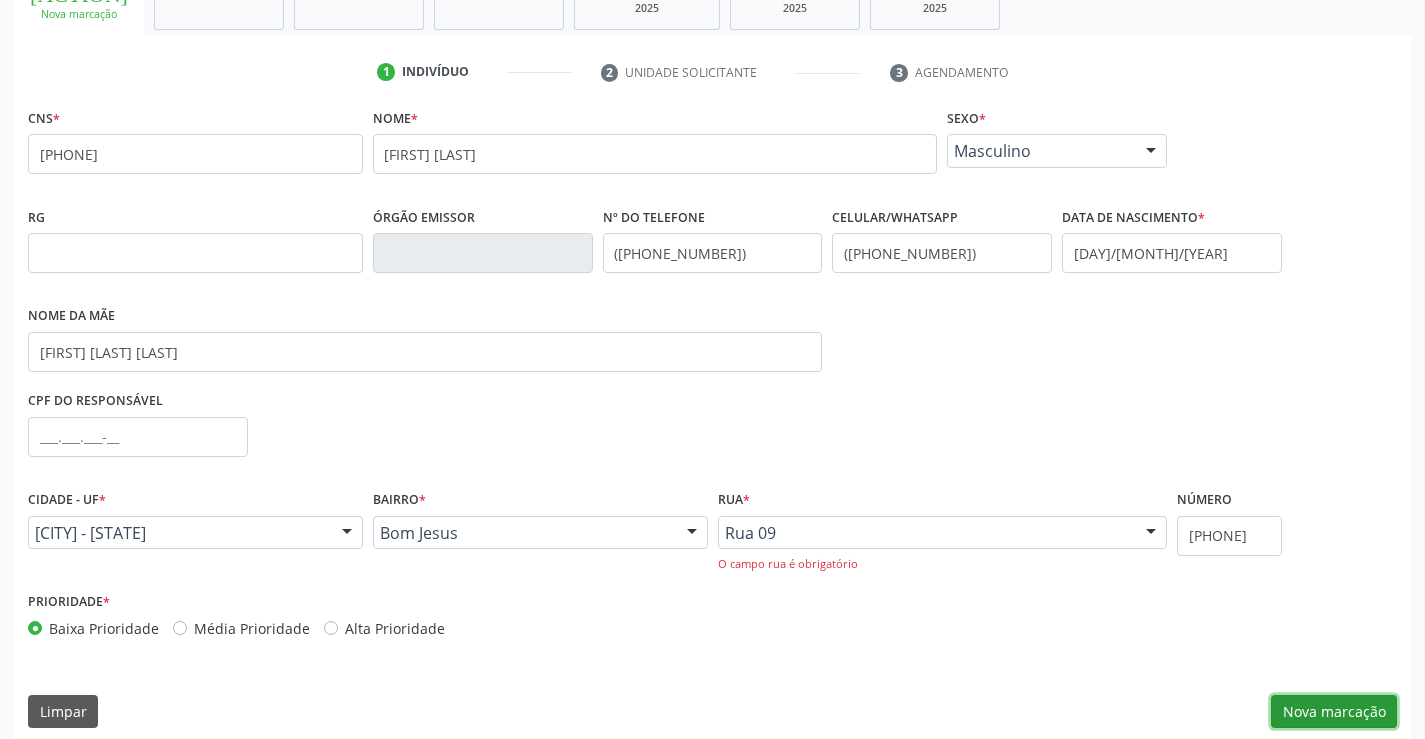 click on "Nova marcação" at bounding box center (1334, 712) 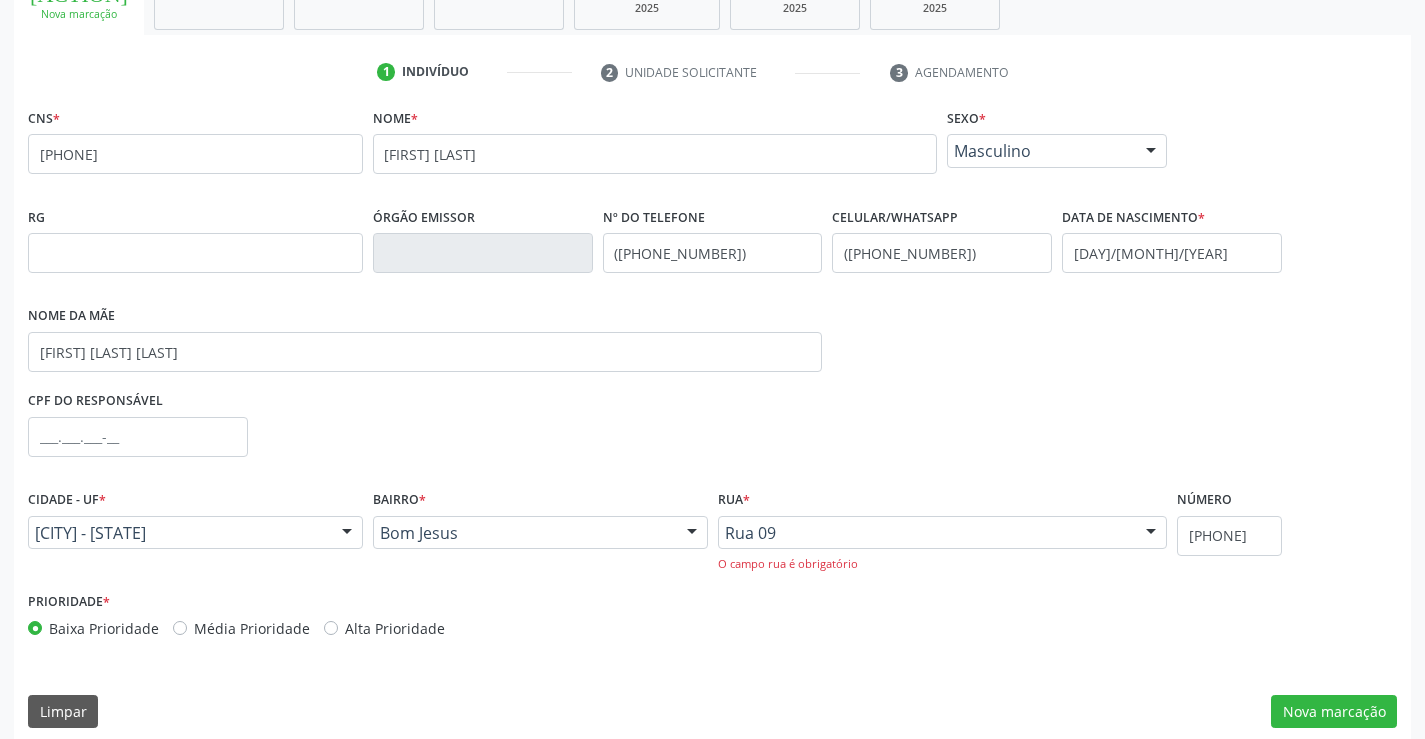 scroll, scrollTop: 167, scrollLeft: 0, axis: vertical 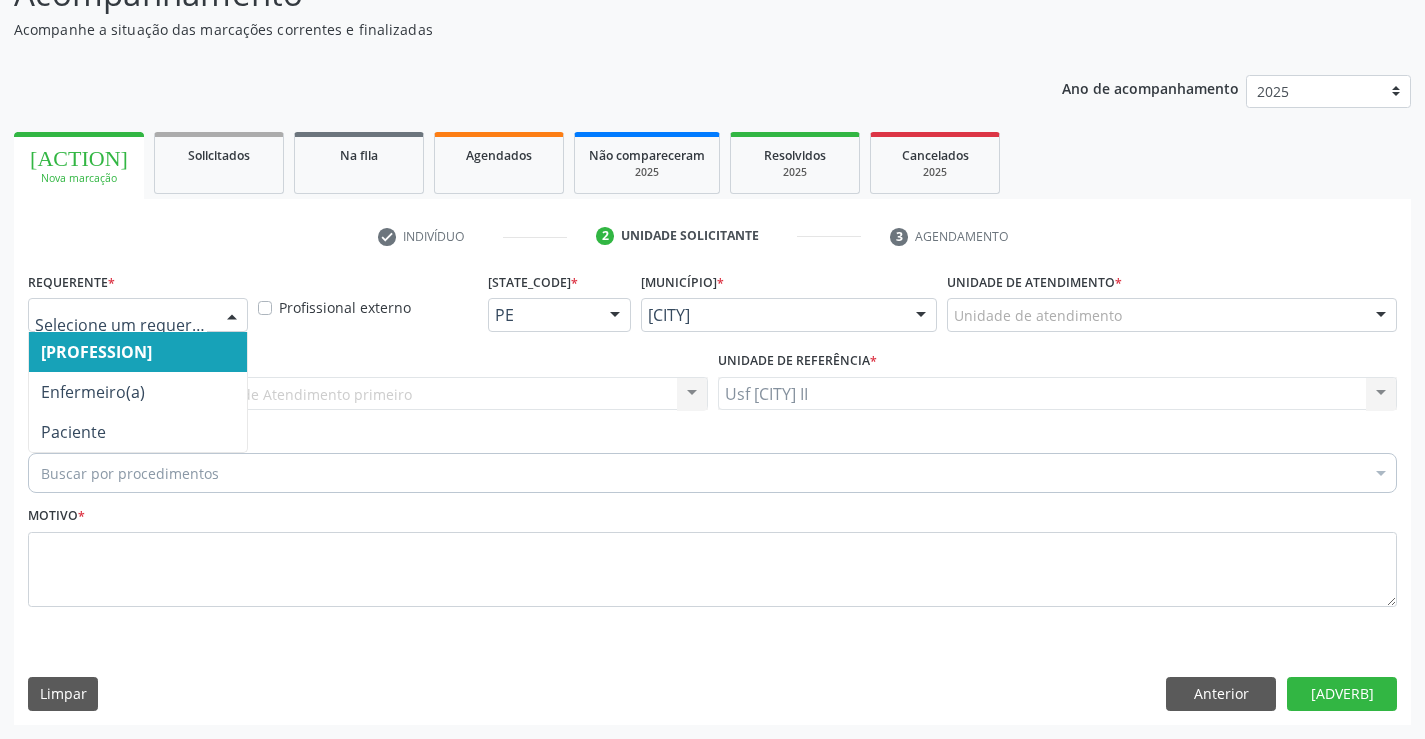 click at bounding box center [232, 316] 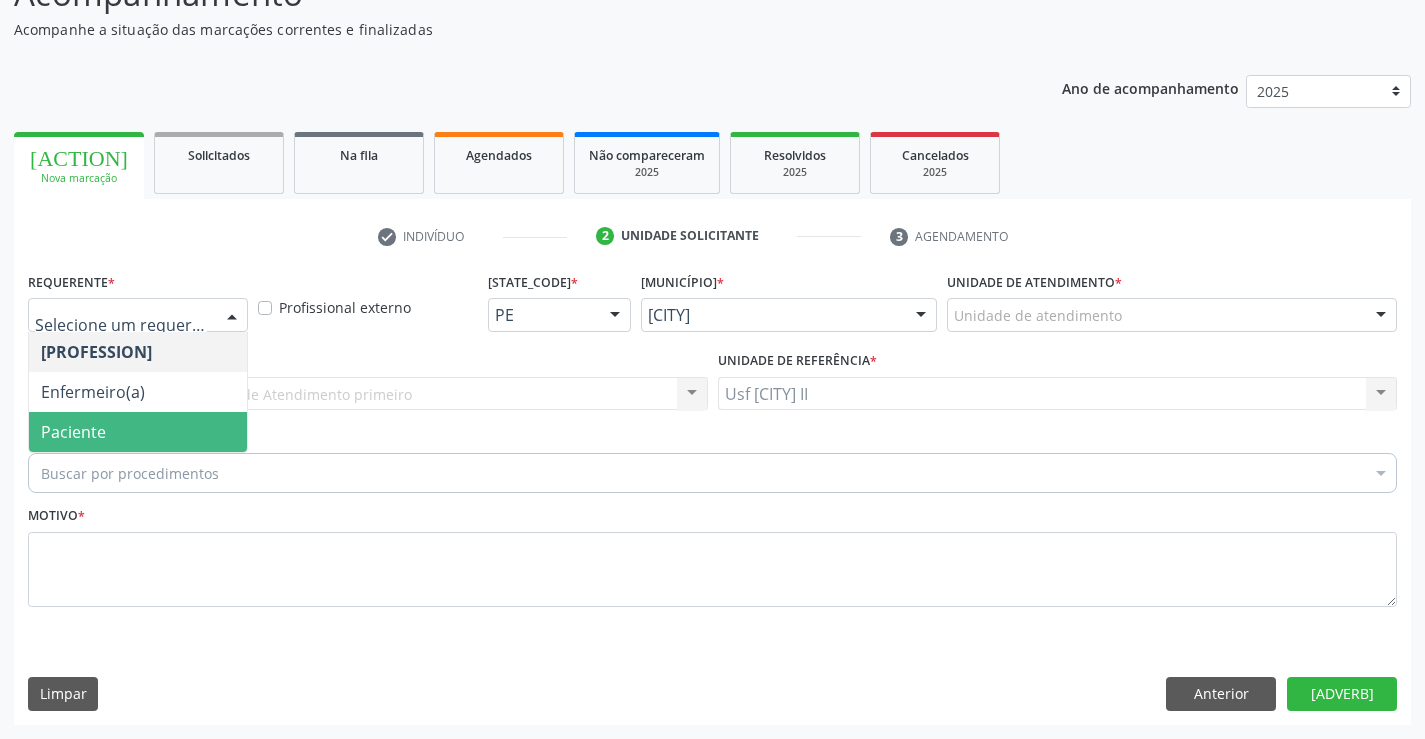click on "Paciente" at bounding box center [138, 432] 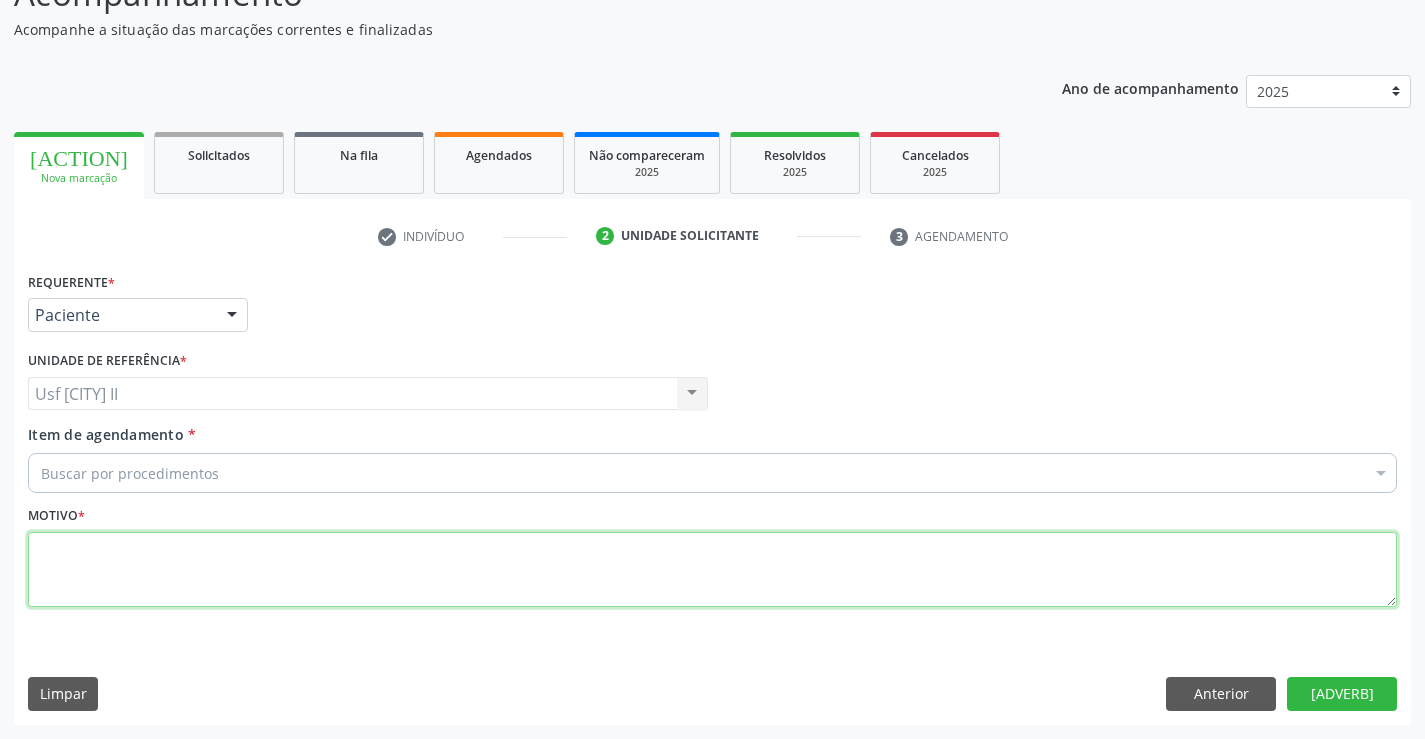 click at bounding box center (712, 570) 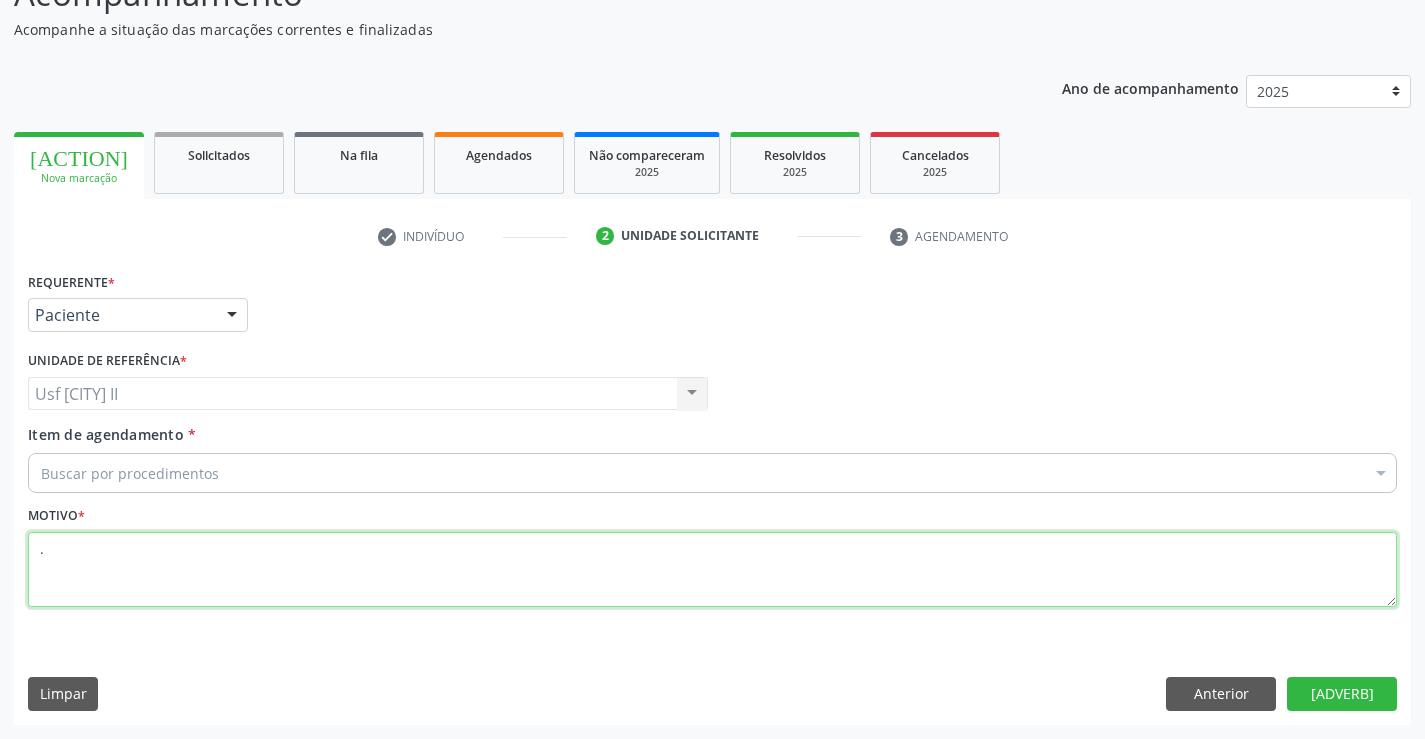type on "." 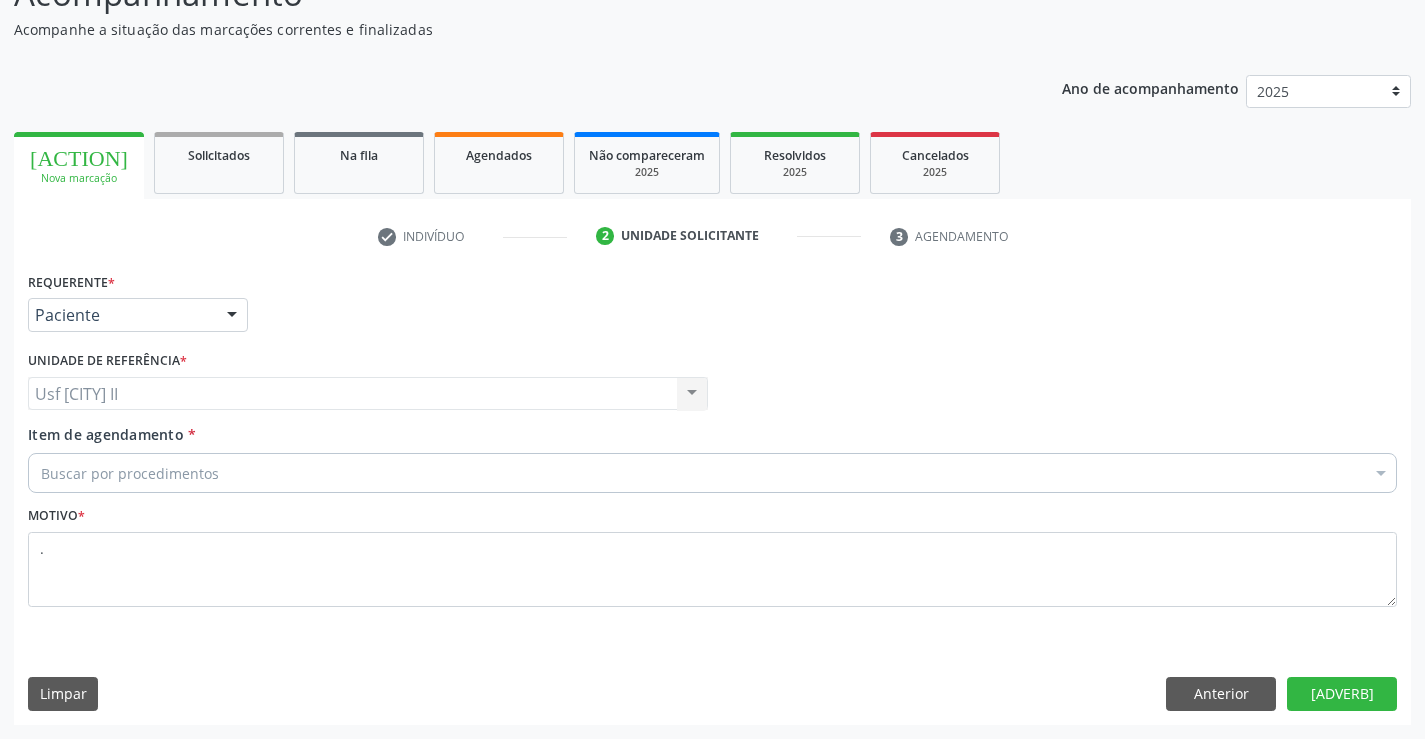 click on "Buscar por procedimentos" at bounding box center (712, 473) 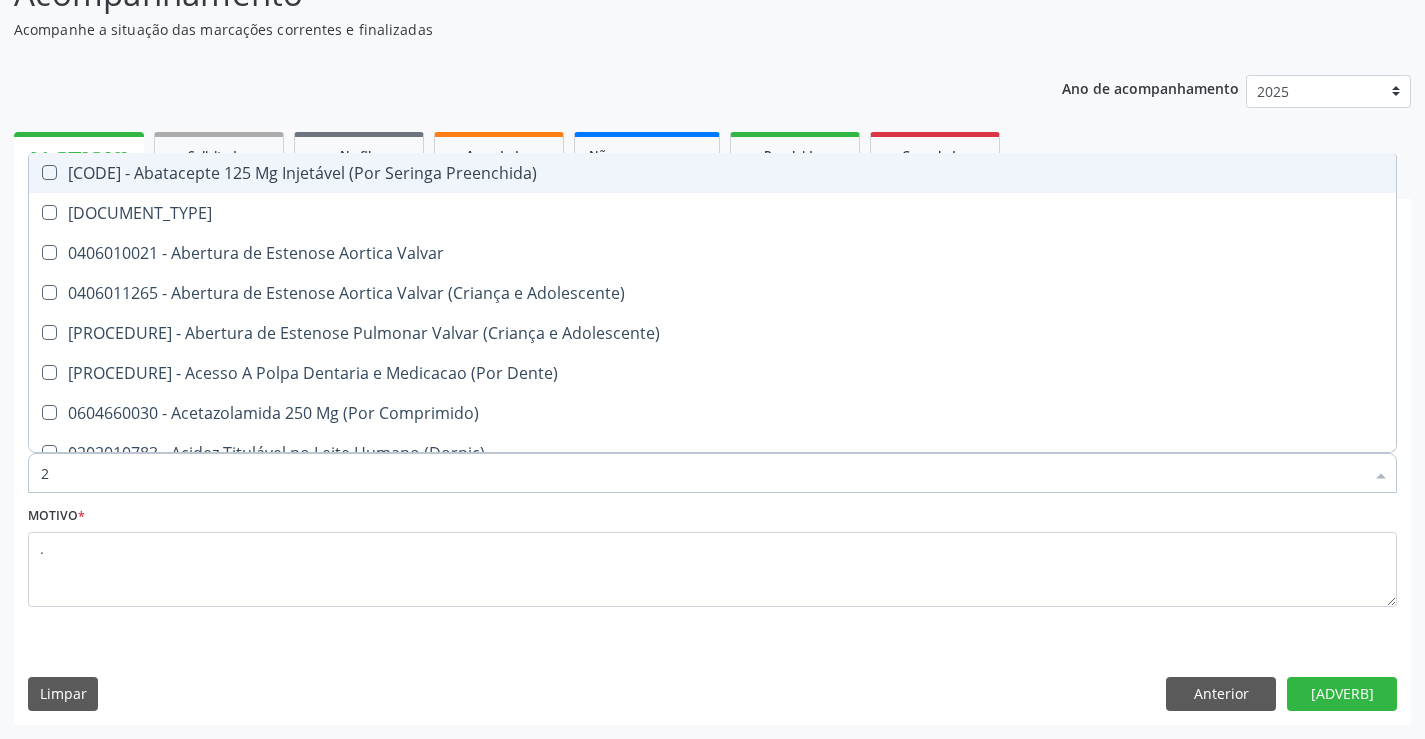 type on "22" 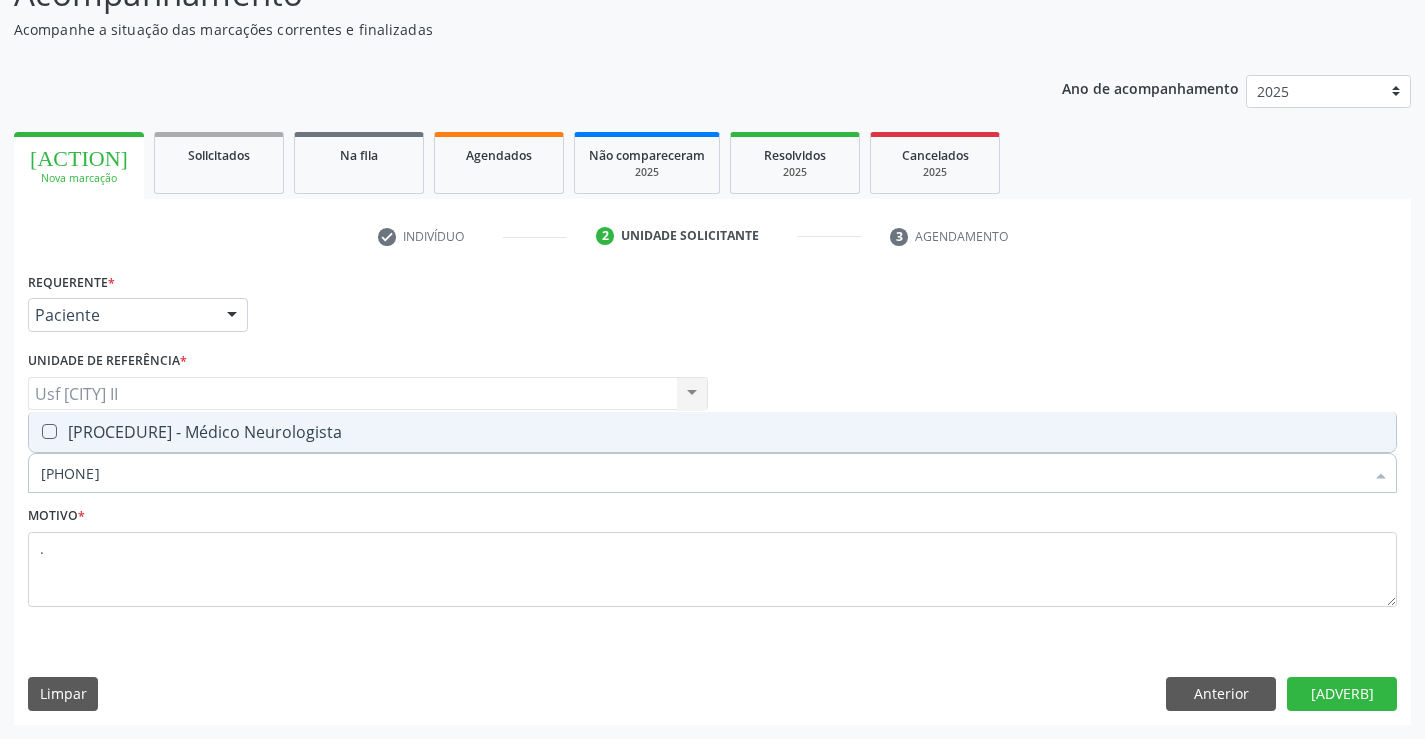 click on "[PROCEDURE] - Médico Neurologista" at bounding box center [712, 432] 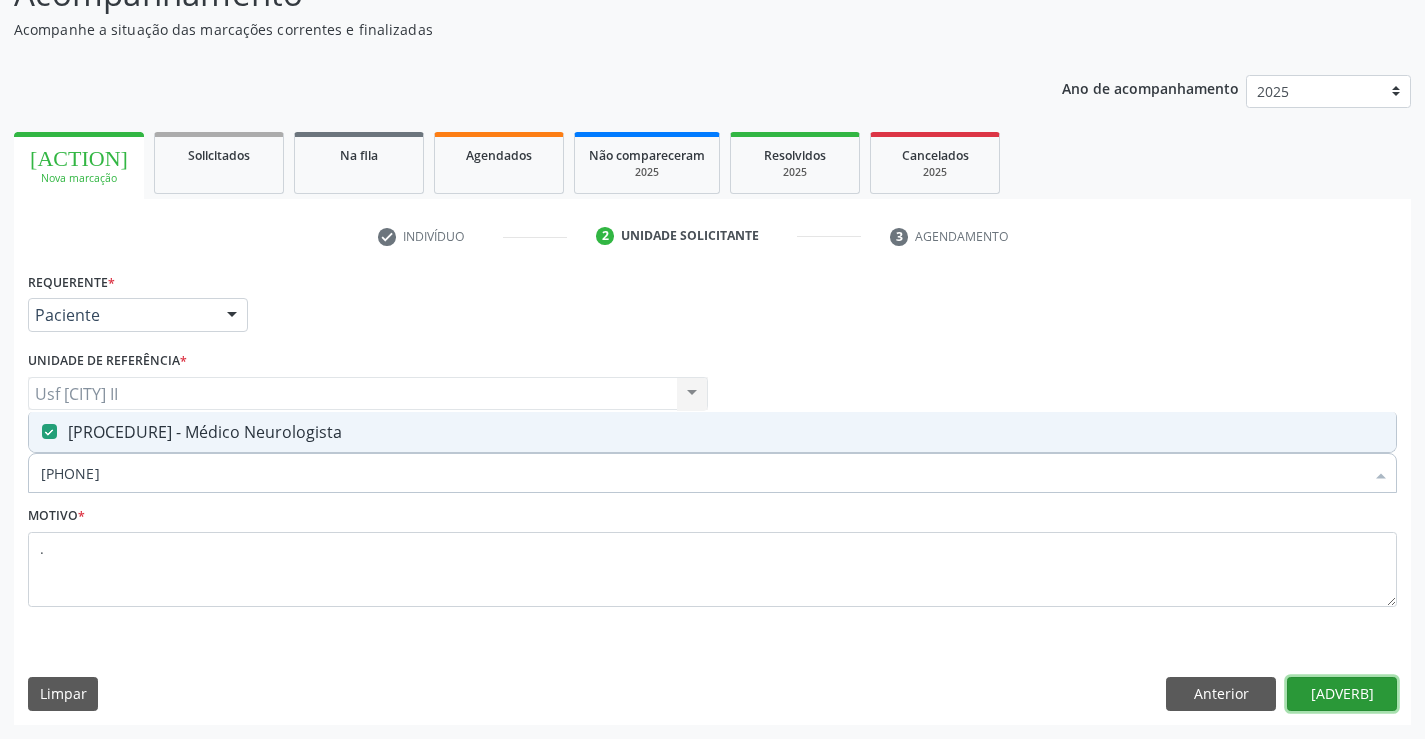 click on "[ADVERB]" at bounding box center [1342, 694] 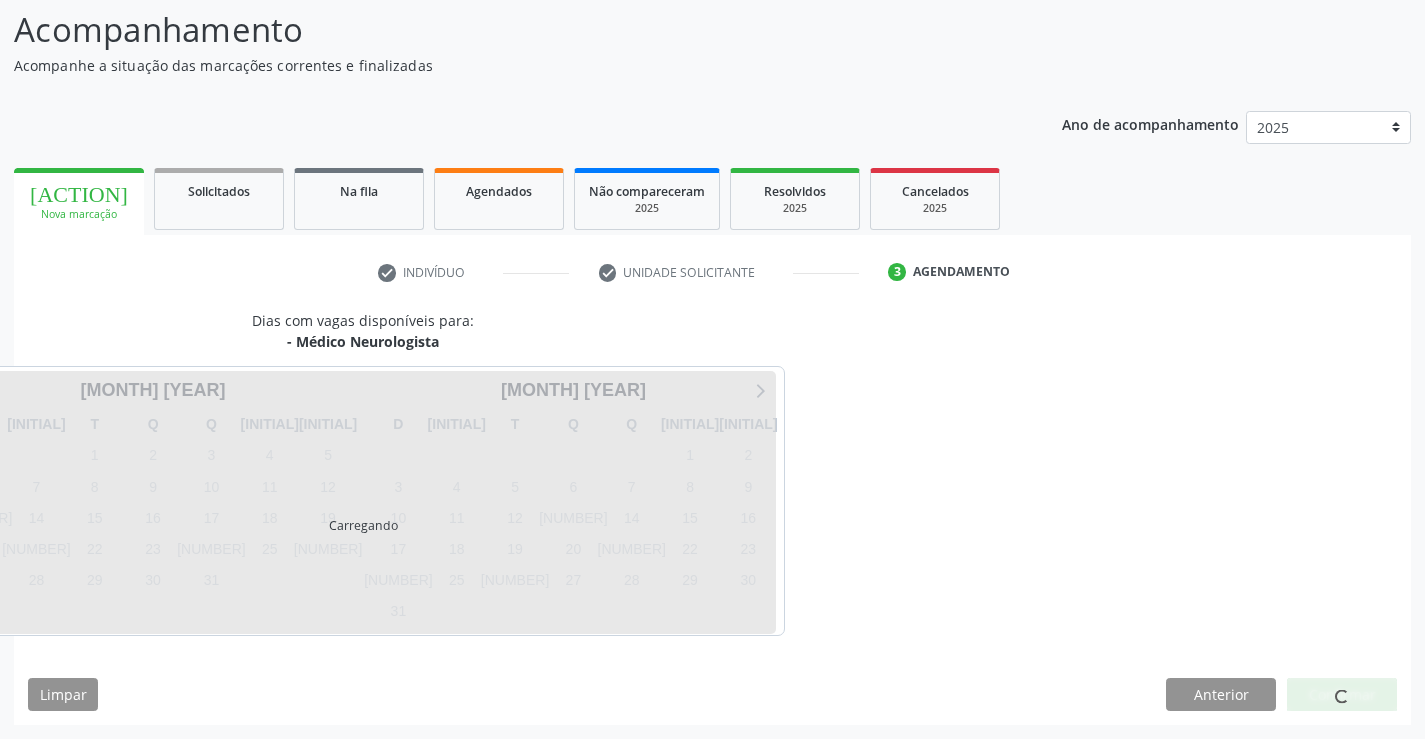 scroll, scrollTop: 131, scrollLeft: 0, axis: vertical 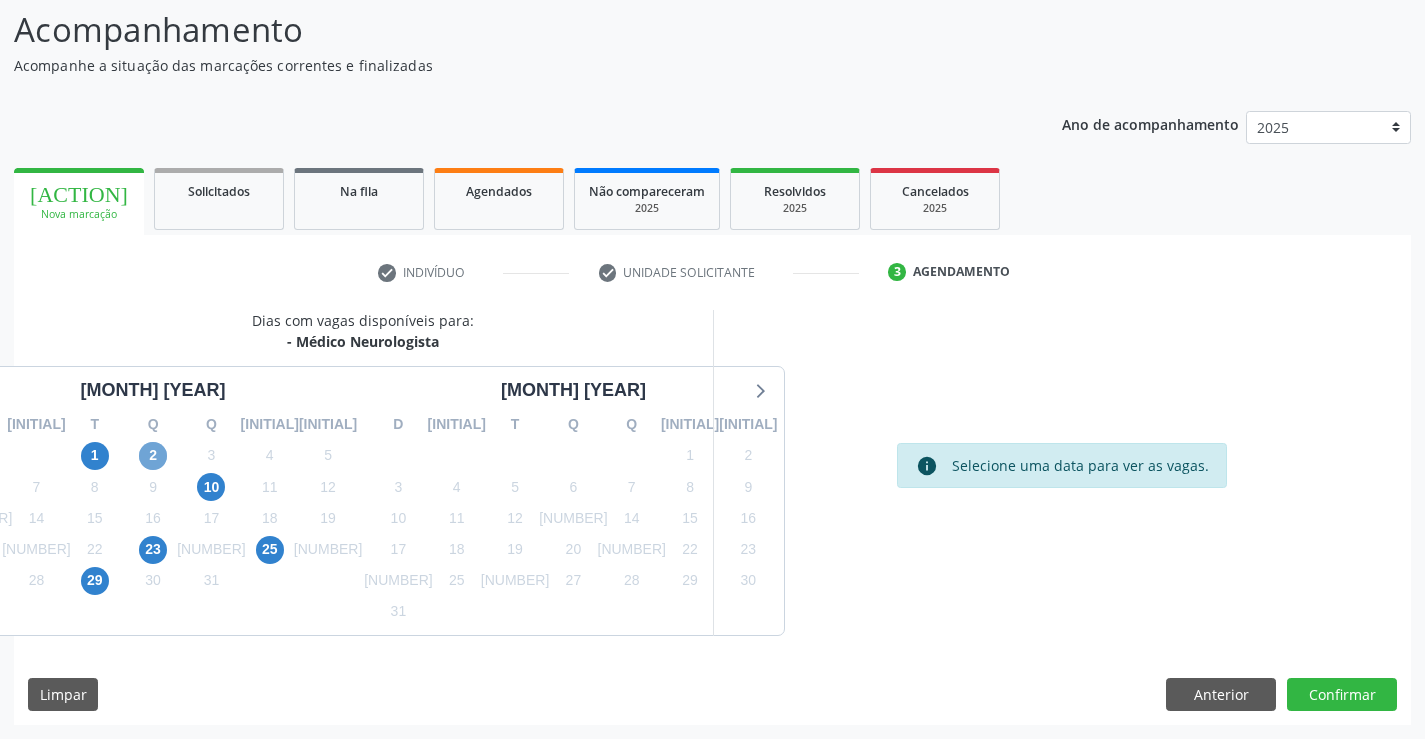 click on "2" at bounding box center [153, 456] 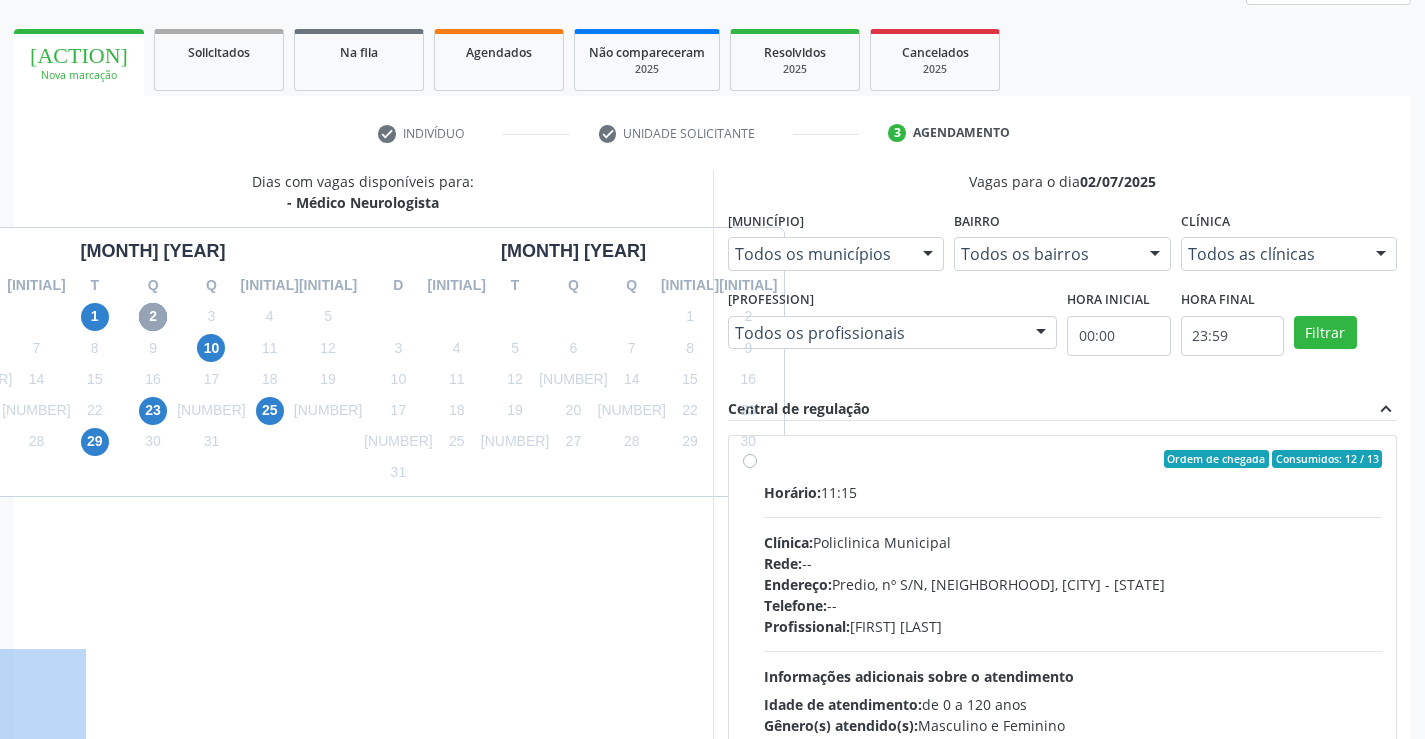 scroll, scrollTop: 331, scrollLeft: 0, axis: vertical 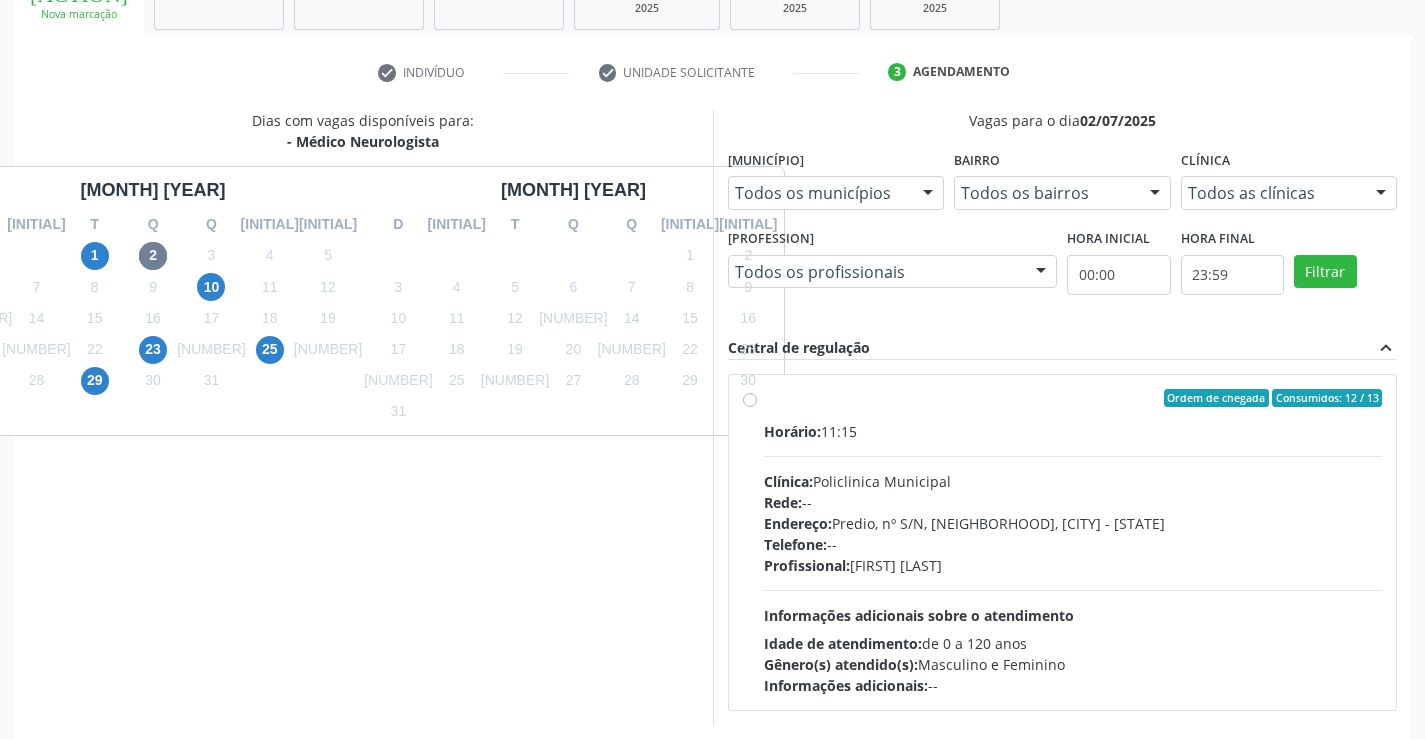 click on "Ordem de chegada
Consumidos: 12 / 13
Horário:   11:15
Clínica:  Policlinica Municipal
Rede:
--
Endereço:   Predio, nº S/N, Ipsep, Serra Talhada - PE
Telefone:   --
Profissional:
[FIRST] [LAST] [LAST]
Informações adicionais sobre o atendimento
Idade de atendimento:
de 0 a 120 anos
Gênero(s) atendido(s):
Masculino e Feminino
Informações adicionais:
--" at bounding box center [1073, 542] 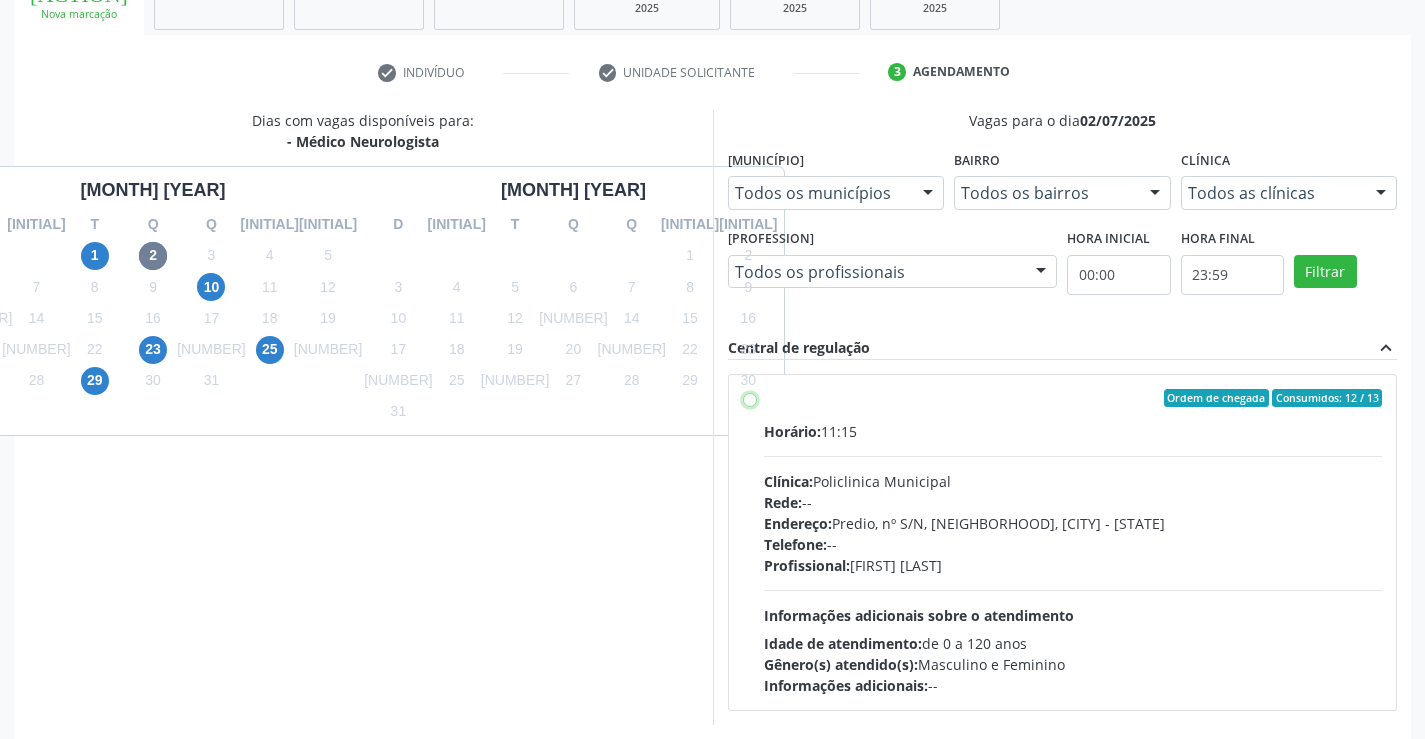 click on "Ordem de chegada
Consumidos: 12 / 13
Horário:   11:15
Clínica:  Policlinica Municipal
Rede:
--
Endereço:   Predio, nº S/N, Ipsep, Serra Talhada - PE
Telefone:   --
Profissional:
[FIRST] [LAST] [LAST]
Informações adicionais sobre o atendimento
Idade de atendimento:
de 0 a 120 anos
Gênero(s) atendido(s):
Masculino e Feminino
Informações adicionais:
--" at bounding box center [750, 398] 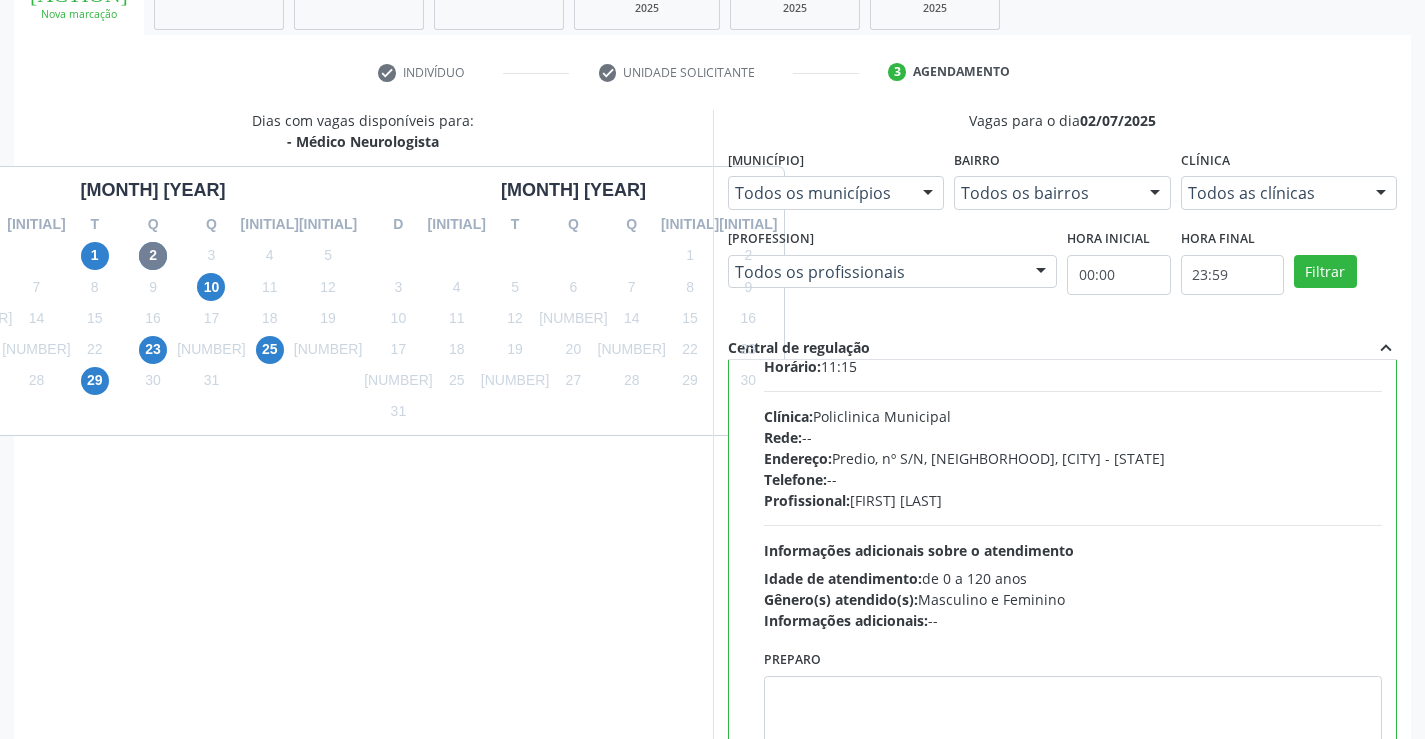 scroll, scrollTop: 99, scrollLeft: 0, axis: vertical 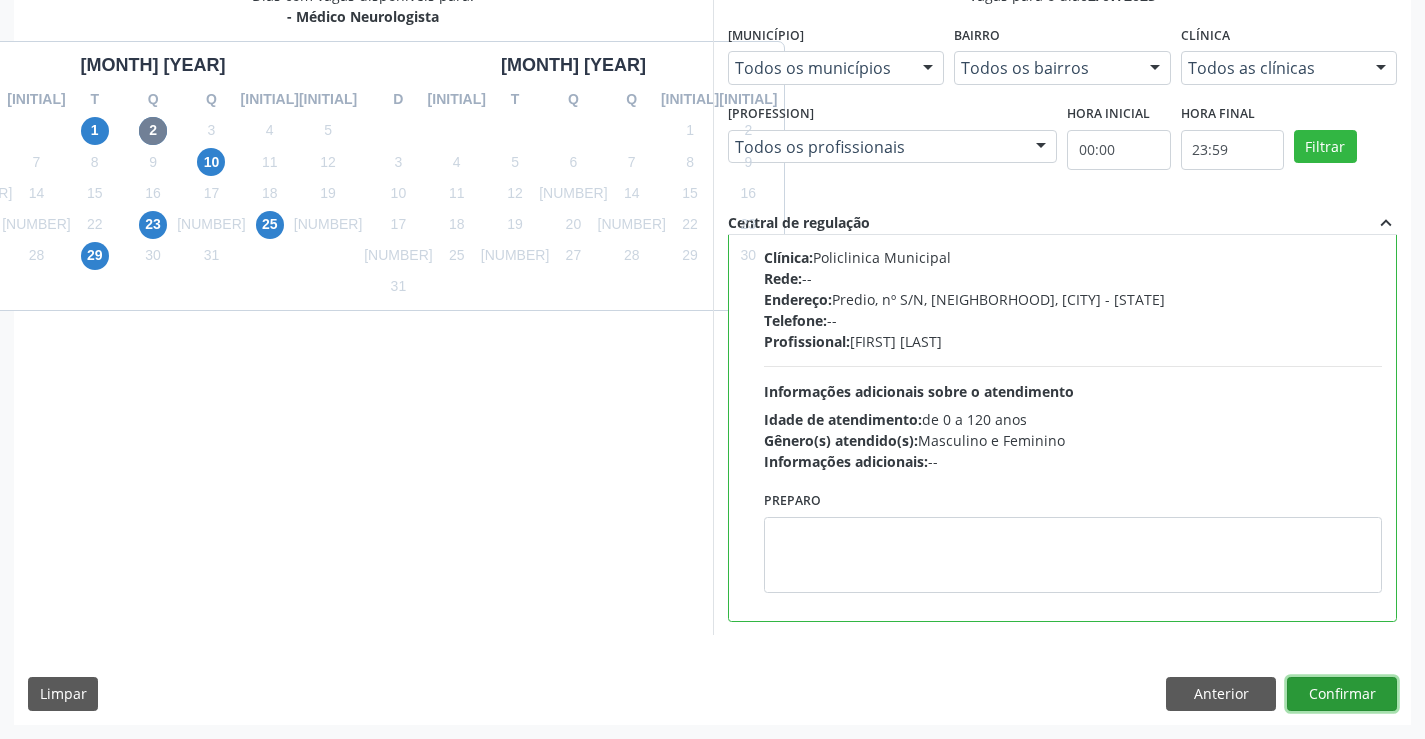 click on "Confirmar" at bounding box center (1342, 694) 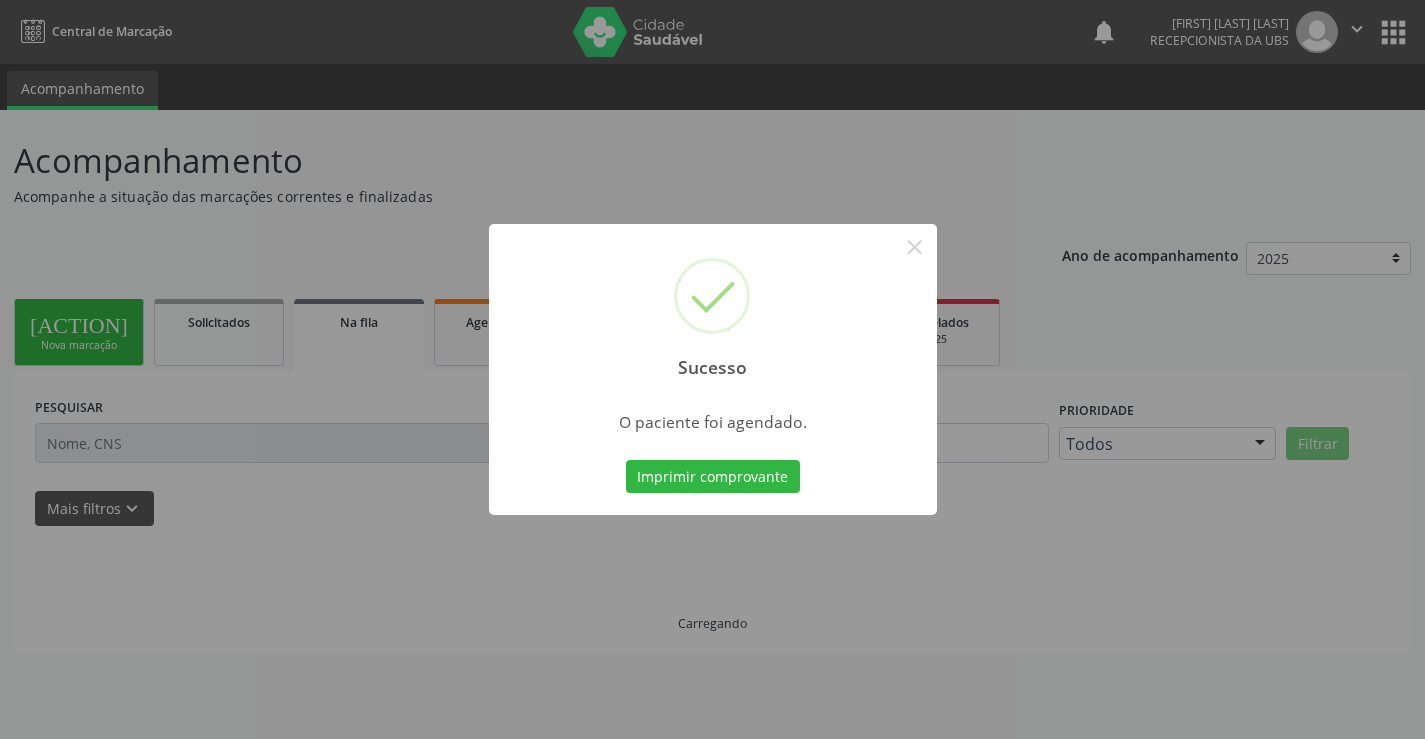 scroll, scrollTop: 0, scrollLeft: 0, axis: both 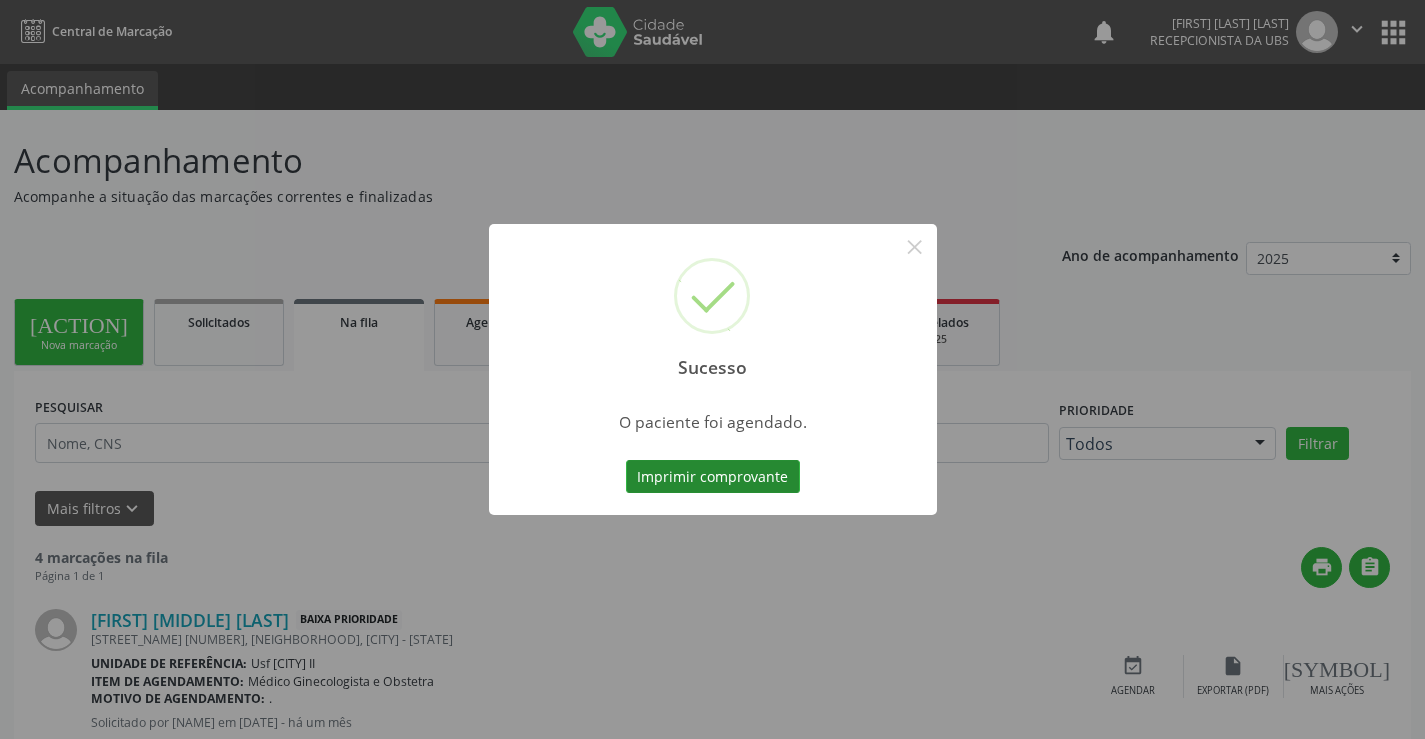 click on "Imprimir comprovante" at bounding box center (713, 477) 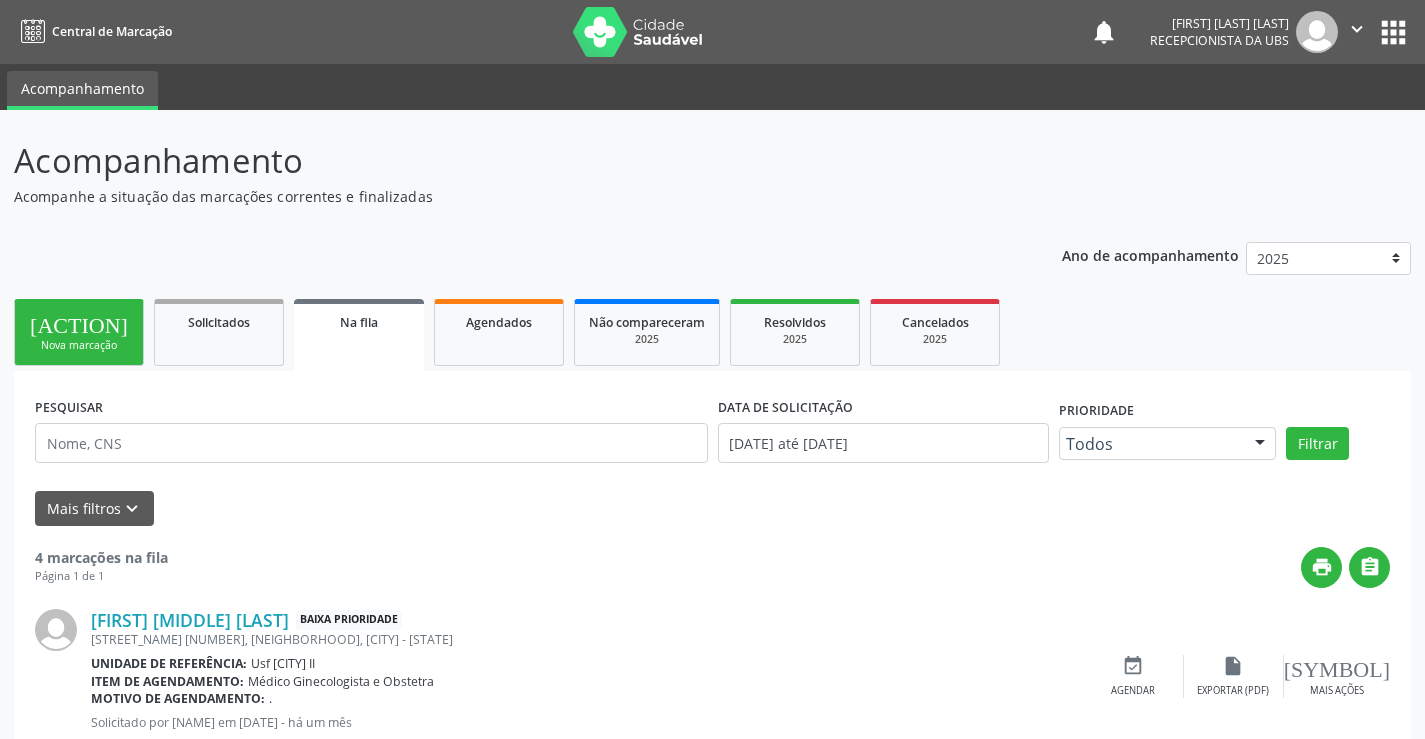 click on "Nova marcação" at bounding box center (79, 345) 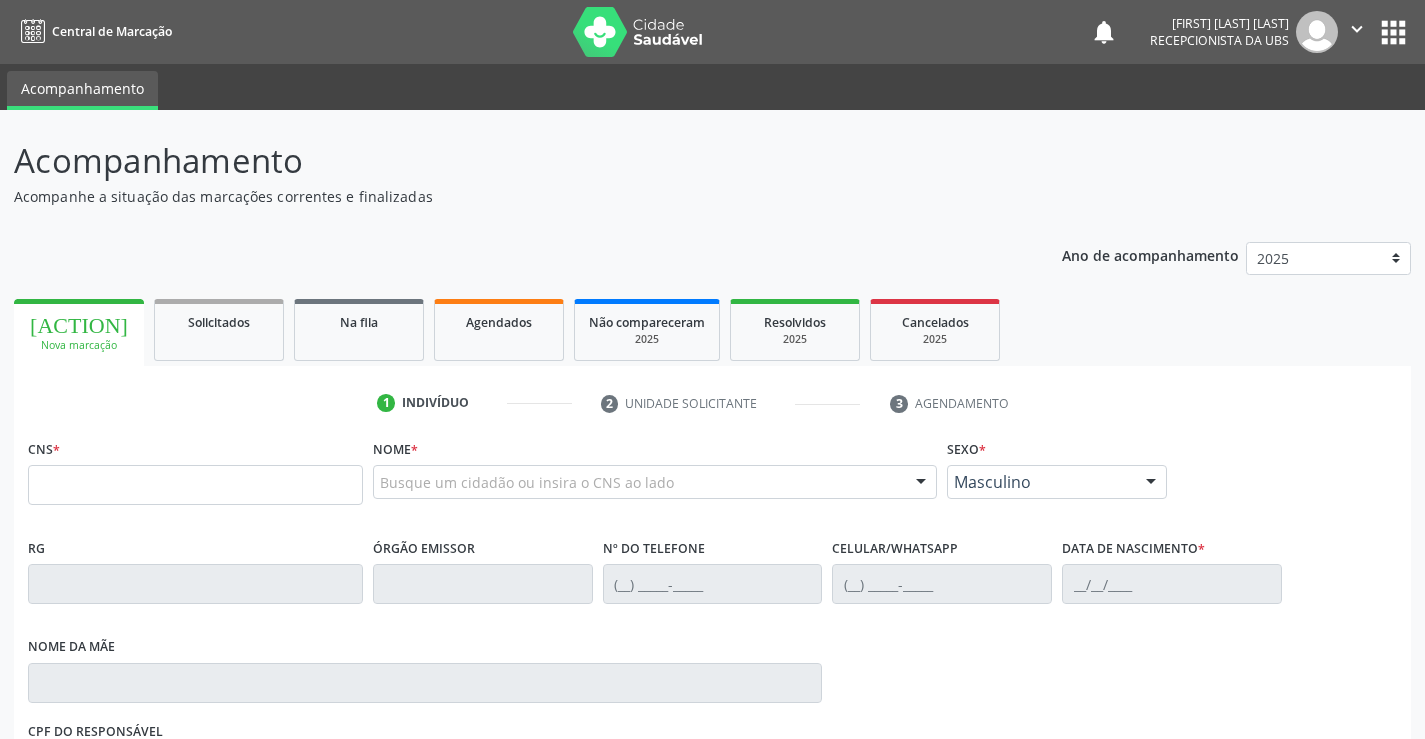 scroll, scrollTop: 100, scrollLeft: 0, axis: vertical 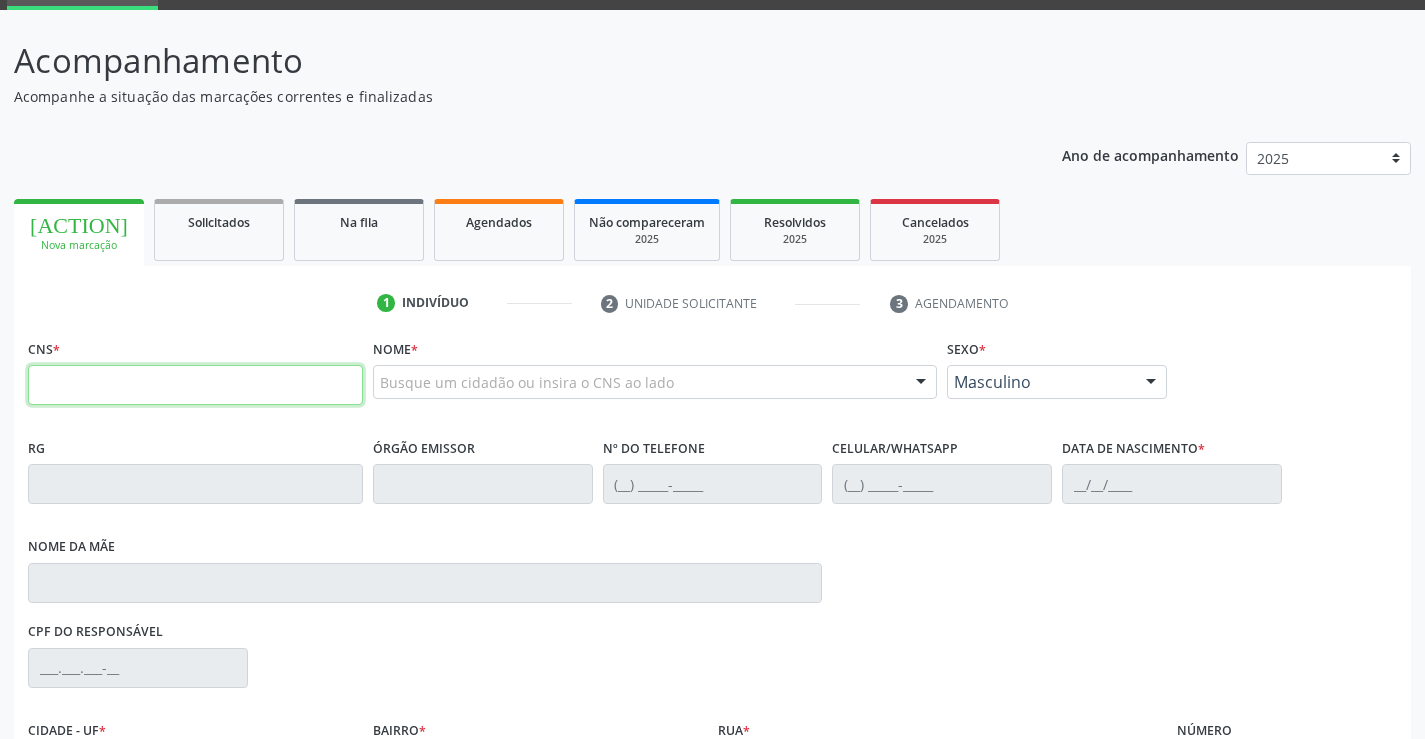click at bounding box center [195, 385] 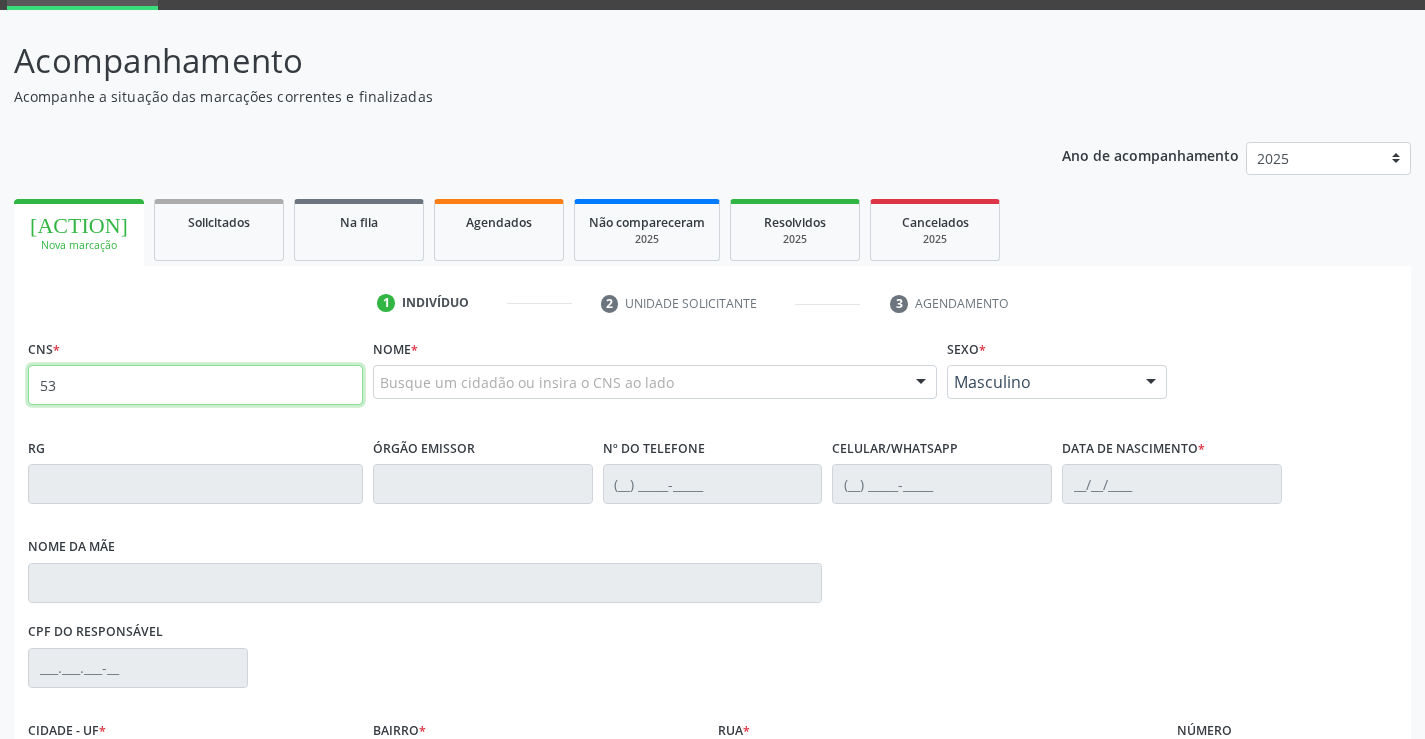 type on "53" 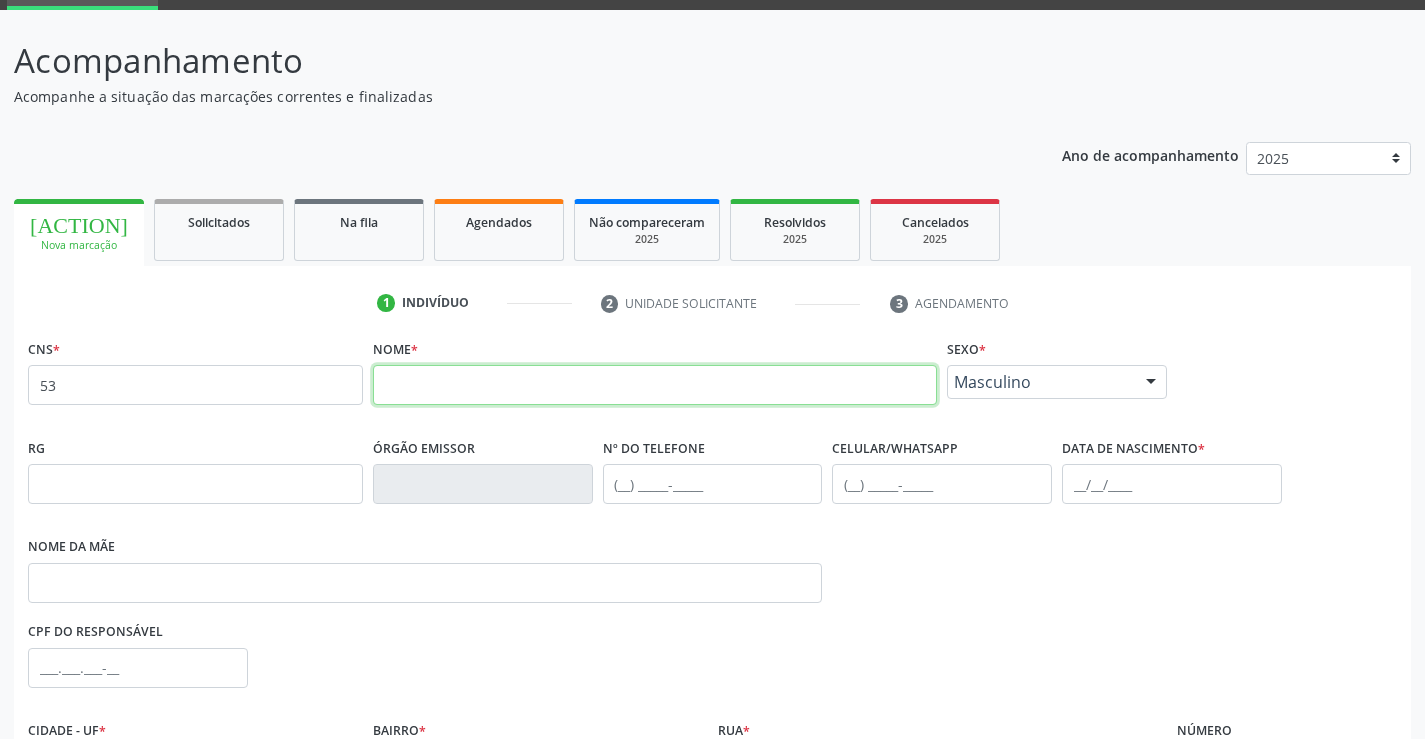 click at bounding box center [655, 385] 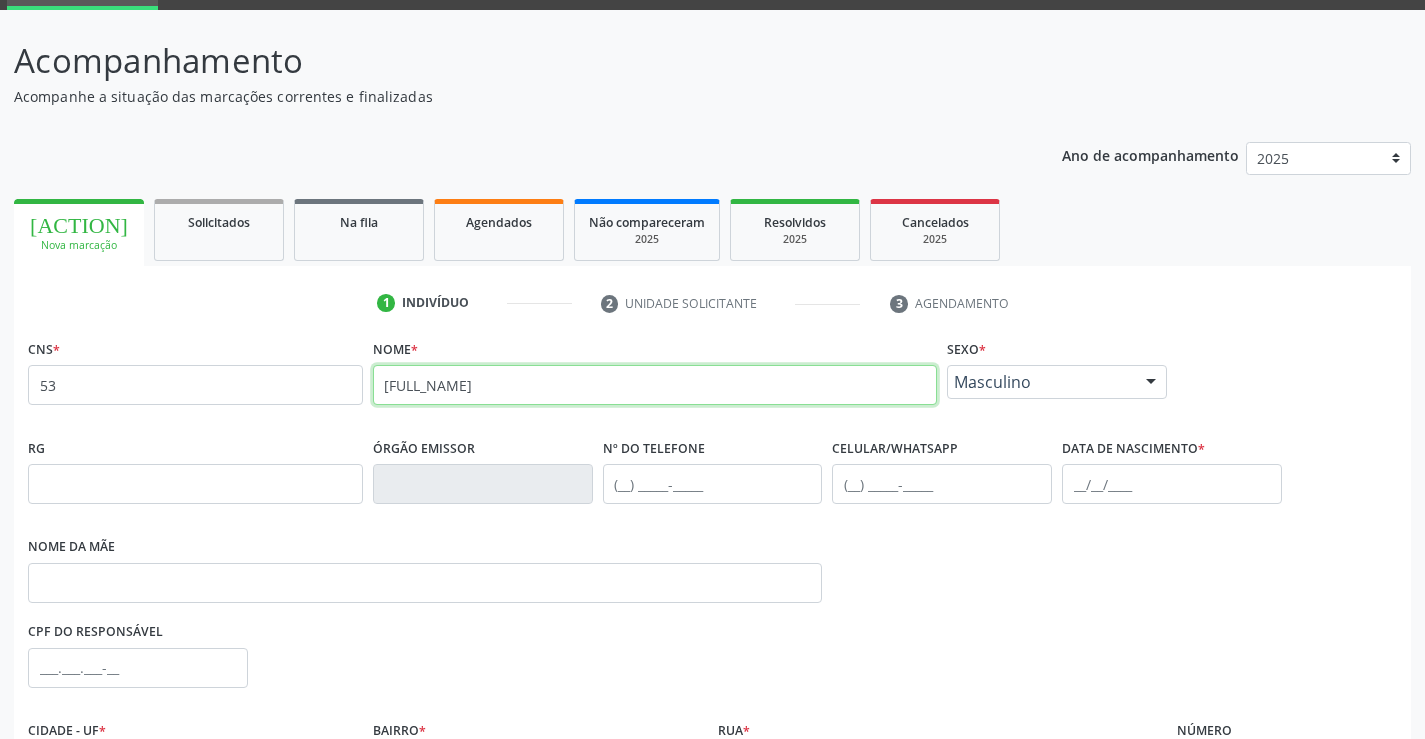 type on "[FULL_NAME]" 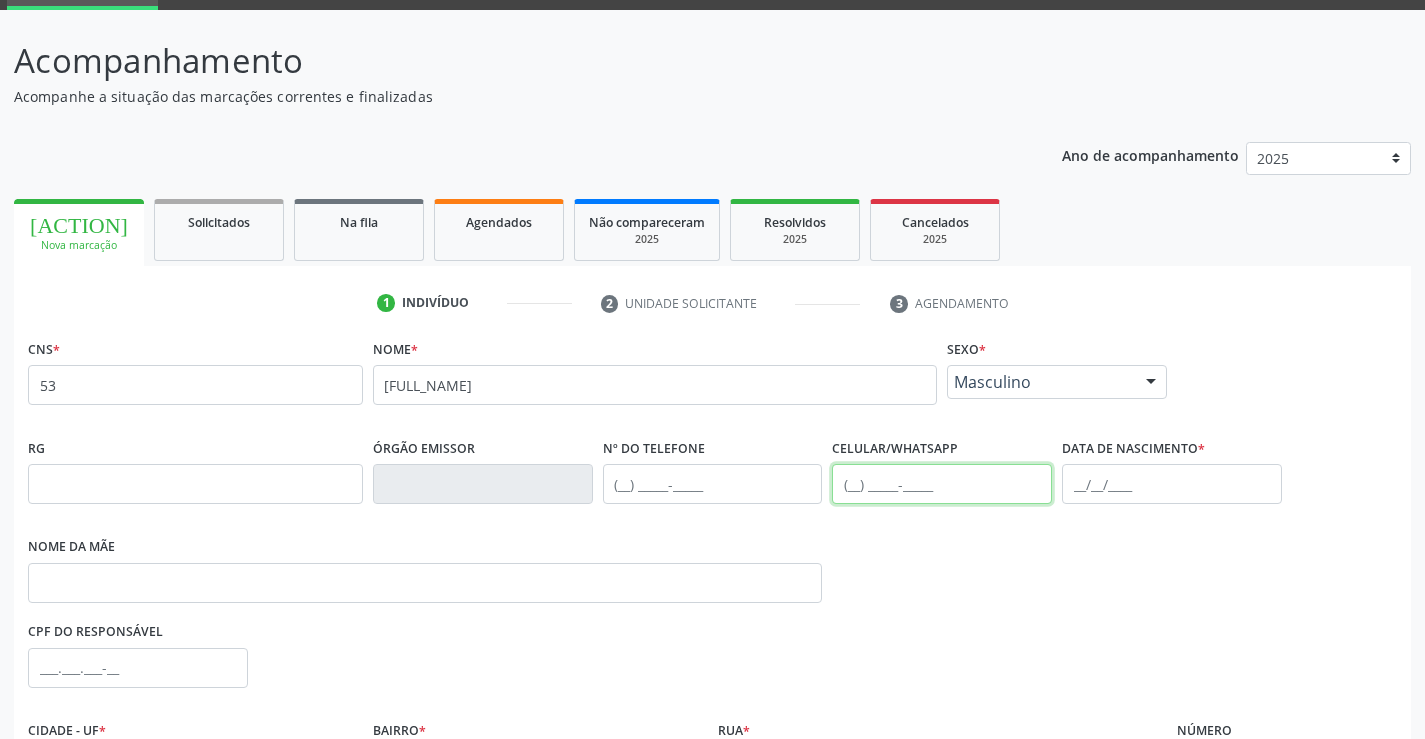 click at bounding box center (942, 484) 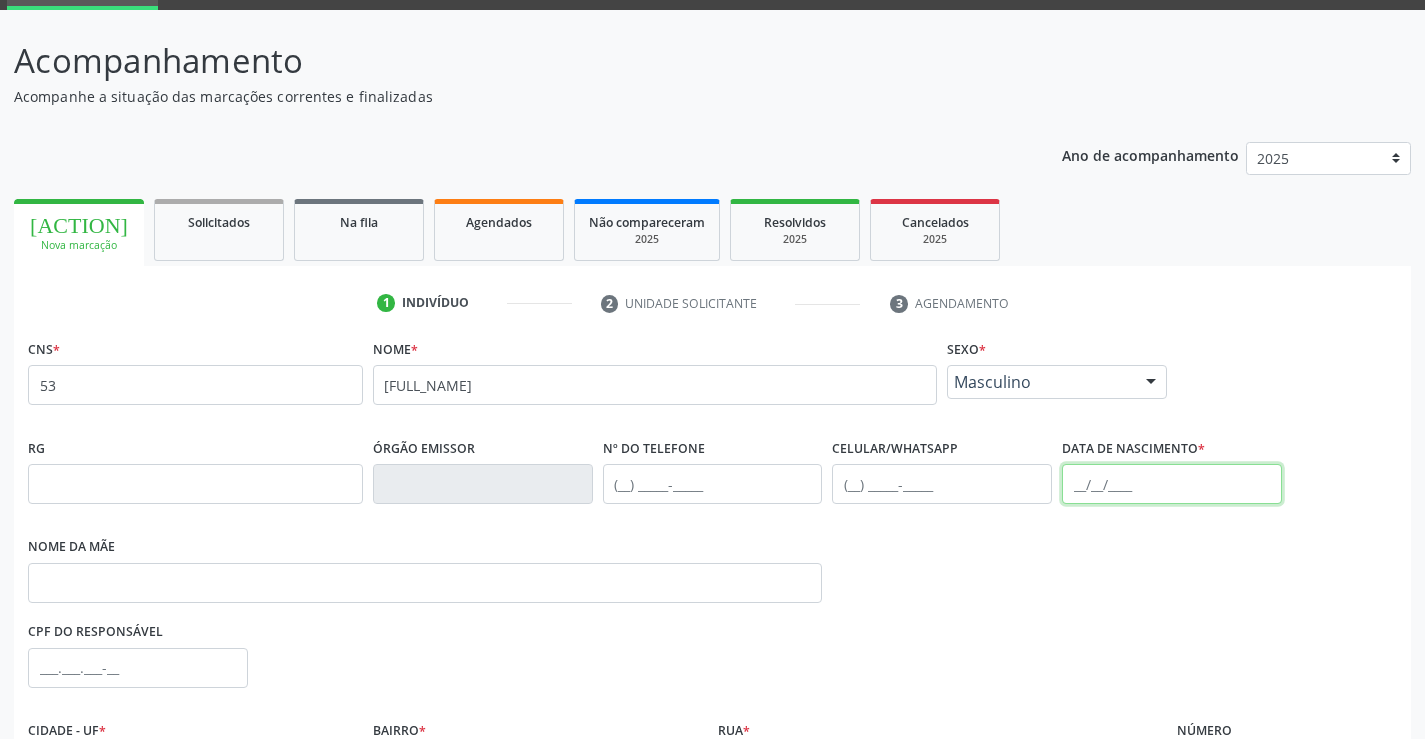 click at bounding box center (1172, 484) 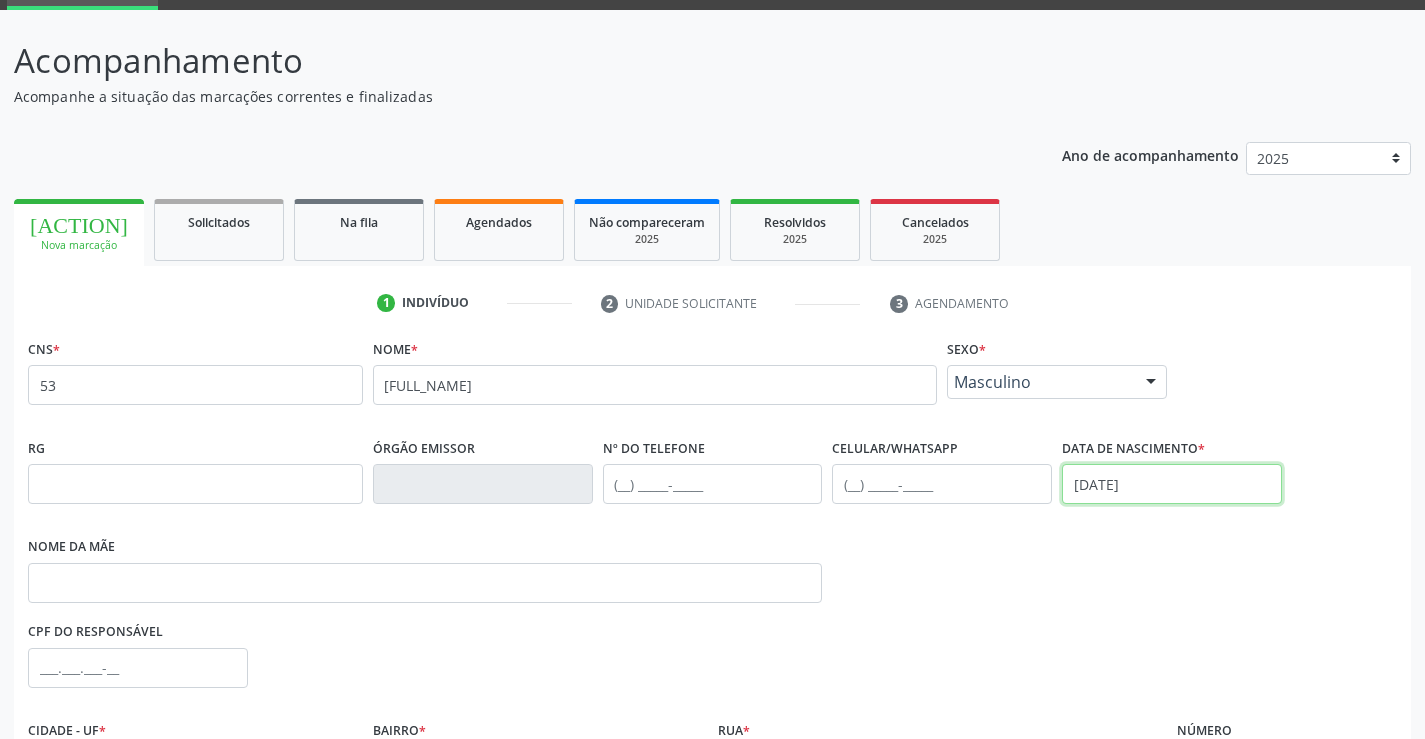 type on "[DATE]" 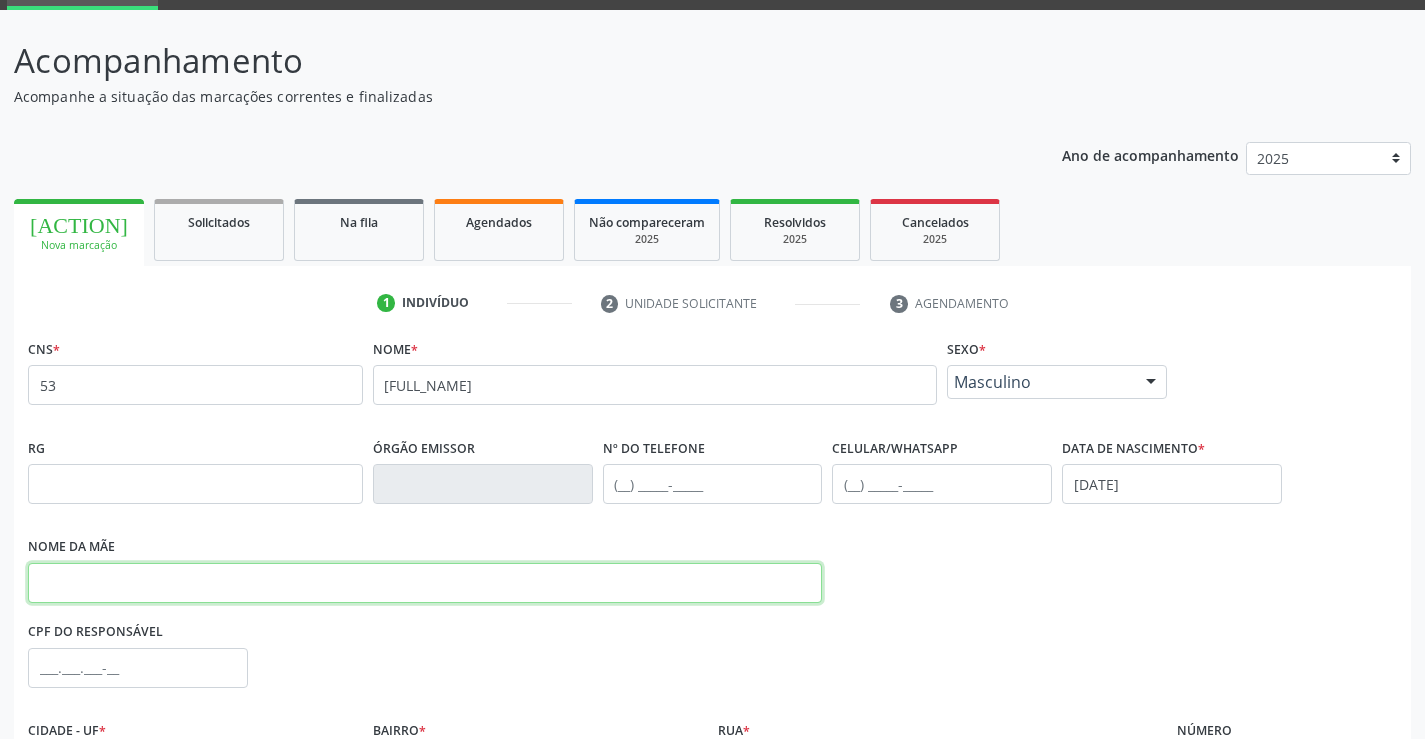 click at bounding box center (425, 583) 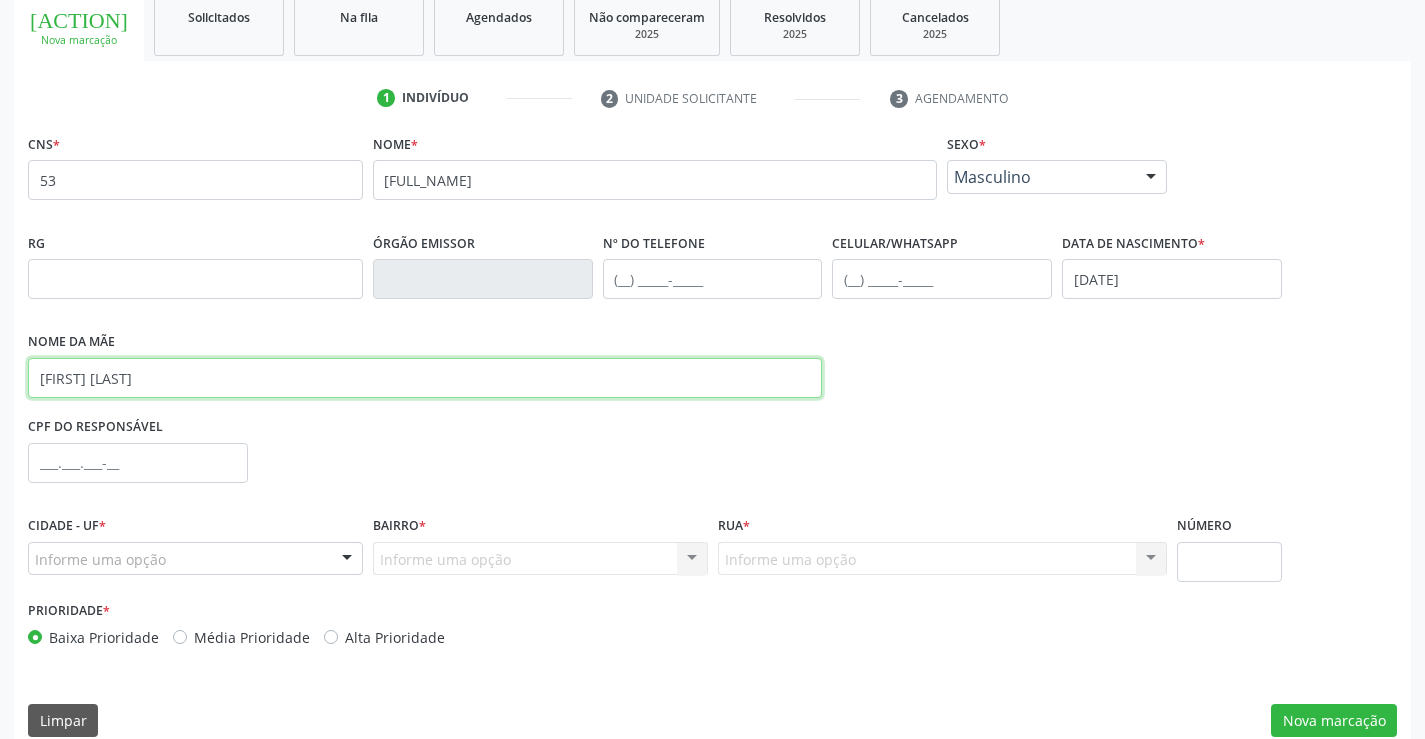 scroll, scrollTop: 331, scrollLeft: 0, axis: vertical 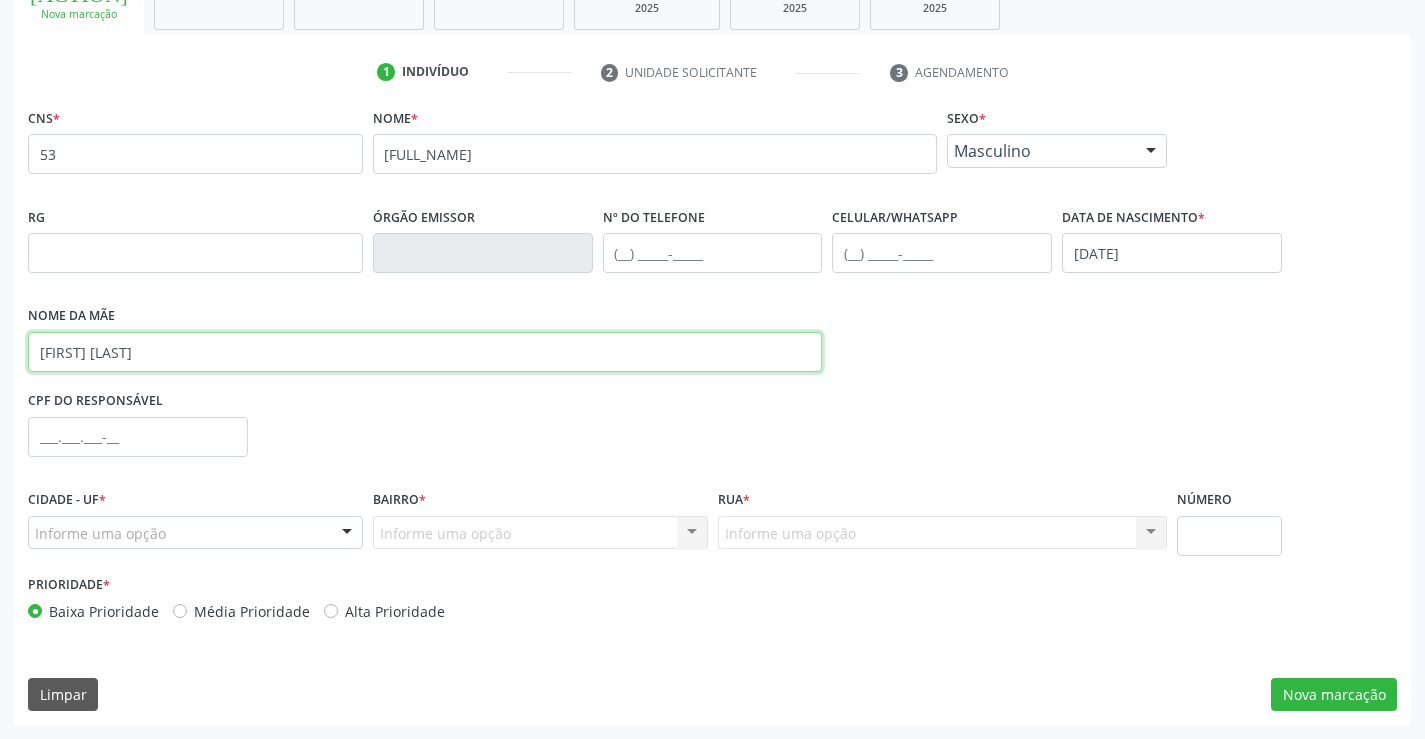 type on "[FIRST] [LAST]" 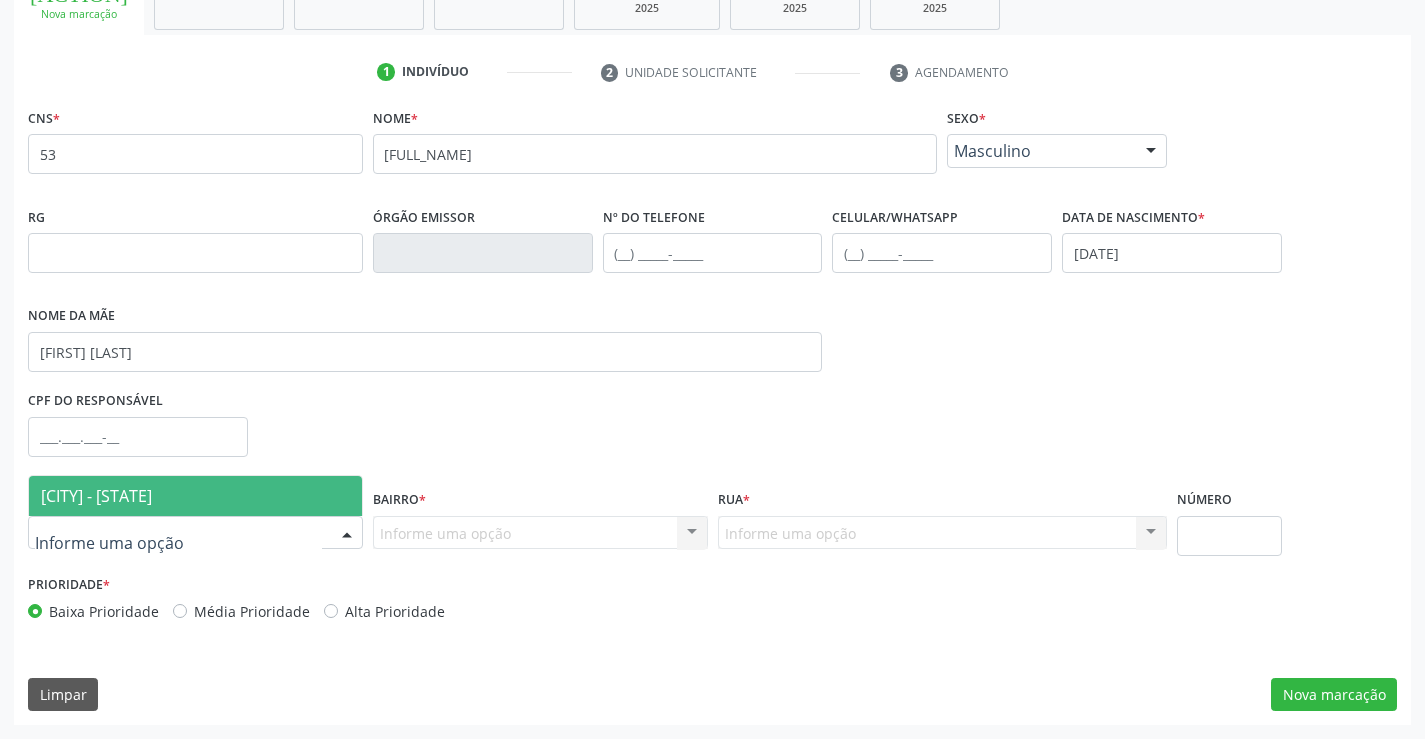 click at bounding box center [347, 534] 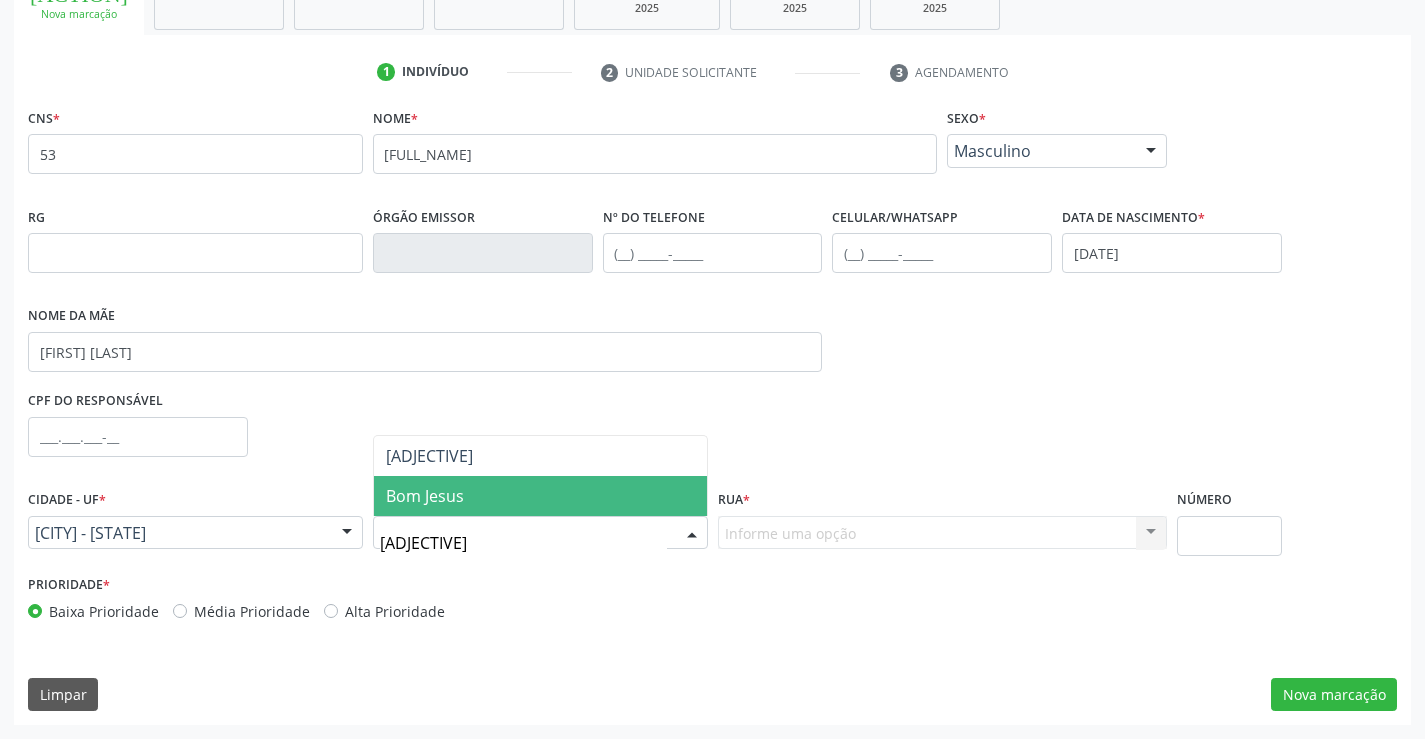 click on "Bom Jesus" at bounding box center (425, 496) 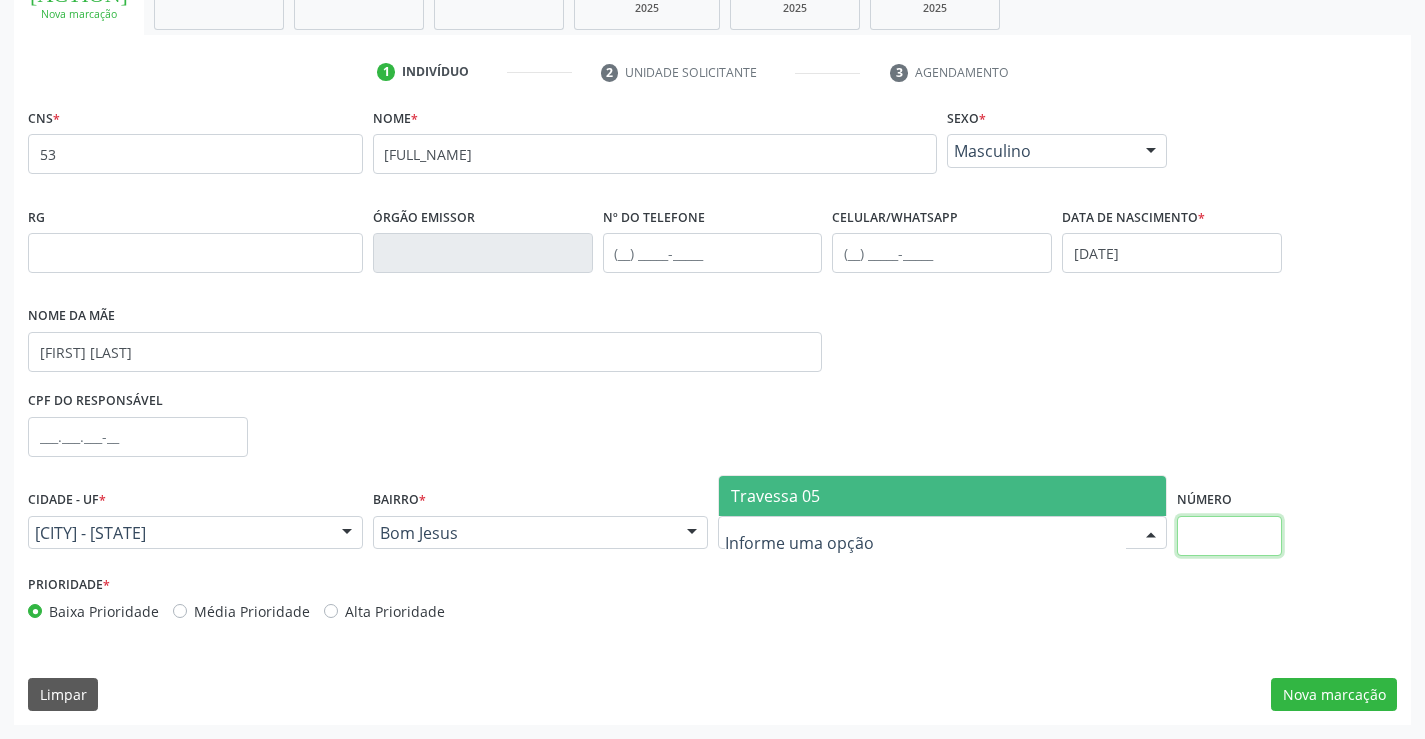 click at bounding box center [1229, 536] 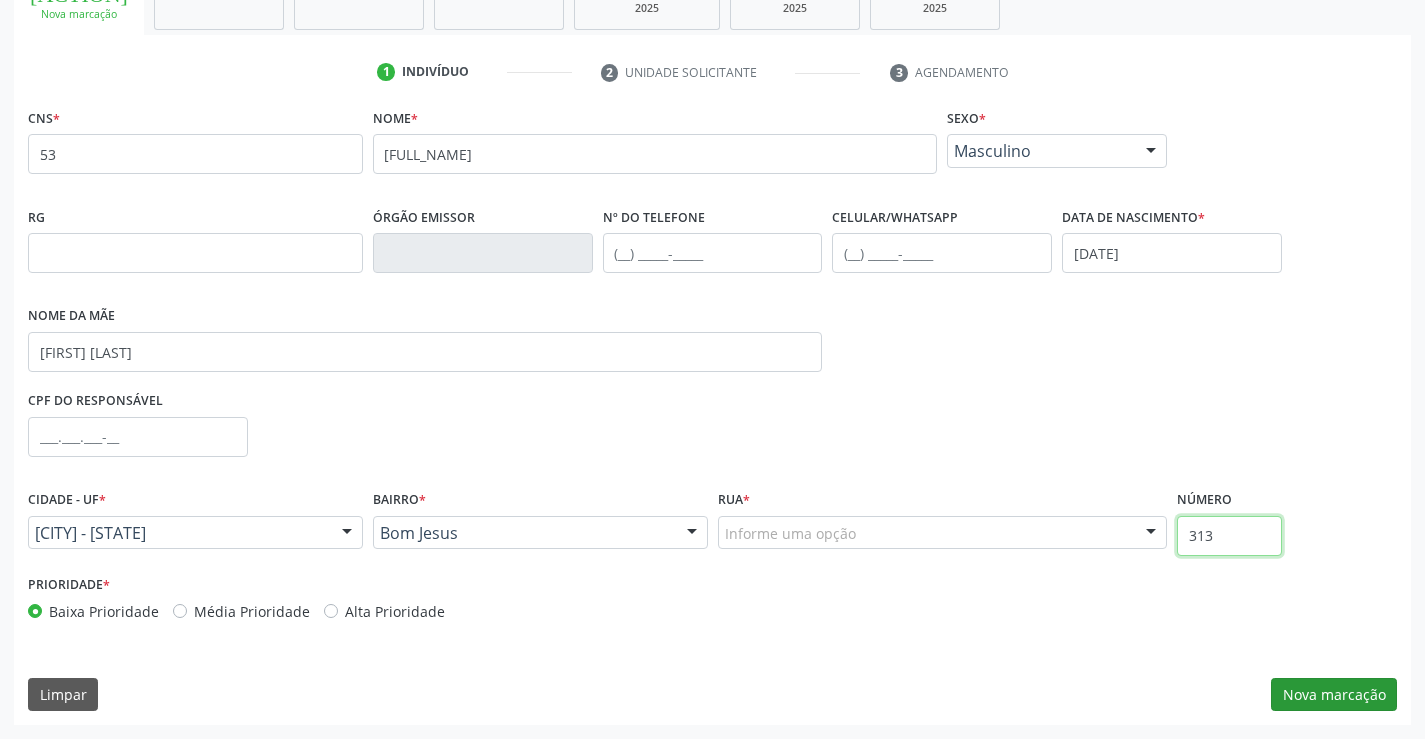 type on "313" 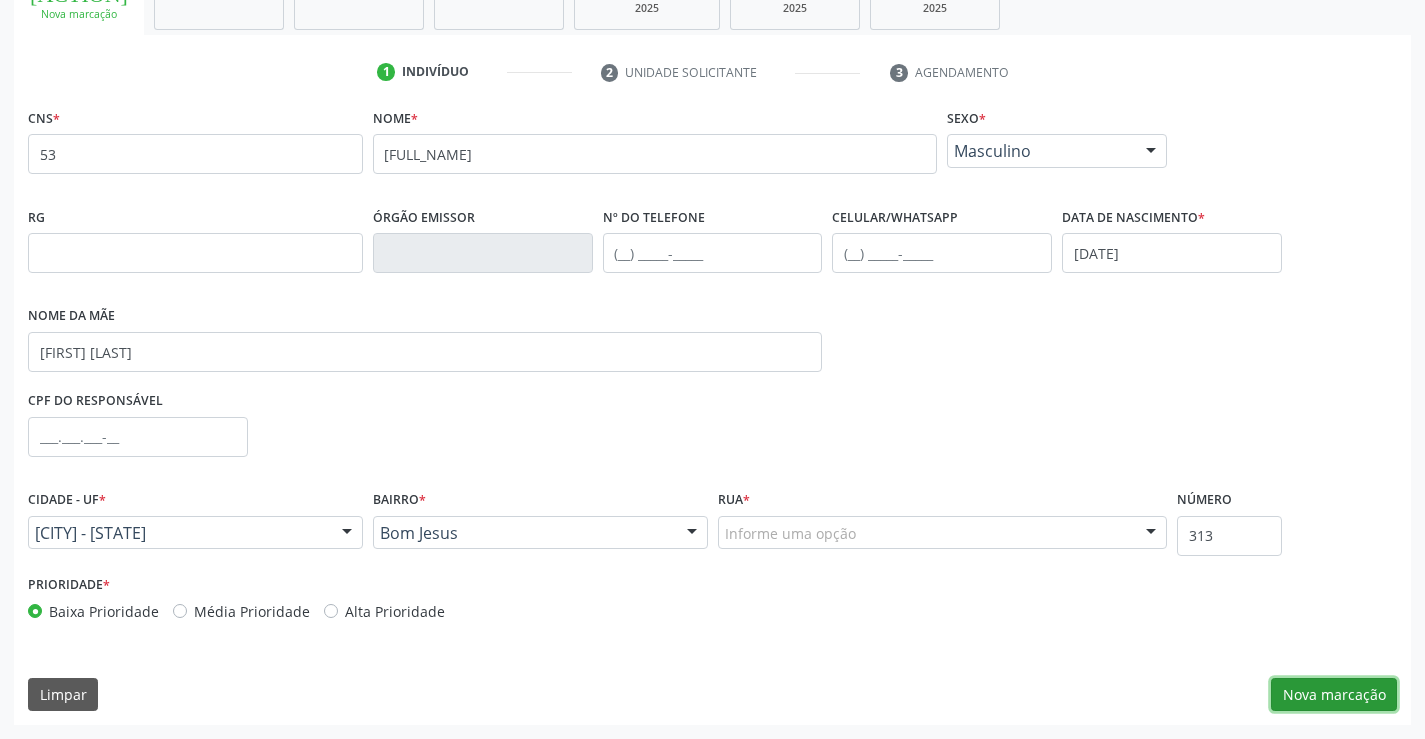click on "Nova marcação" at bounding box center [1334, 695] 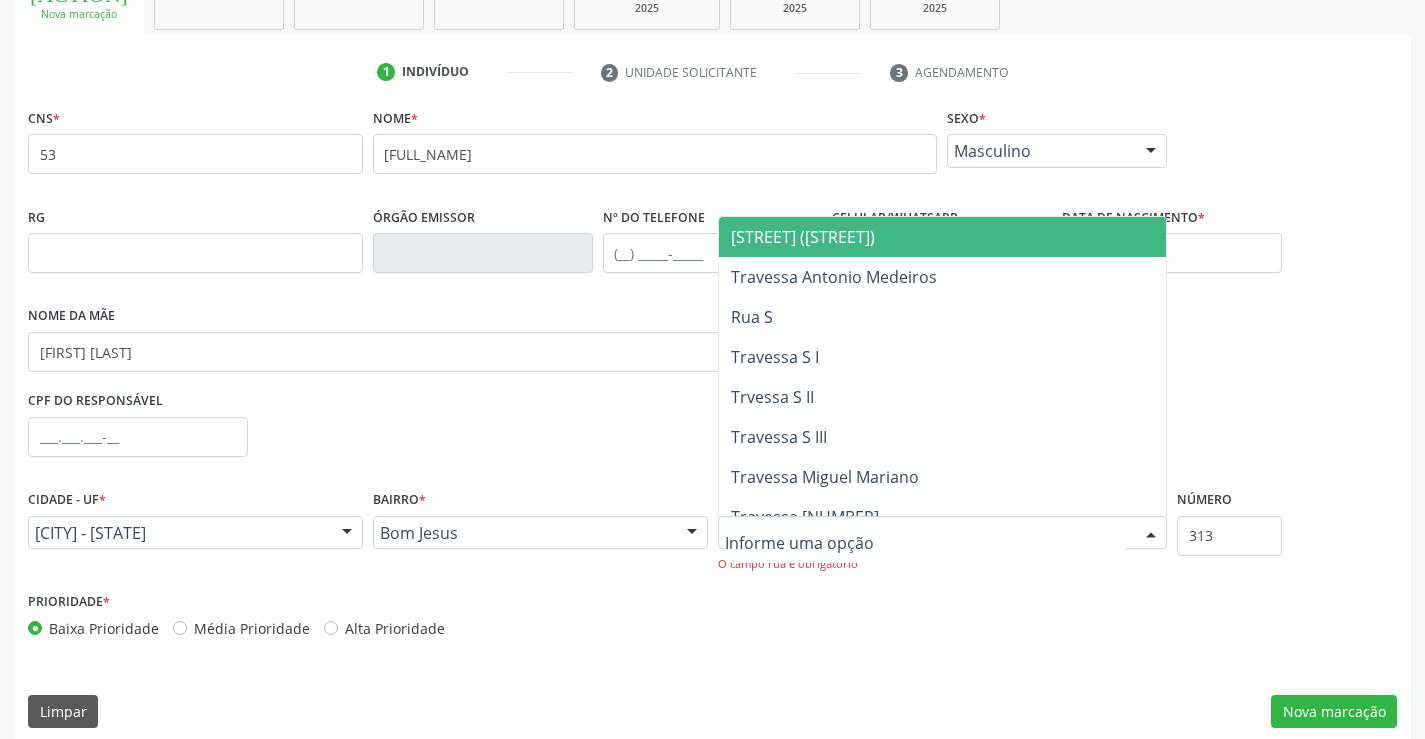 click at bounding box center (943, 533) 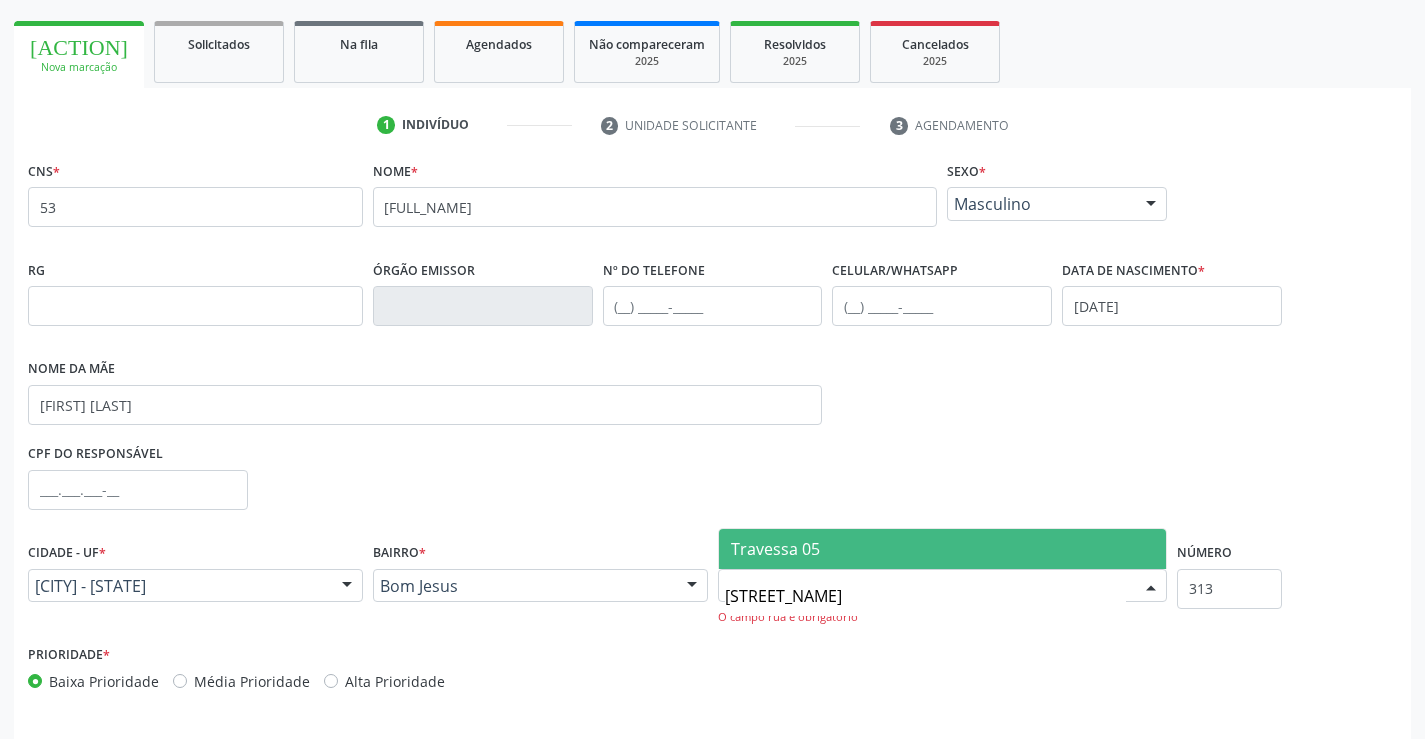 scroll, scrollTop: 231, scrollLeft: 0, axis: vertical 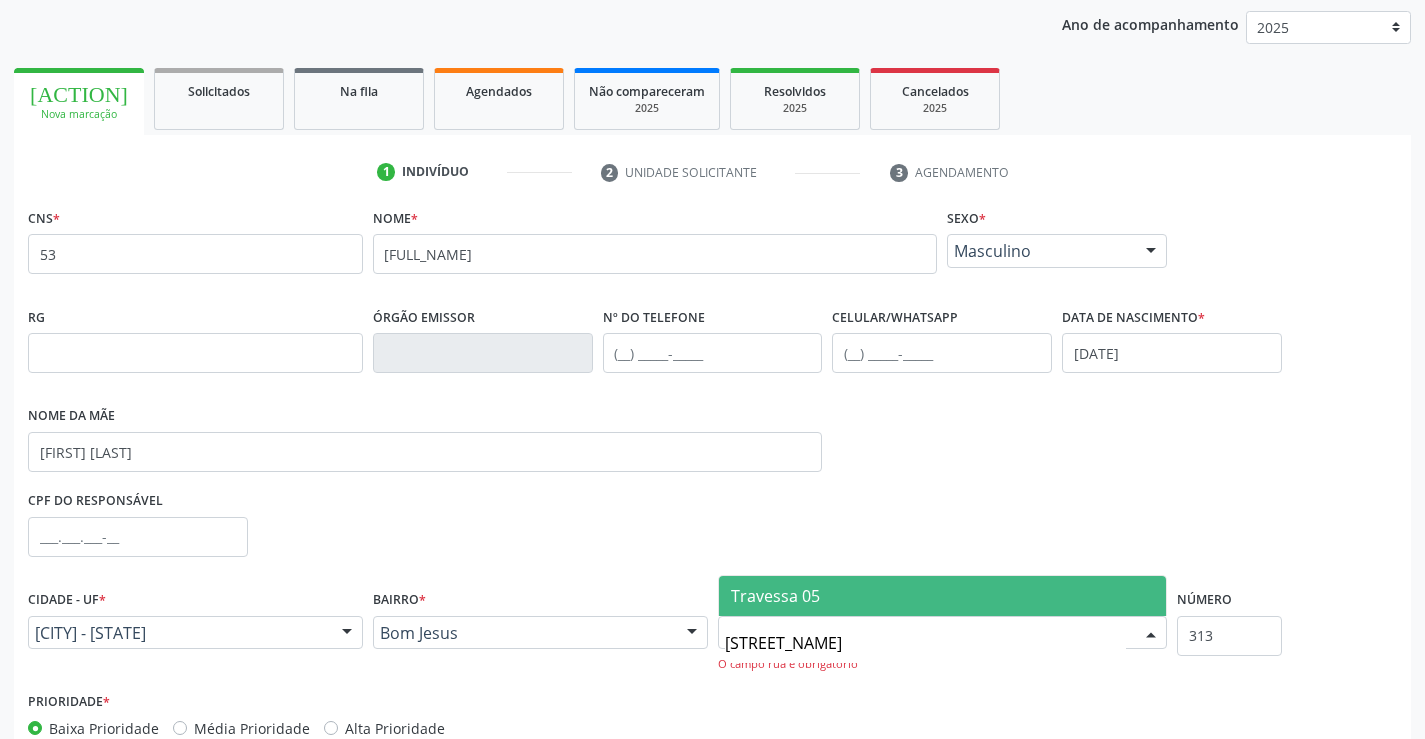 drag, startPoint x: 1003, startPoint y: 494, endPoint x: 941, endPoint y: 595, distance: 118.511604 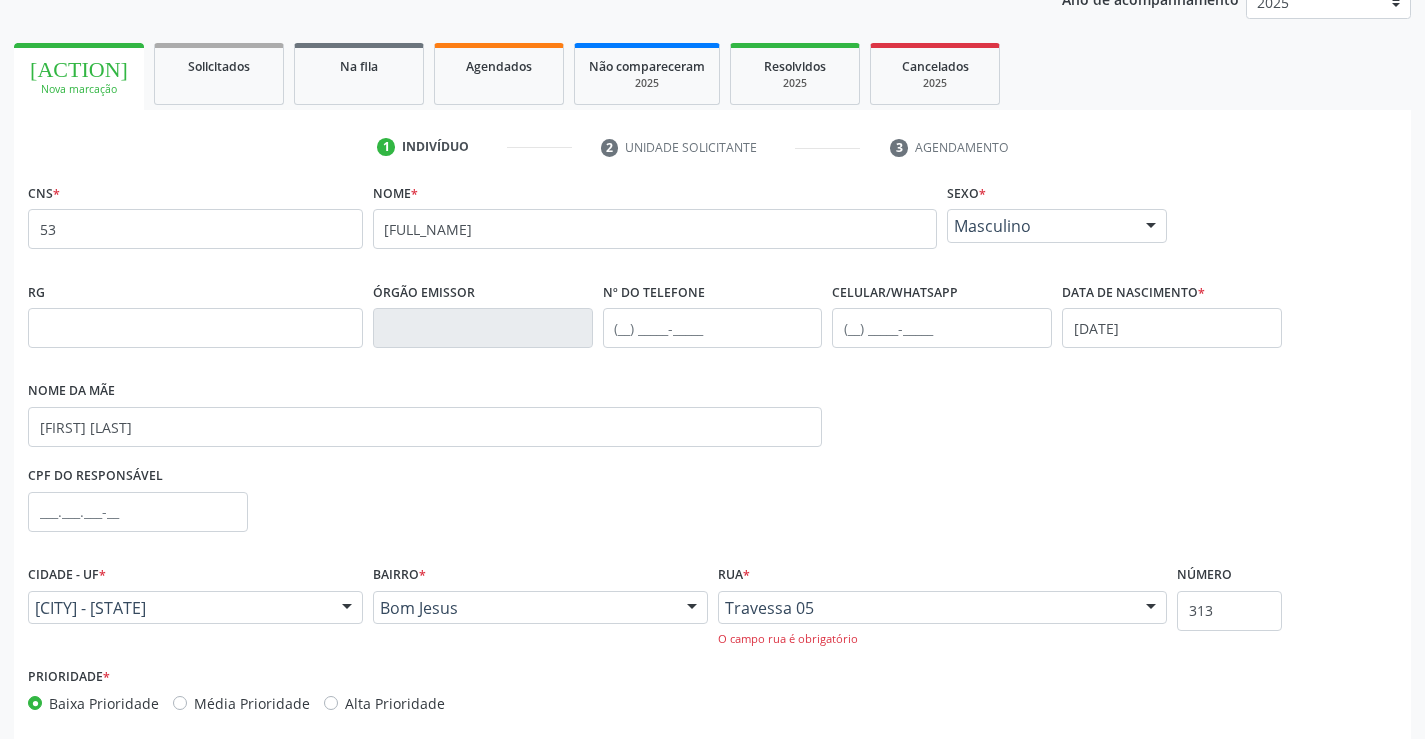 scroll, scrollTop: 348, scrollLeft: 0, axis: vertical 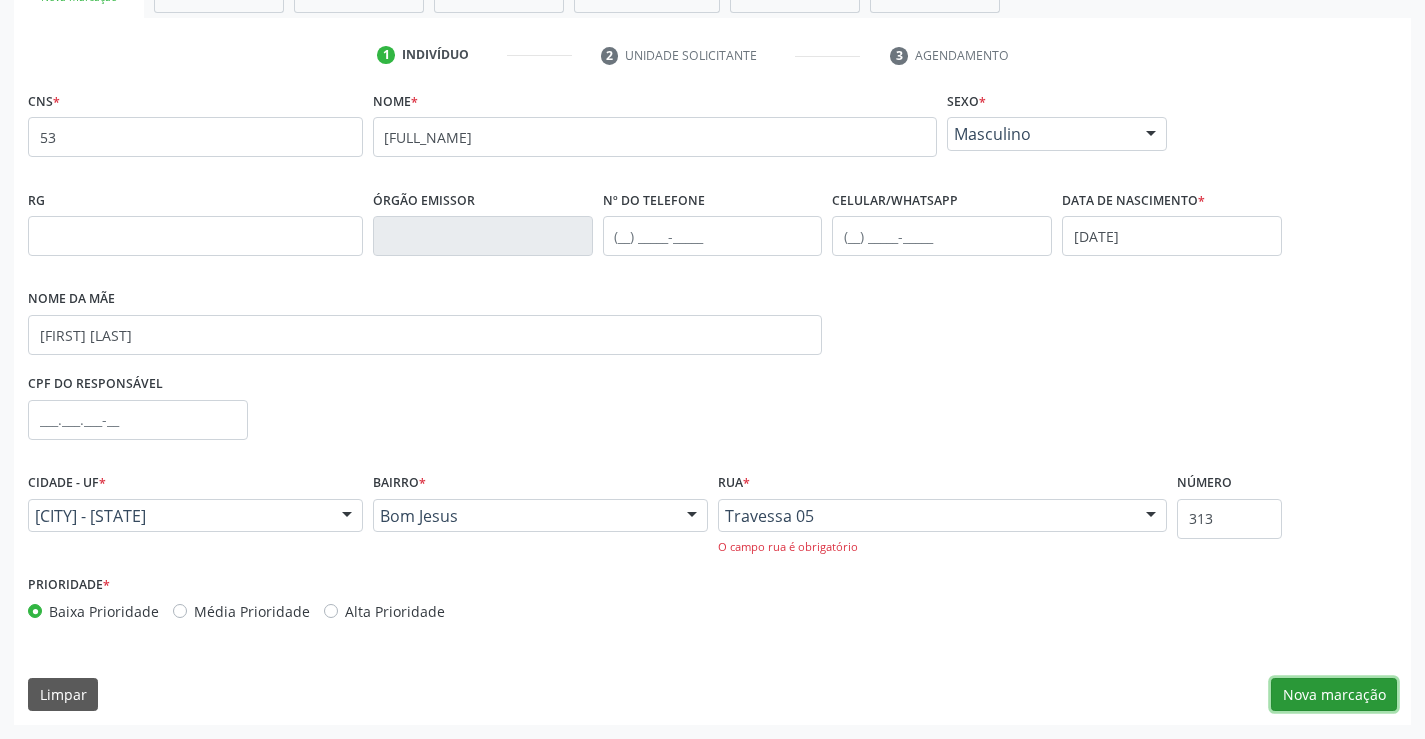 click on "Nova marcação" at bounding box center [1334, 695] 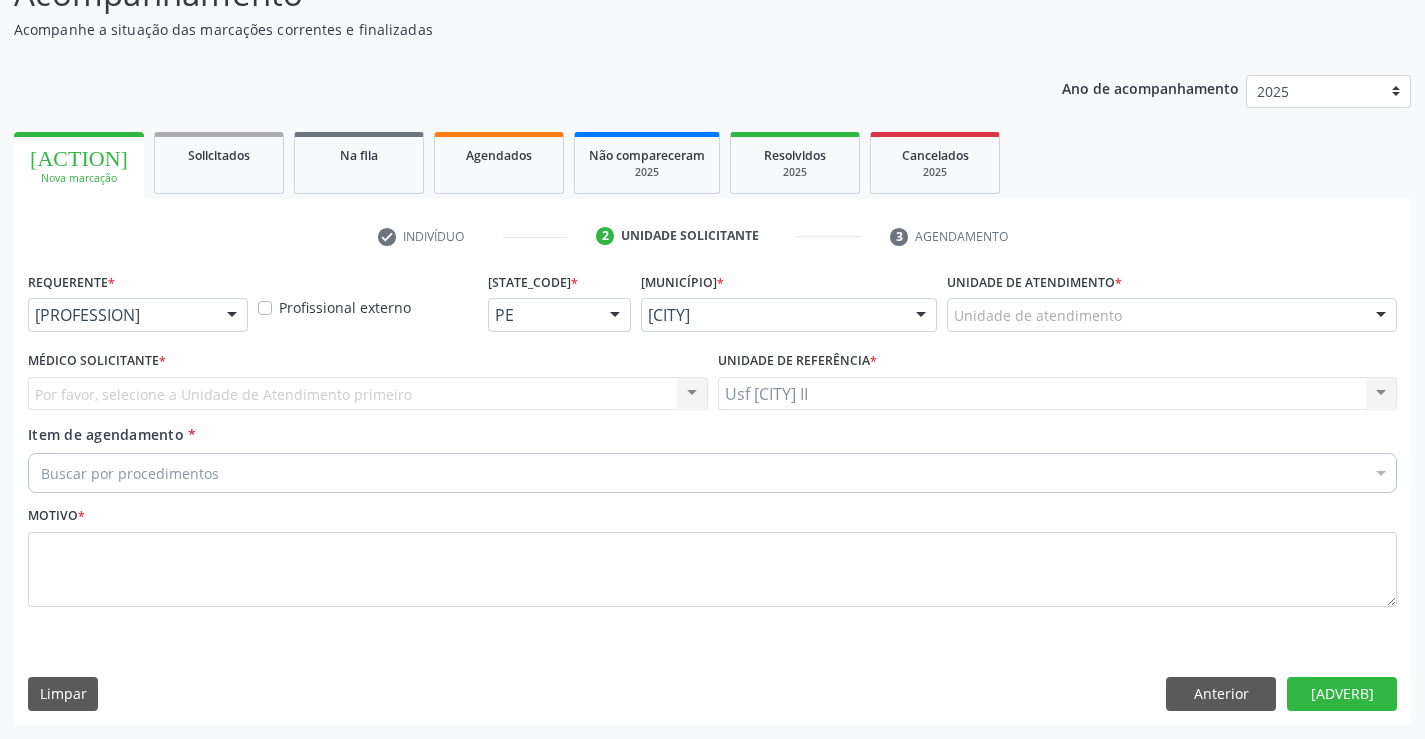 scroll, scrollTop: 167, scrollLeft: 0, axis: vertical 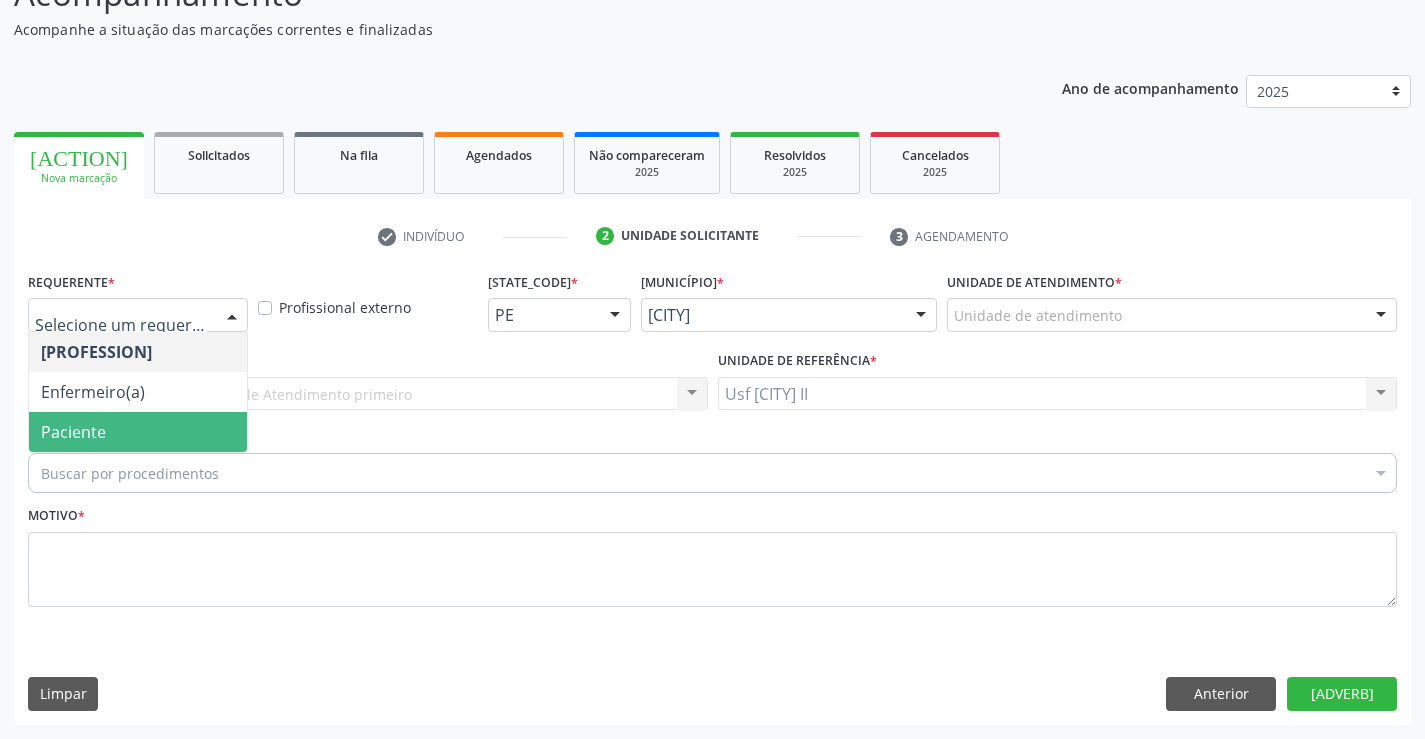 click on "Paciente" at bounding box center [138, 432] 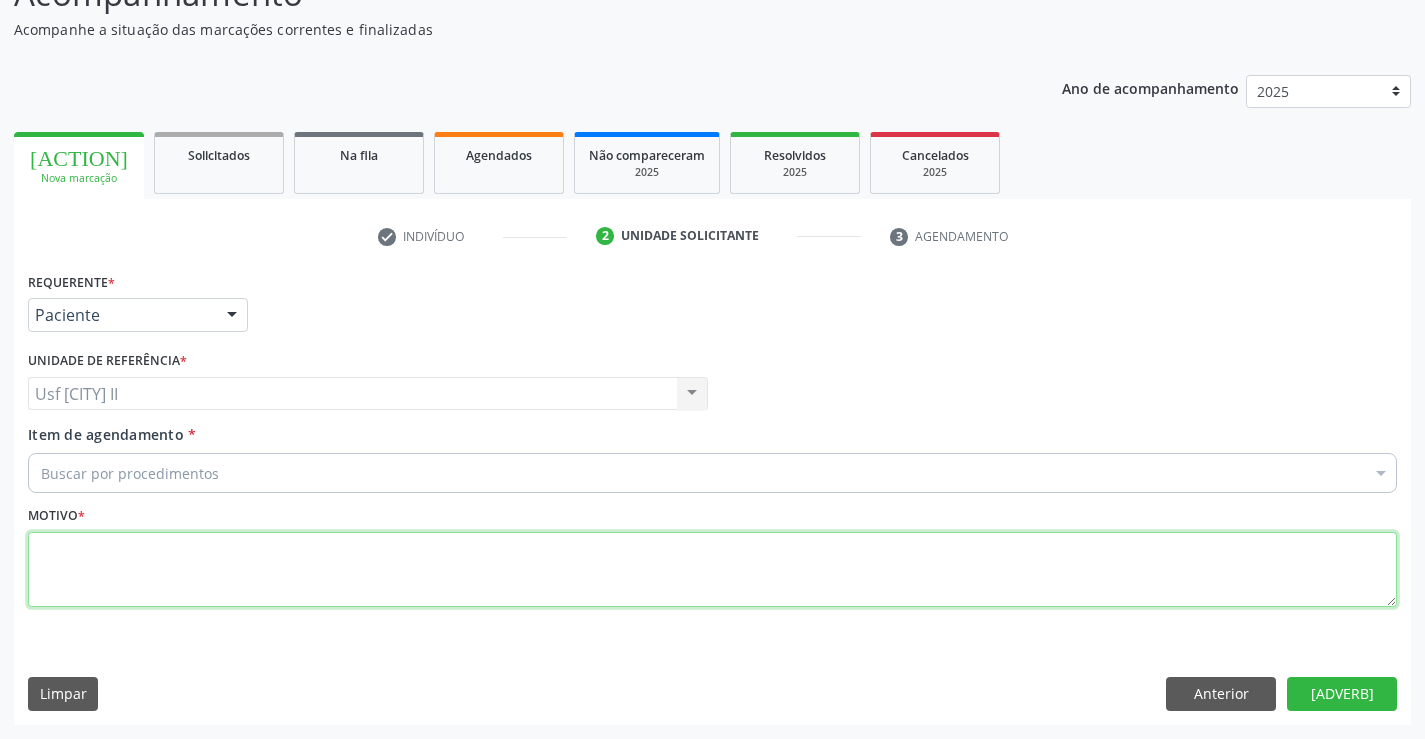 click at bounding box center (712, 570) 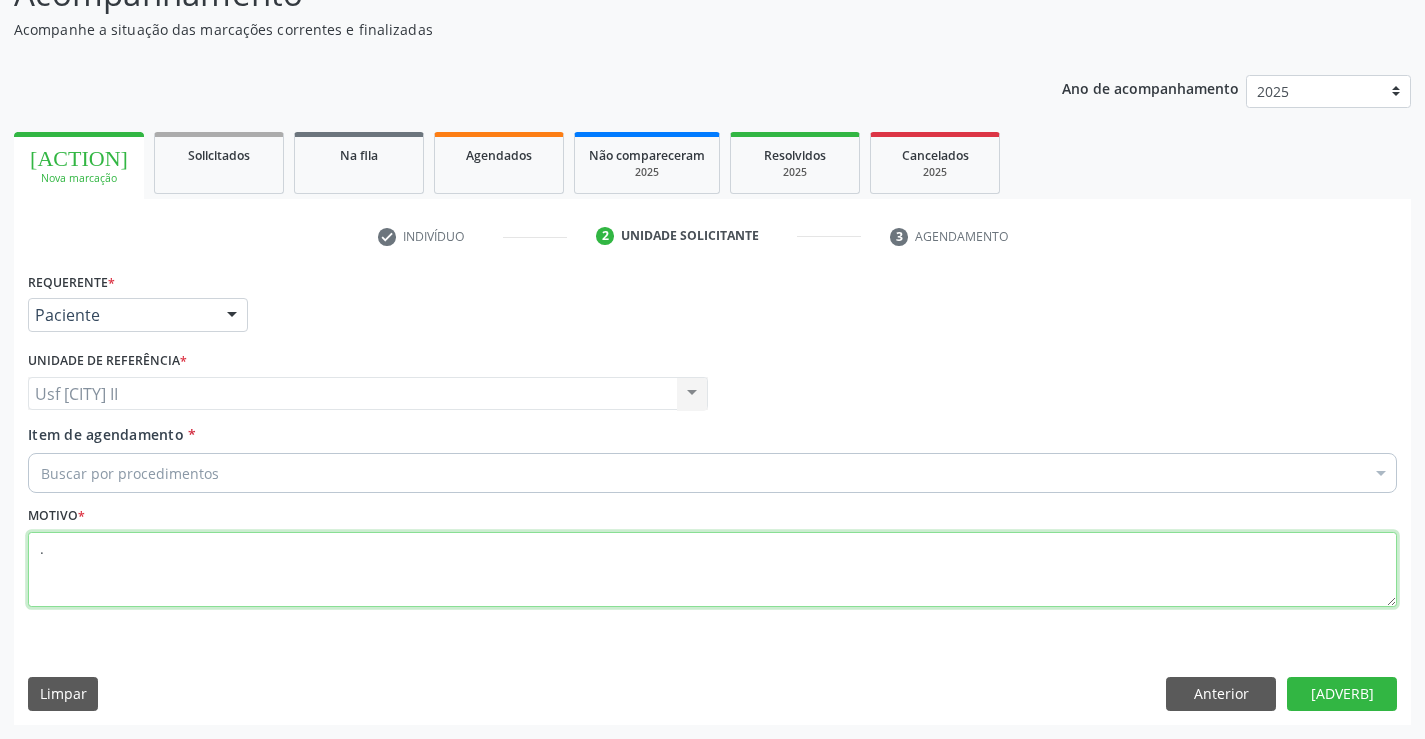 type on "." 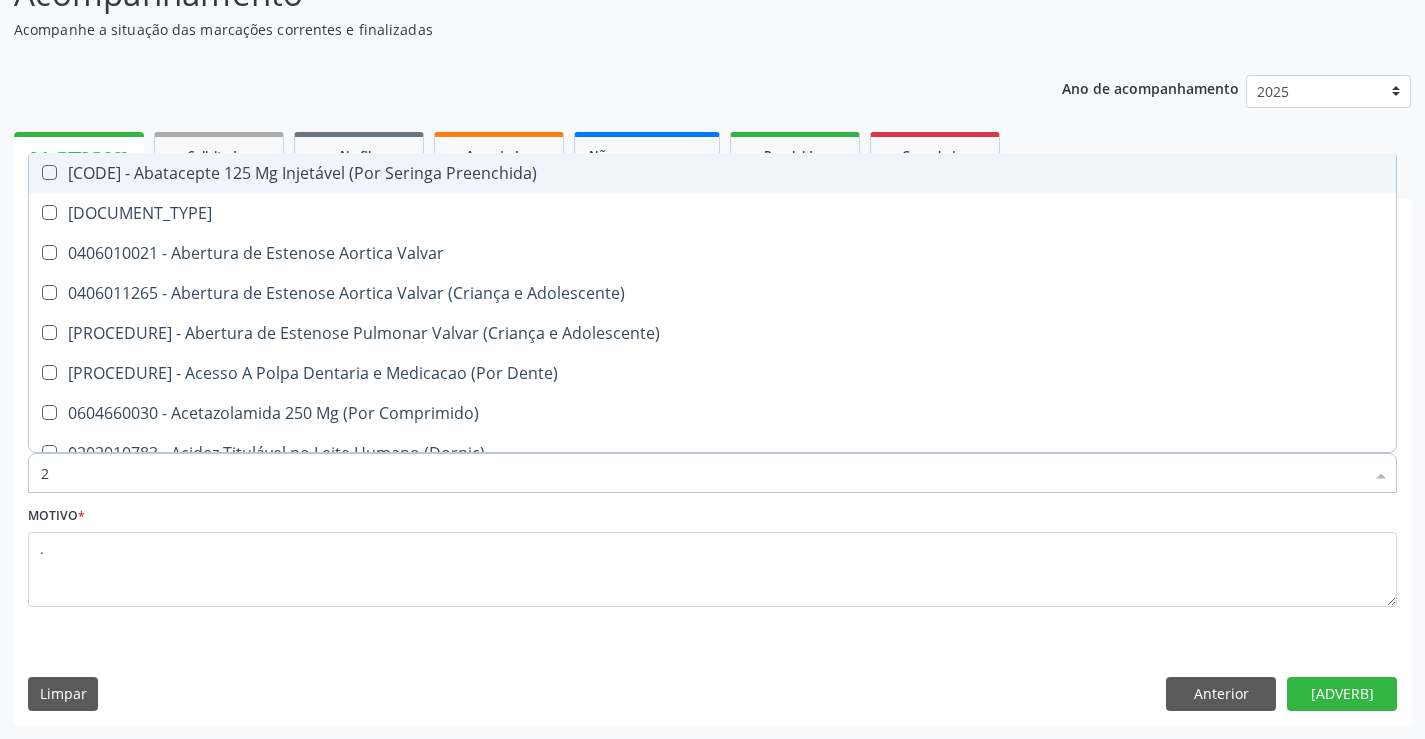 type on "22" 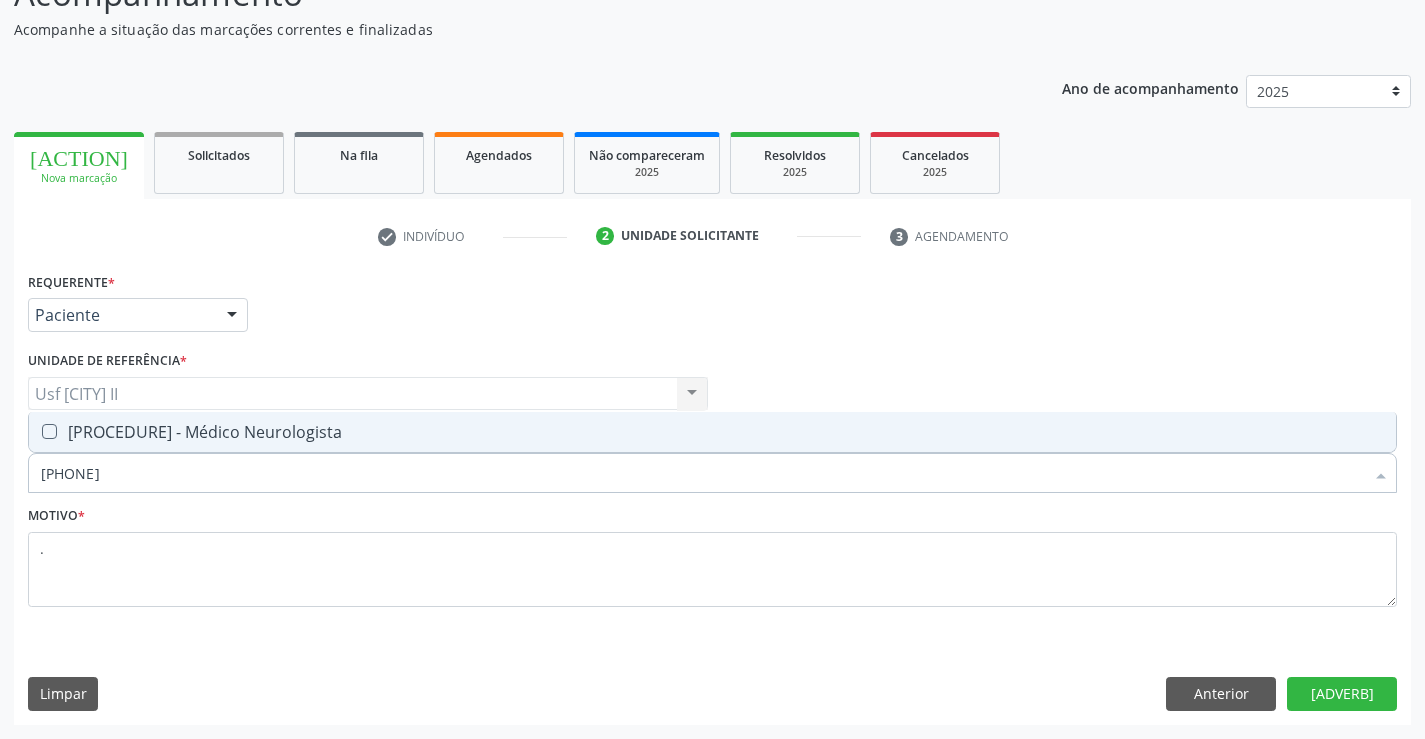 click on "[PROCEDURE] - Médico Neurologista" at bounding box center [712, 432] 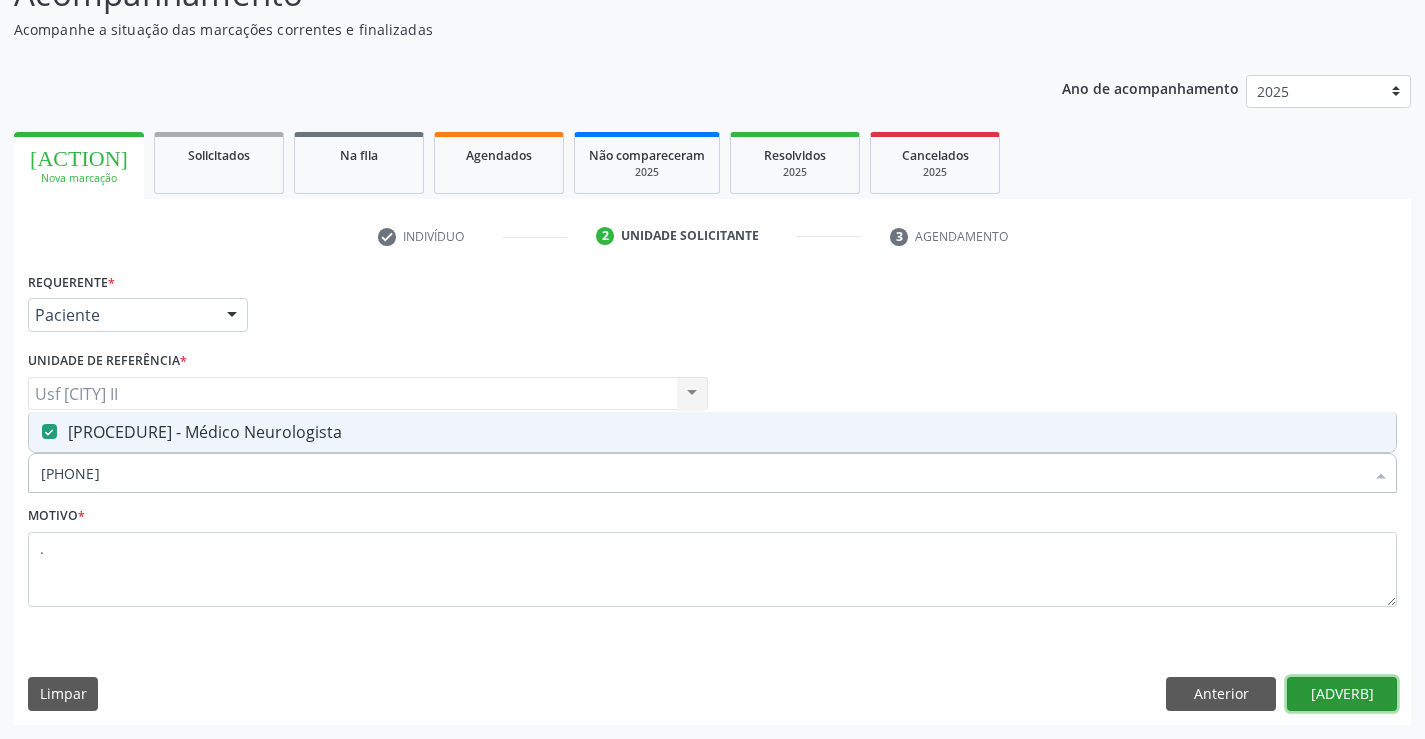 click on "[ADVERB]" at bounding box center (1342, 694) 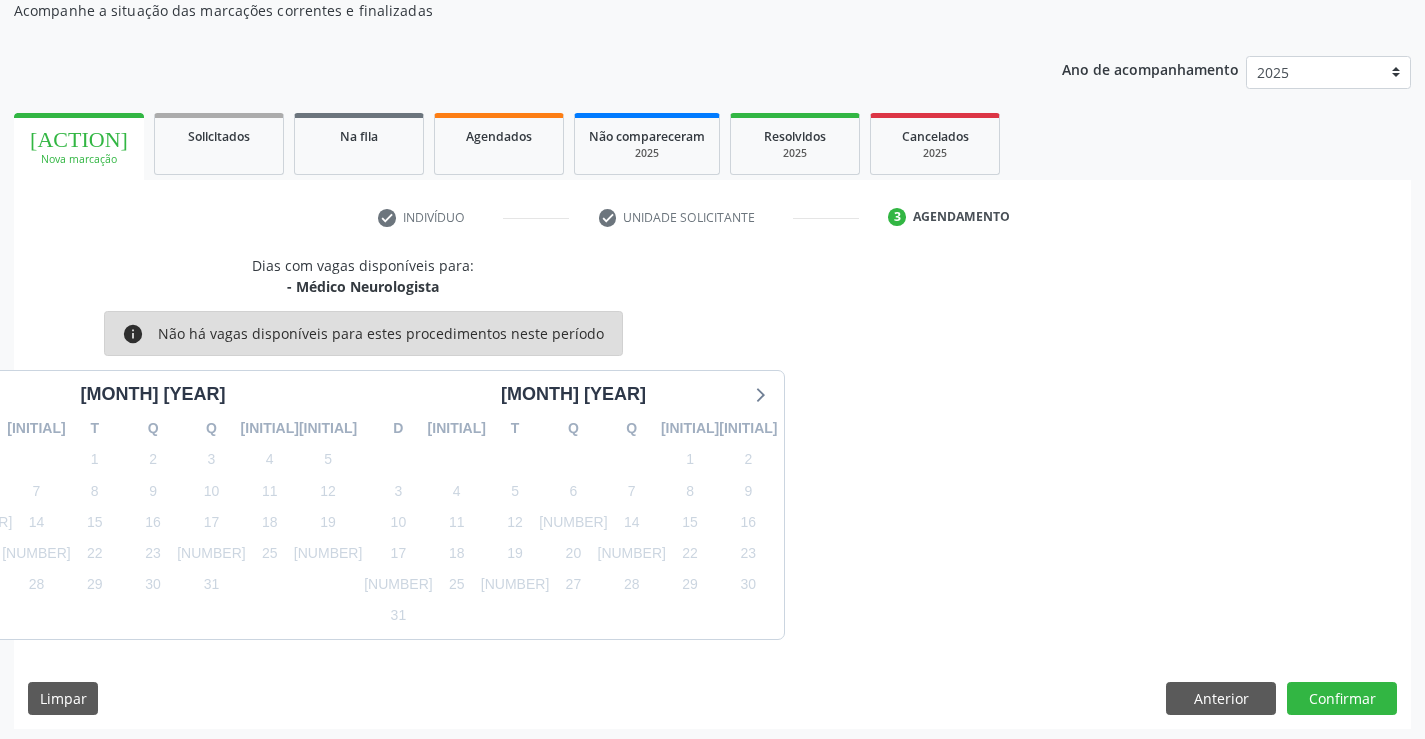 scroll, scrollTop: 190, scrollLeft: 0, axis: vertical 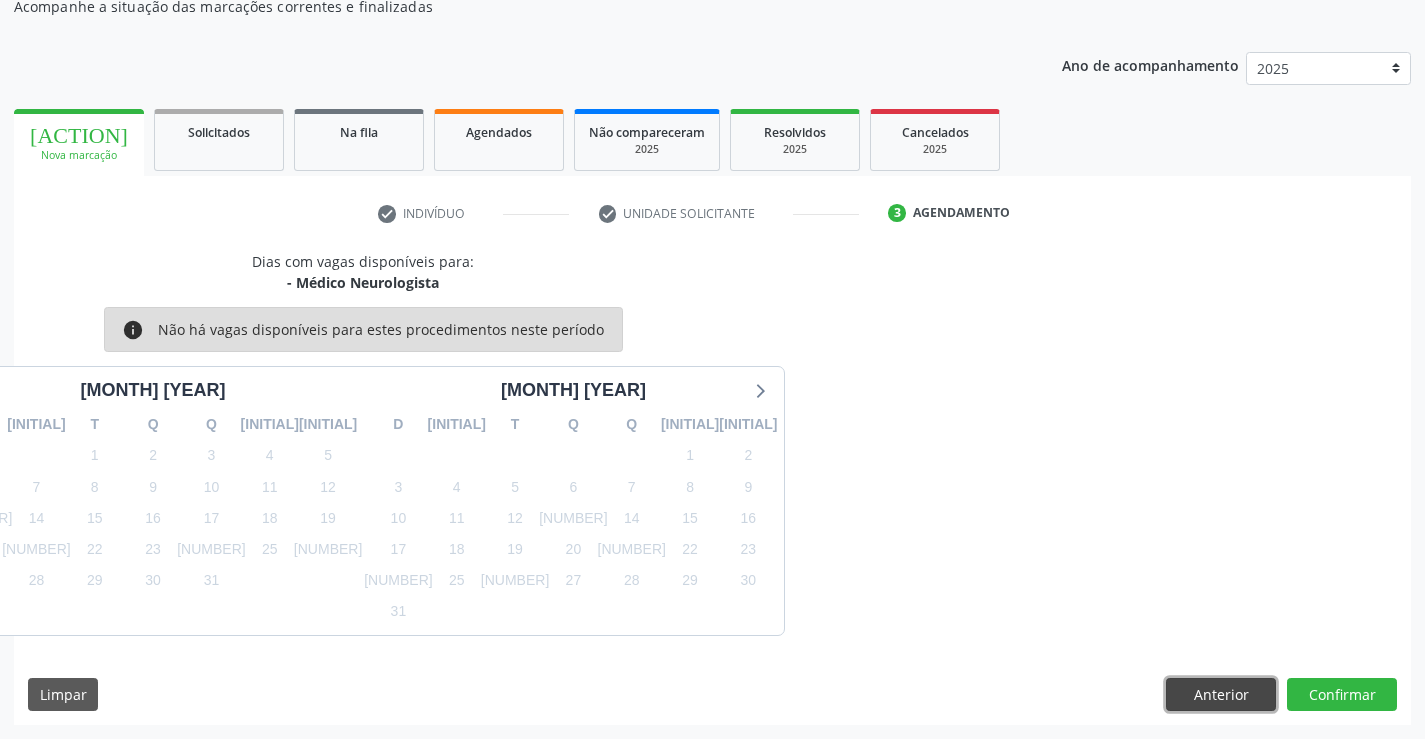 click on "Anterior" at bounding box center [1221, 695] 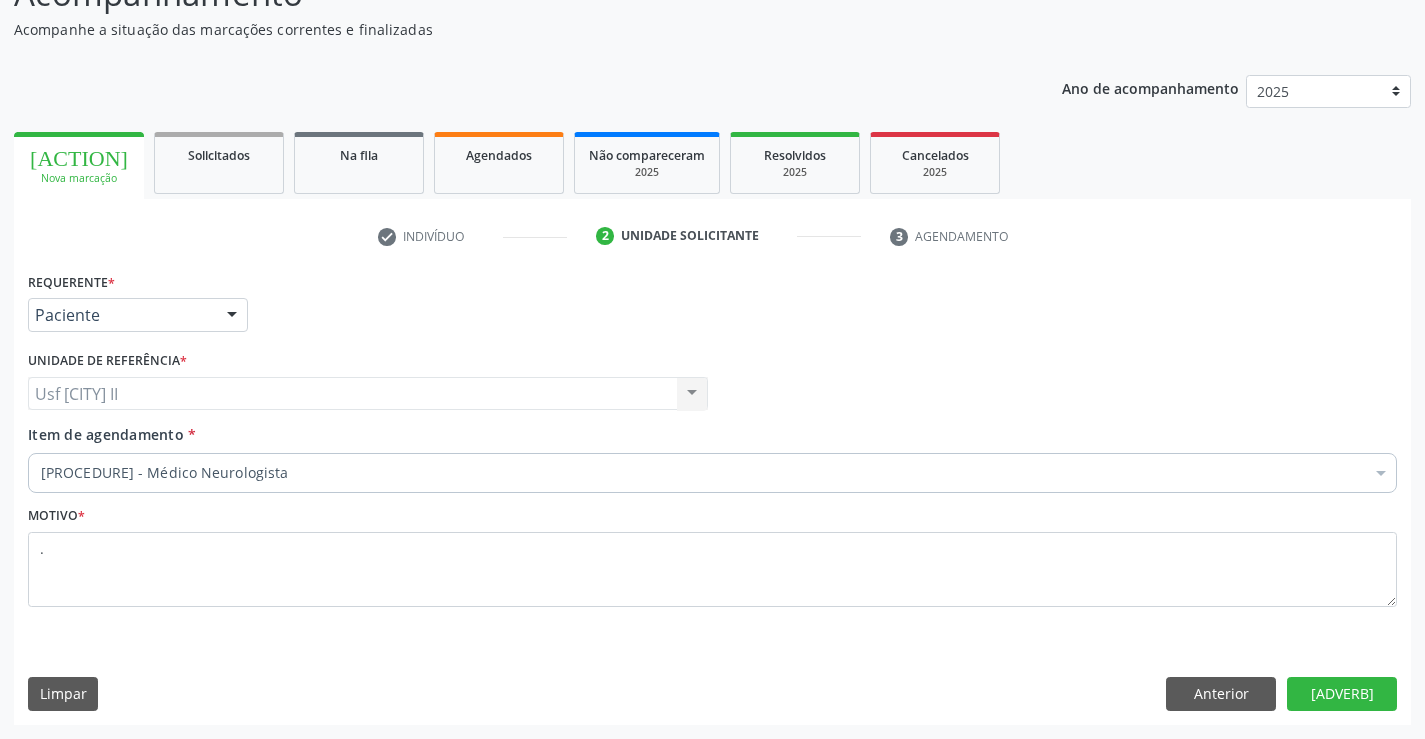 scroll, scrollTop: 167, scrollLeft: 0, axis: vertical 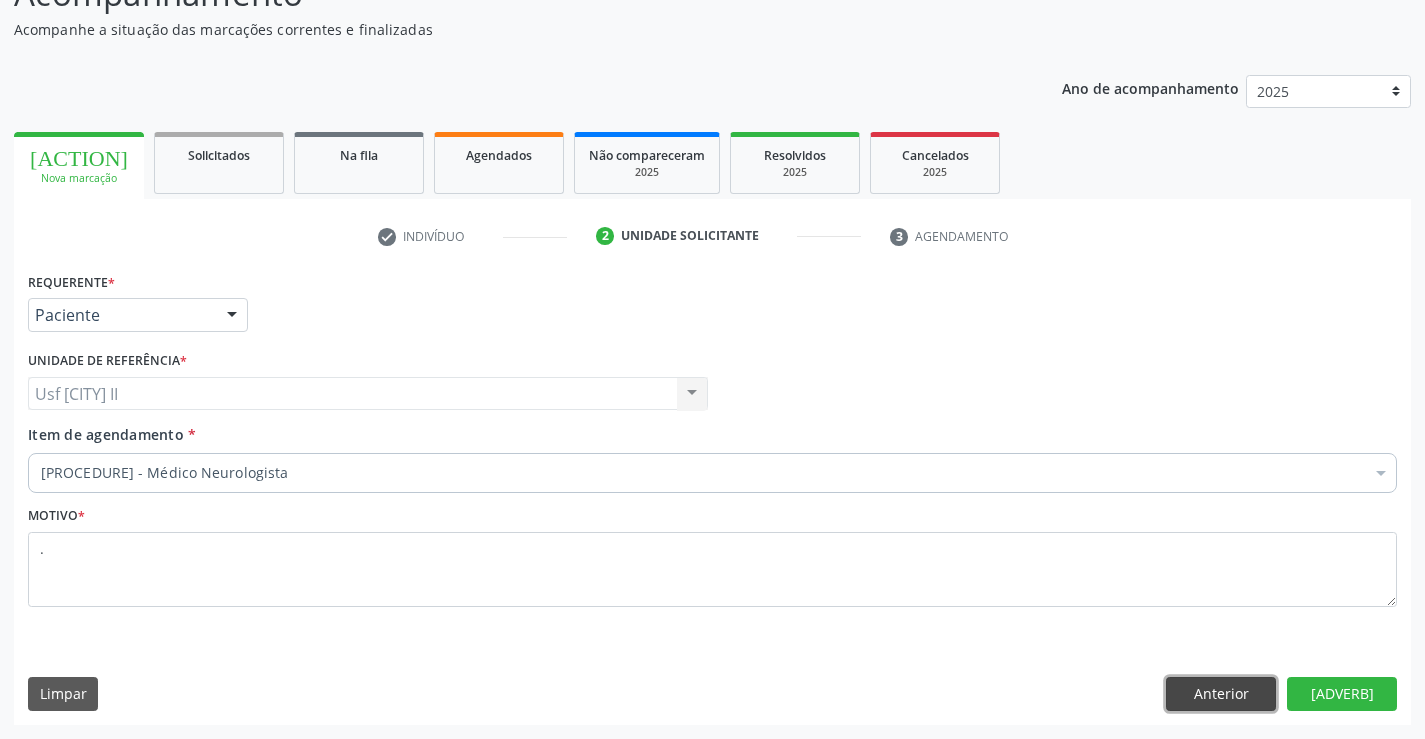 click on "Anterior" at bounding box center (1221, 694) 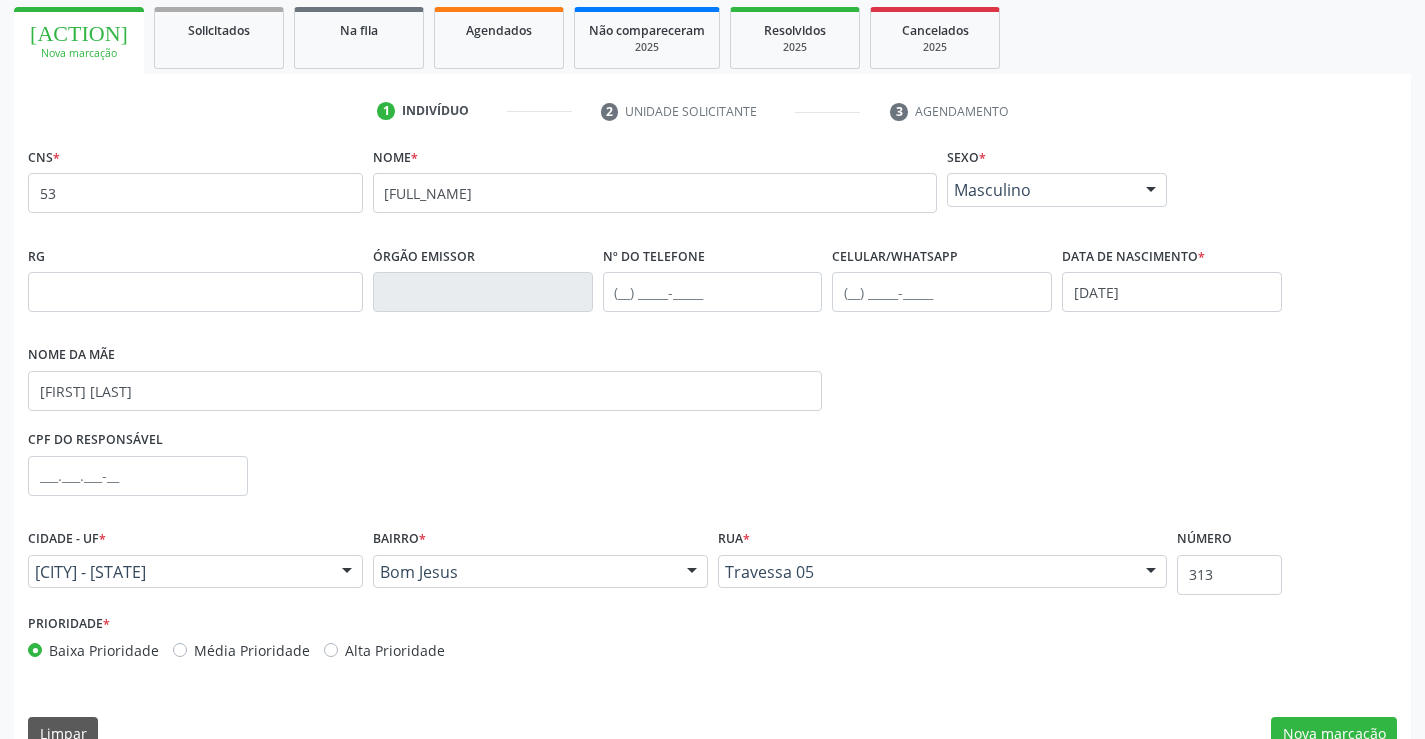 scroll, scrollTop: 331, scrollLeft: 0, axis: vertical 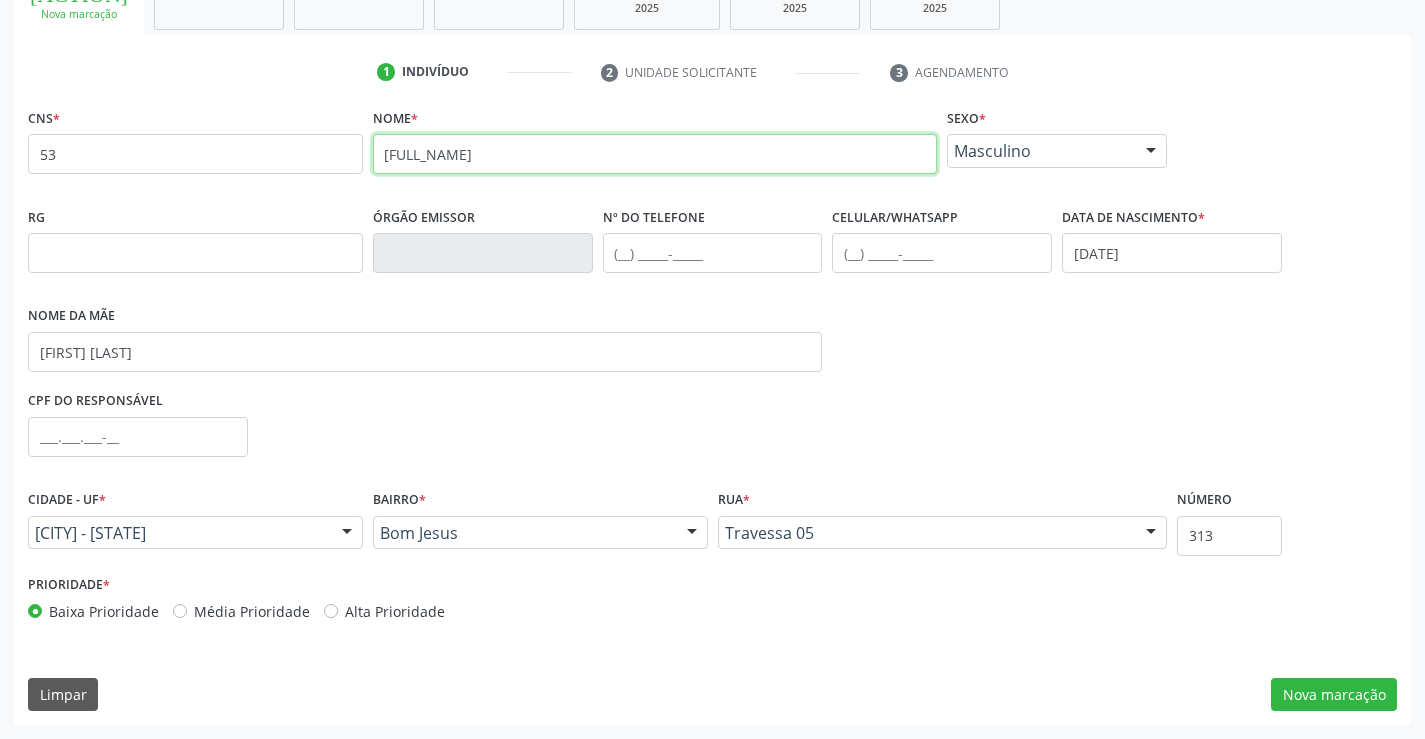 click on "[FULL_NAME]" at bounding box center (655, 154) 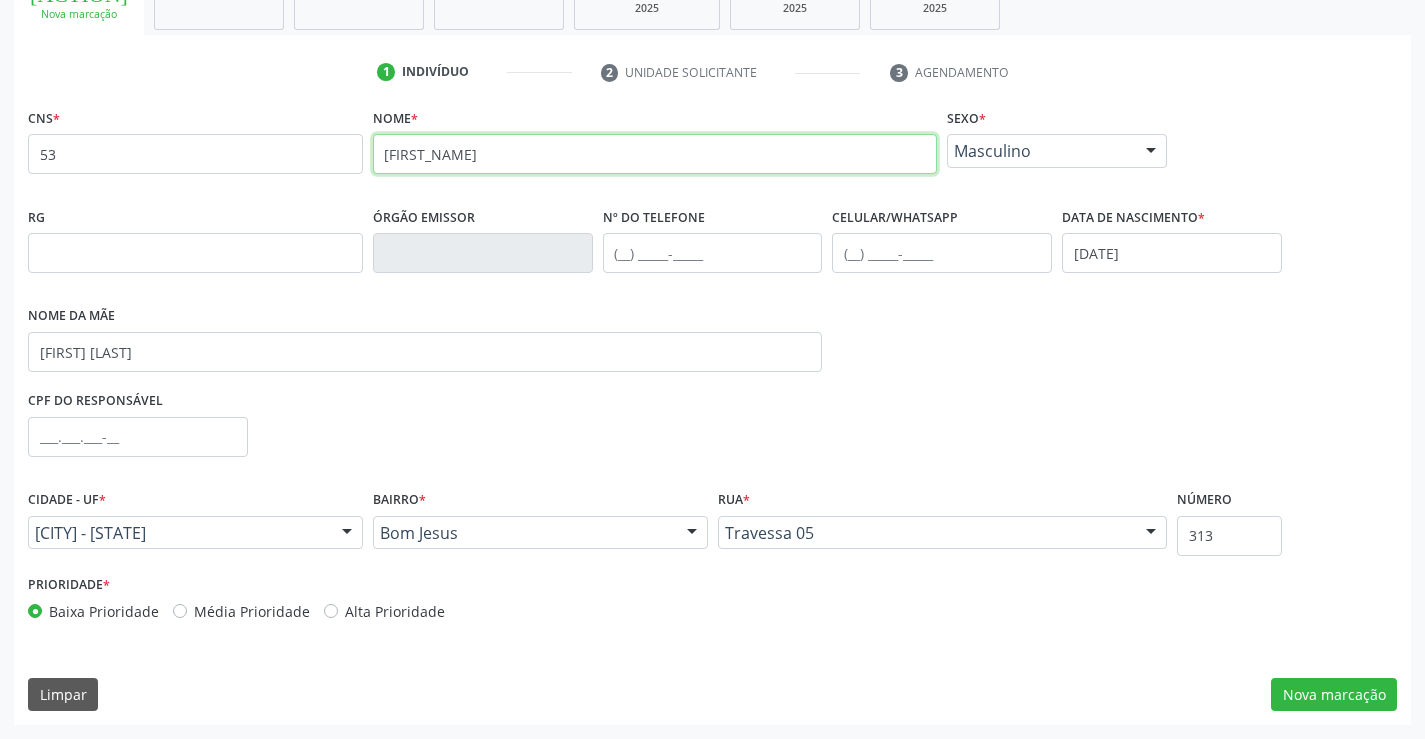 type on "DAV" 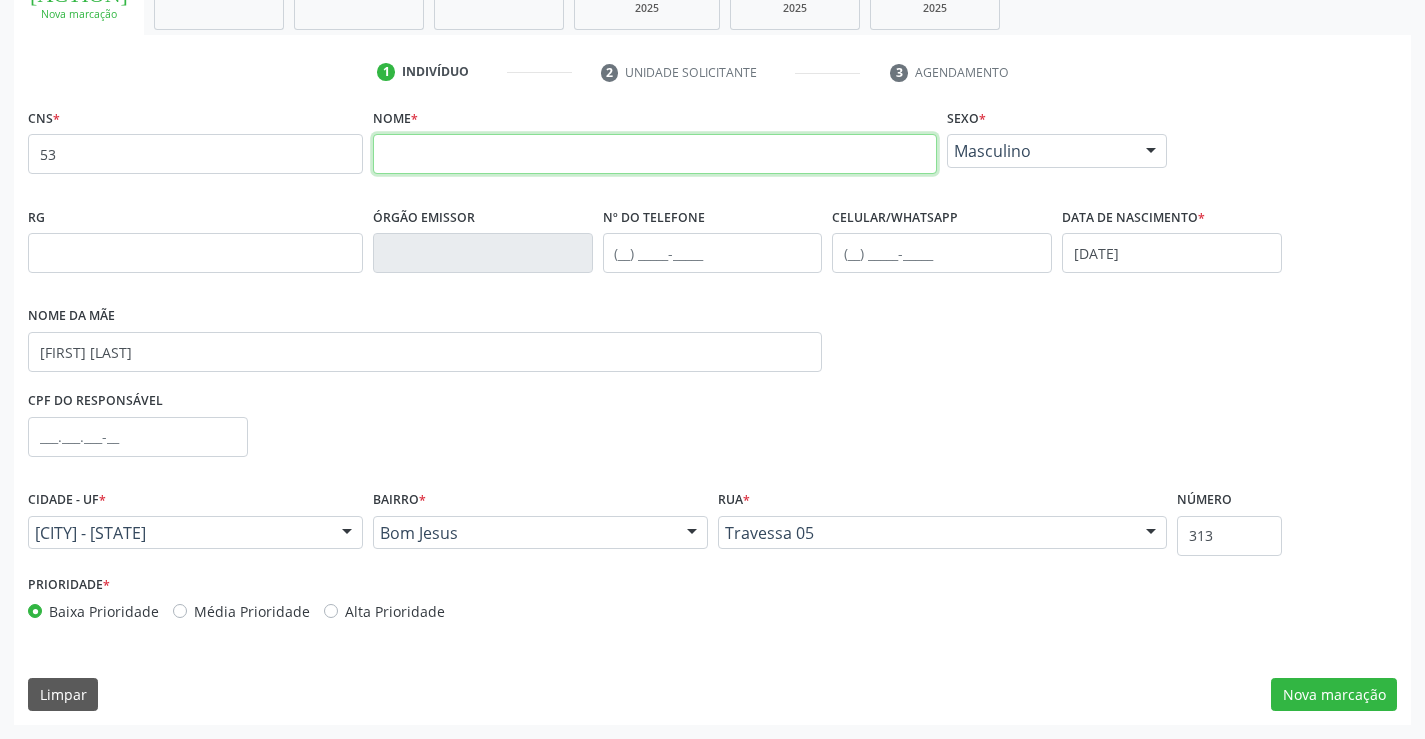 type 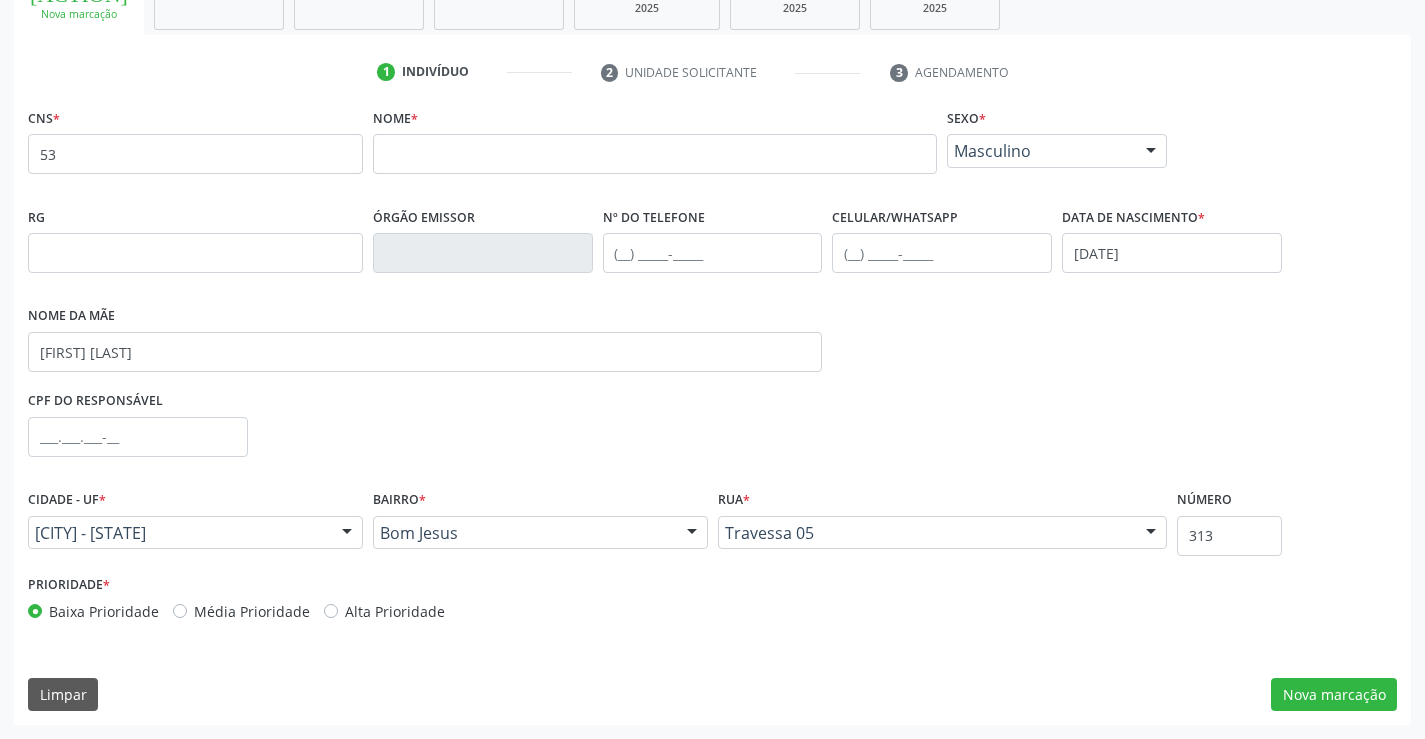 click on "none" at bounding box center [309, 153] 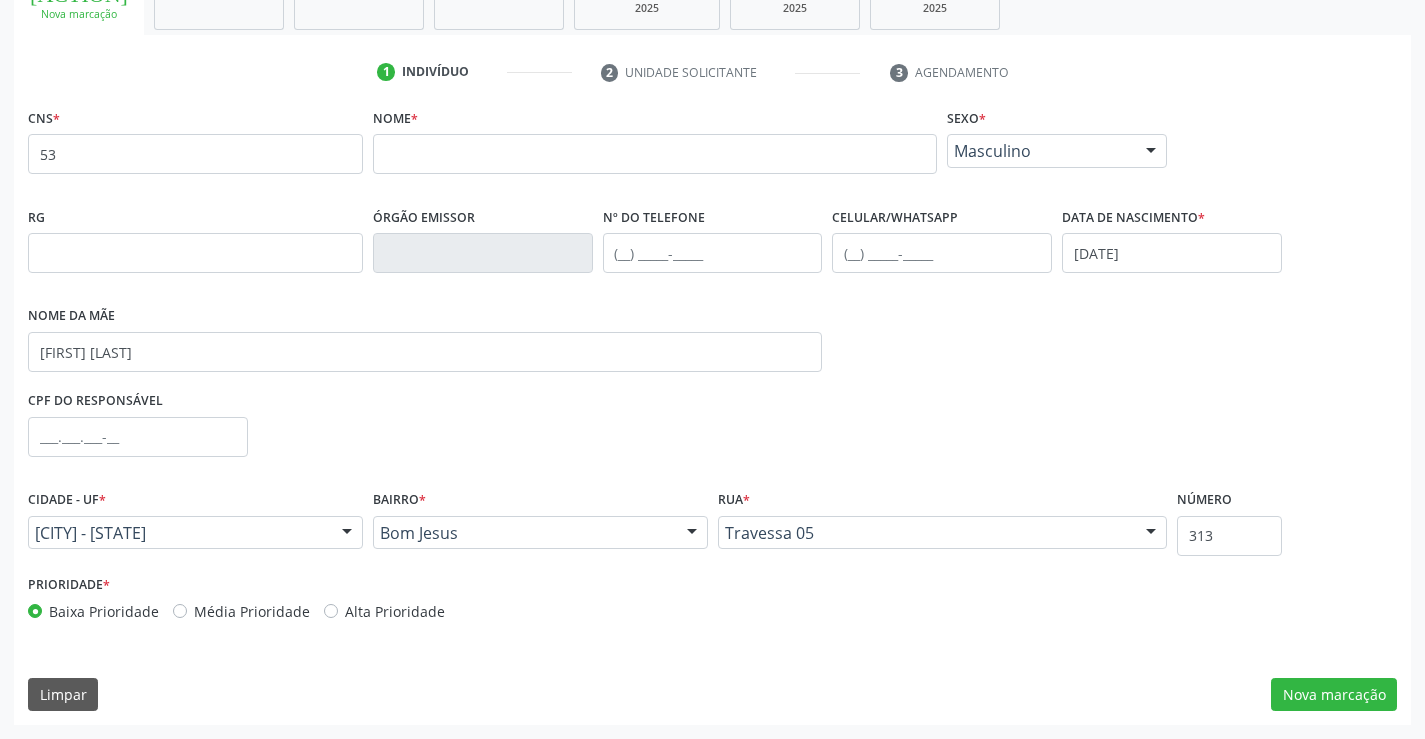 click on "none" at bounding box center (309, 151) 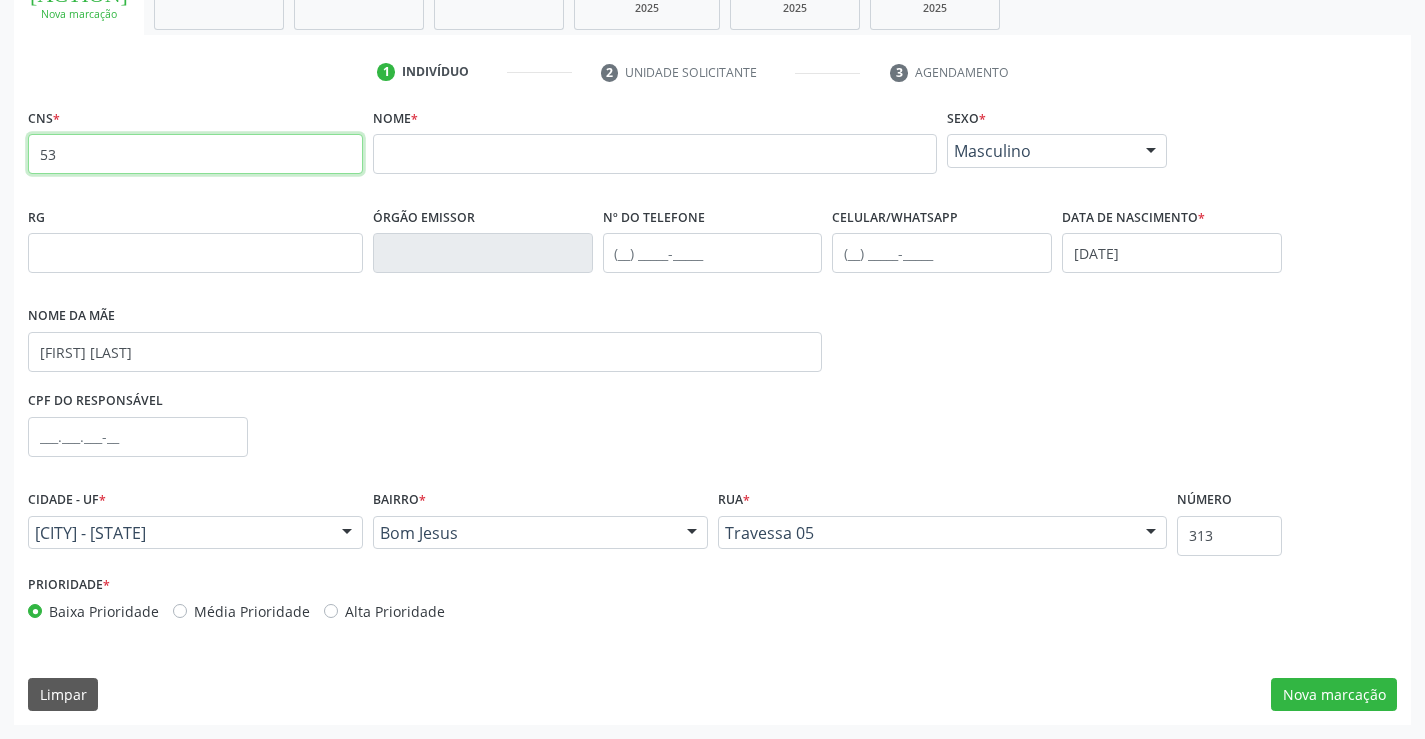 click on "53" at bounding box center (195, 154) 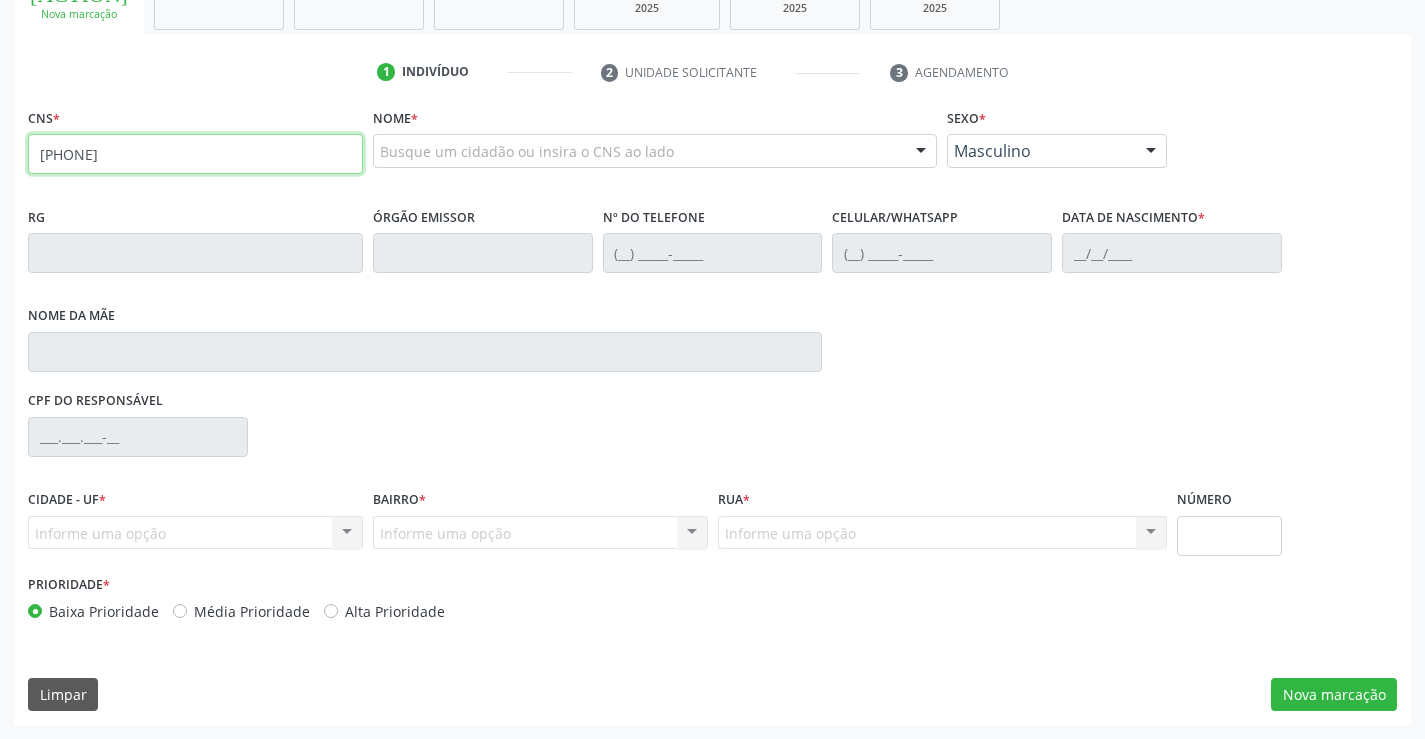 type on "8" 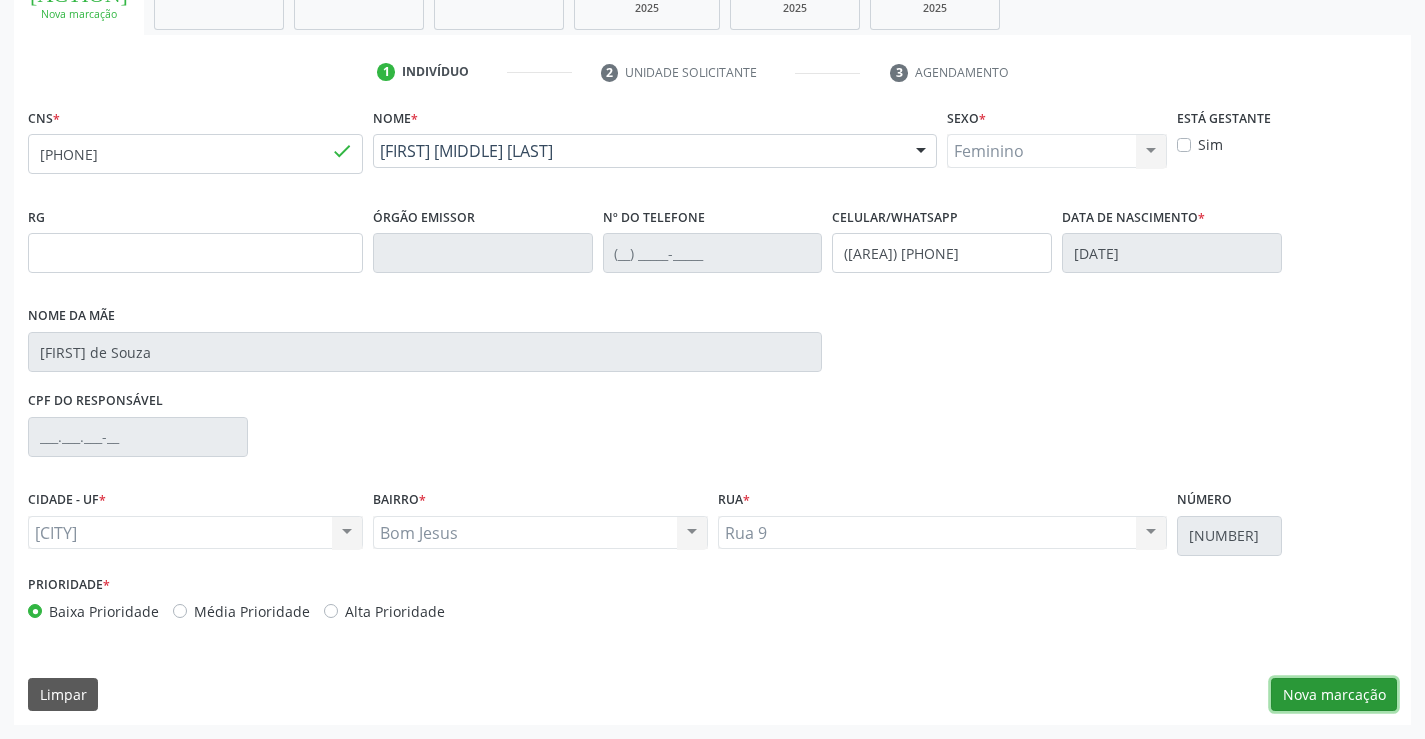click on "Nova marcação" at bounding box center (1334, 695) 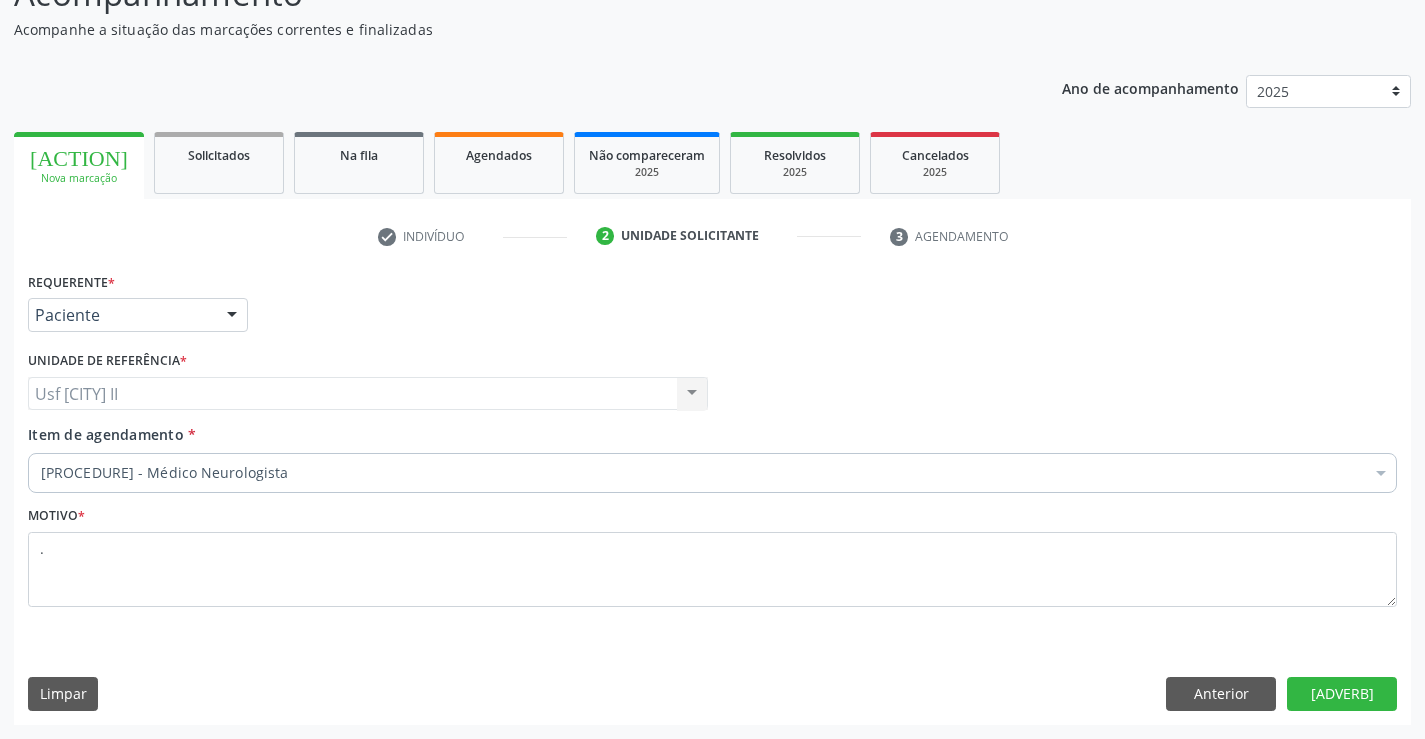 scroll, scrollTop: 167, scrollLeft: 0, axis: vertical 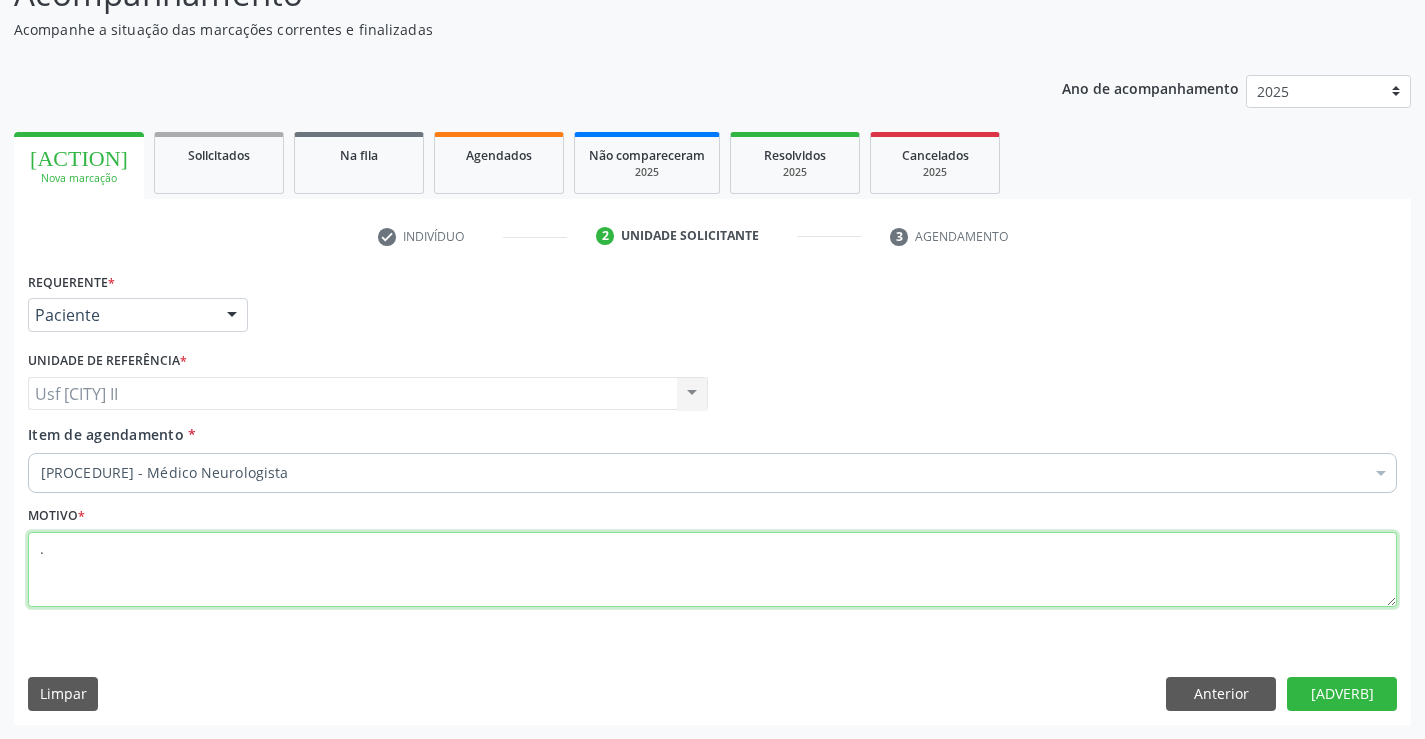 click on "." at bounding box center (712, 570) 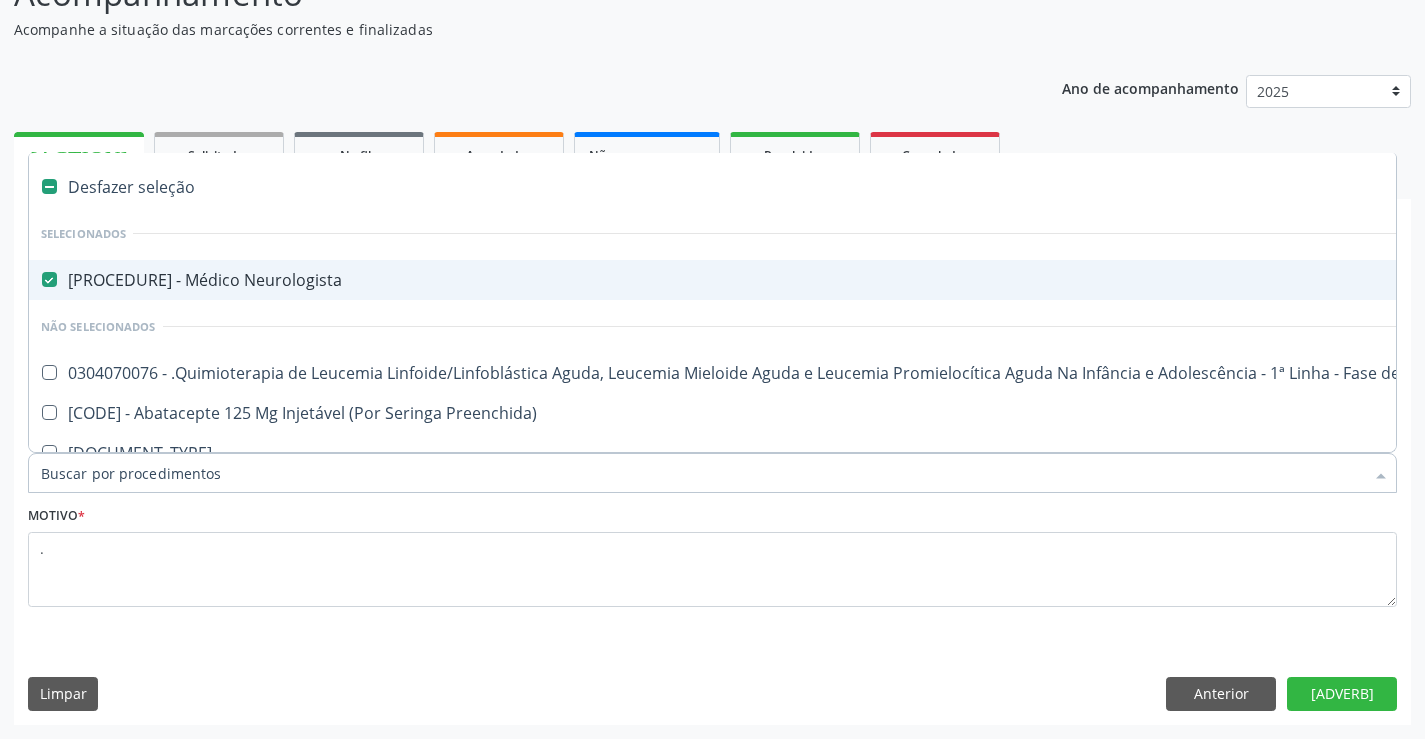 click on "[PROCEDURE] - Médico Neurologista" at bounding box center [819, 280] 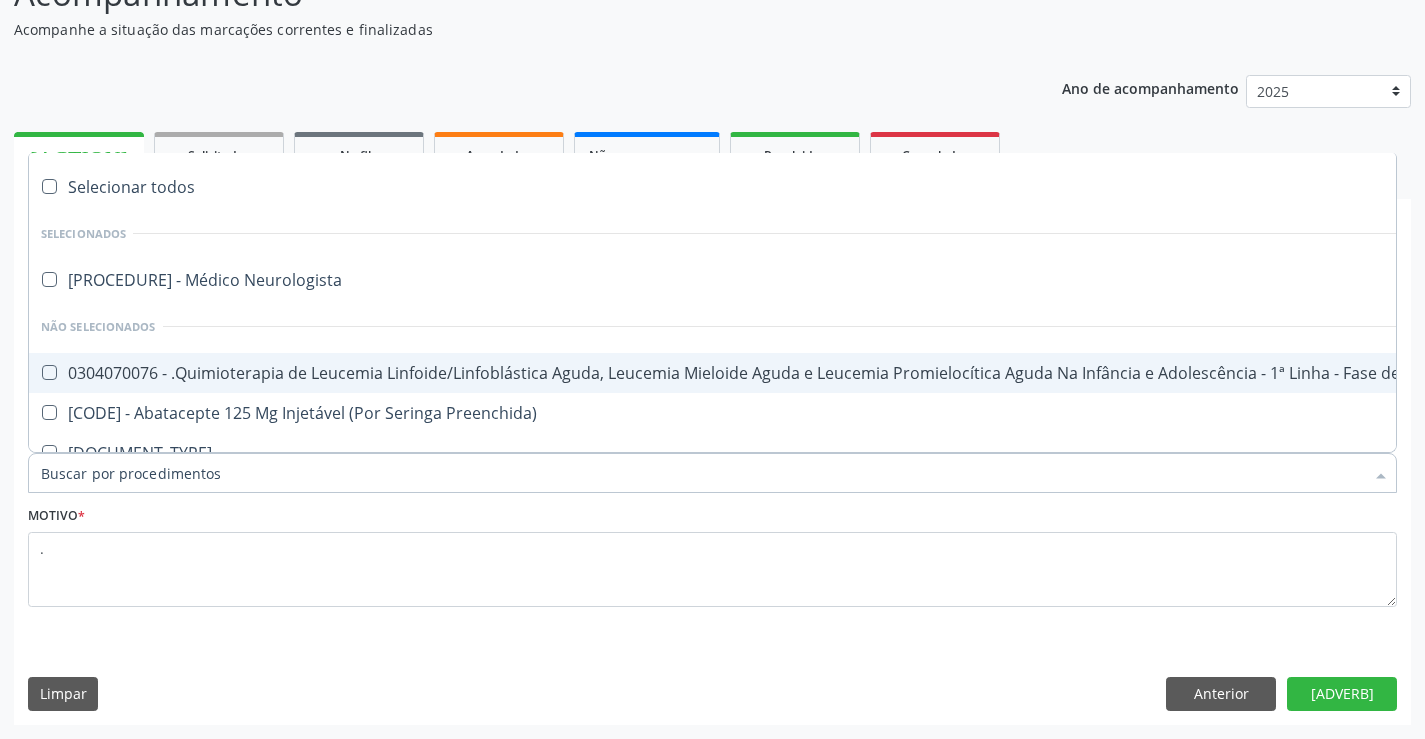 click on "Item de agendamento
*" at bounding box center [702, 473] 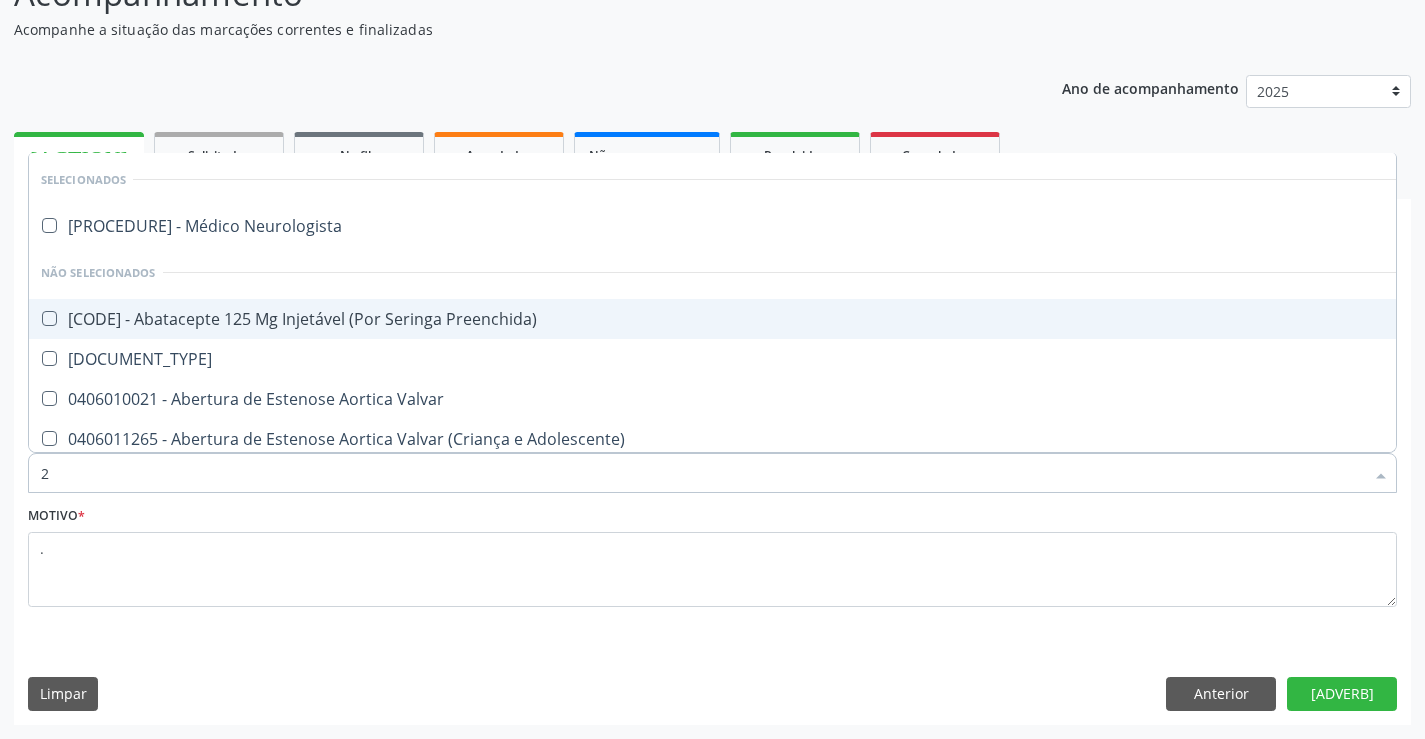 type on "22" 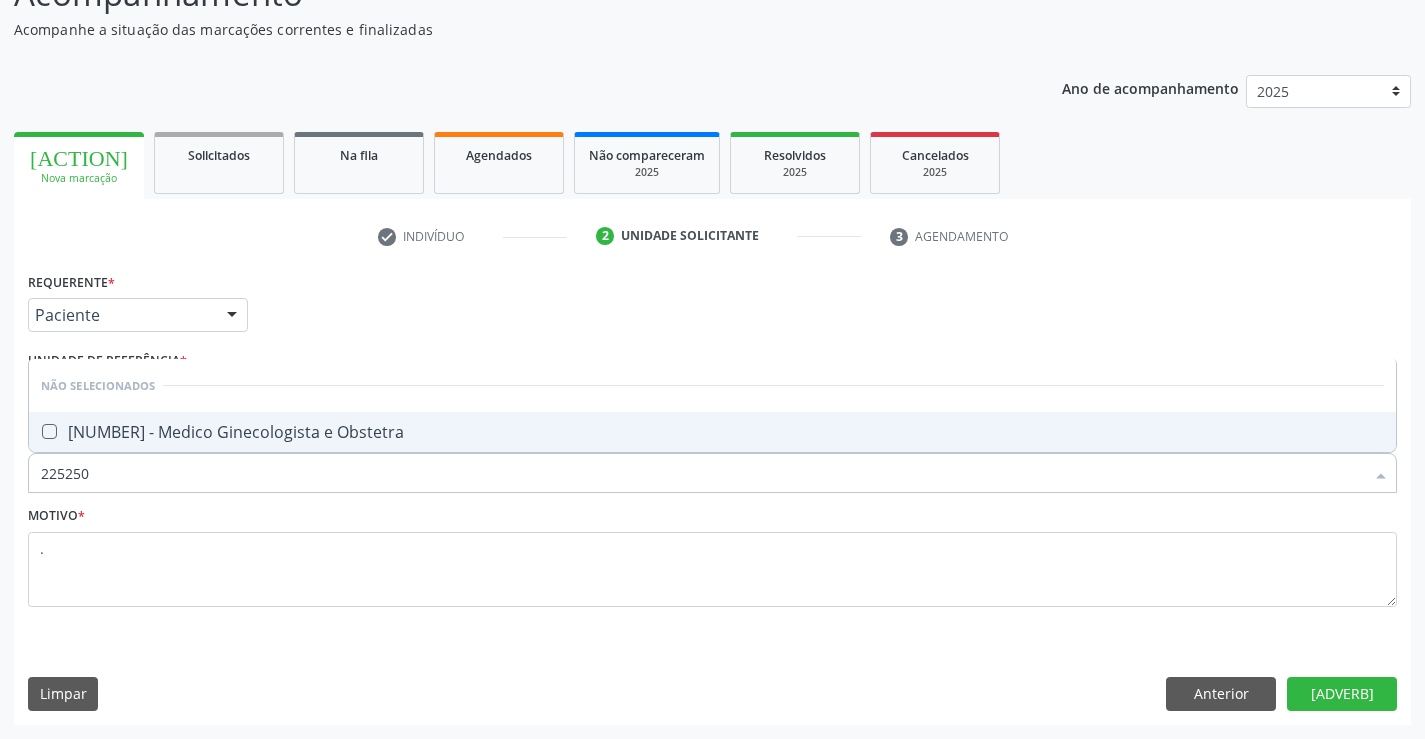 click on "[NUMBER] - Medico Ginecologista e Obstetra" at bounding box center (712, 432) 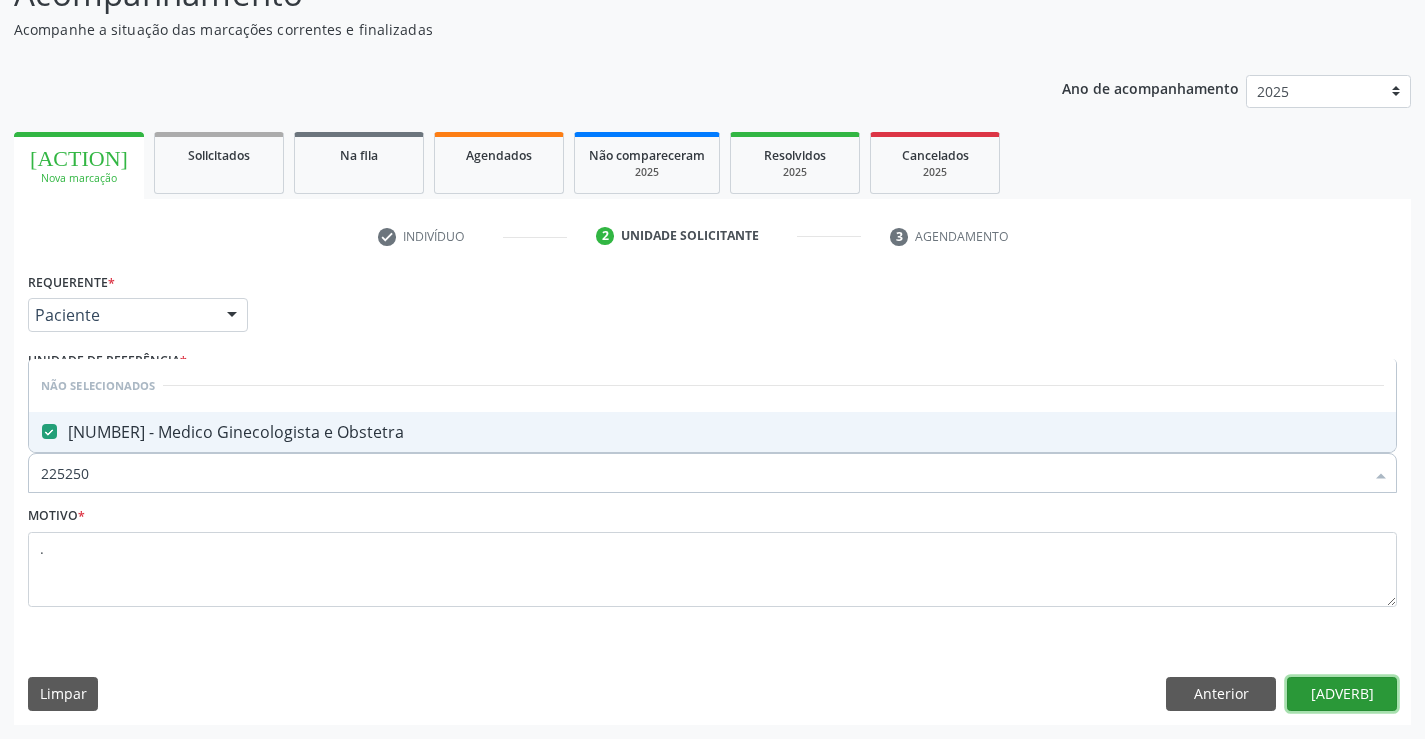 click on "[ADVERB]" at bounding box center [1342, 694] 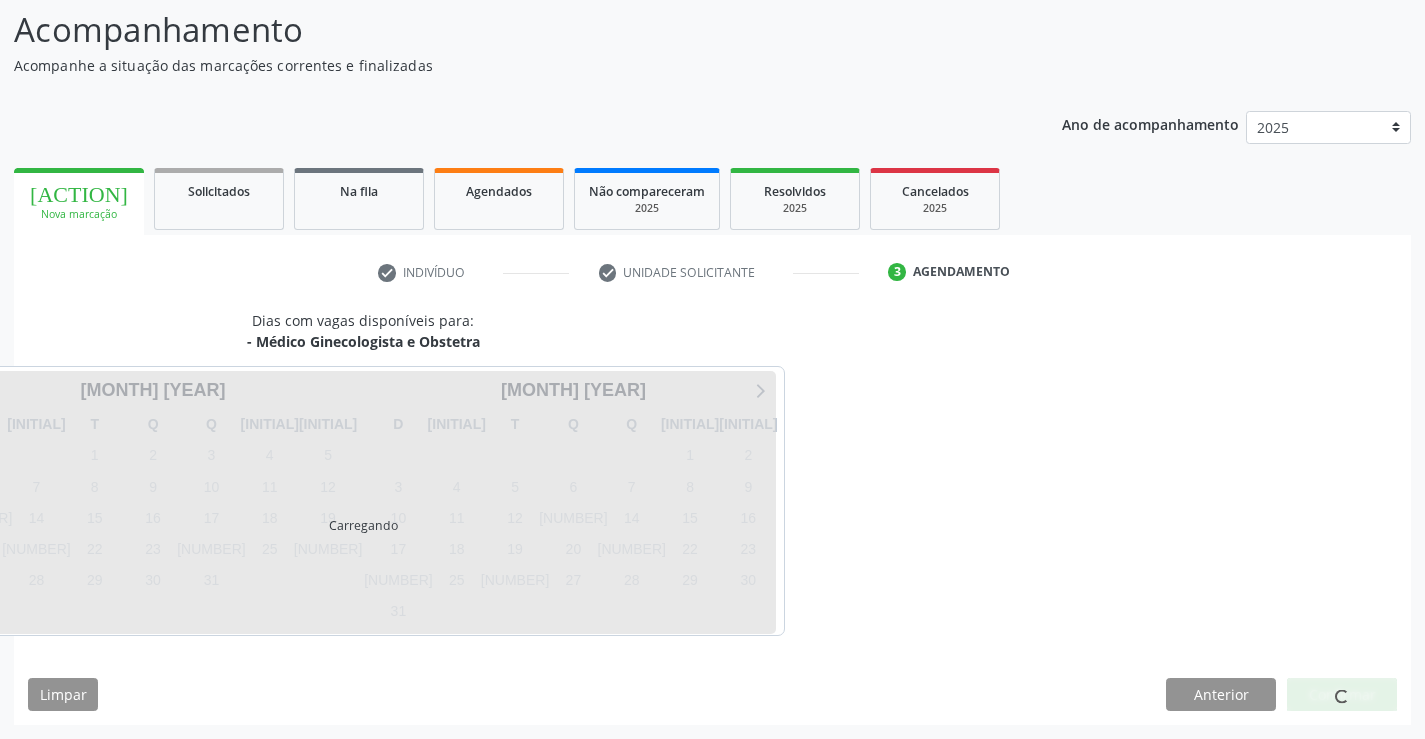 scroll, scrollTop: 131, scrollLeft: 0, axis: vertical 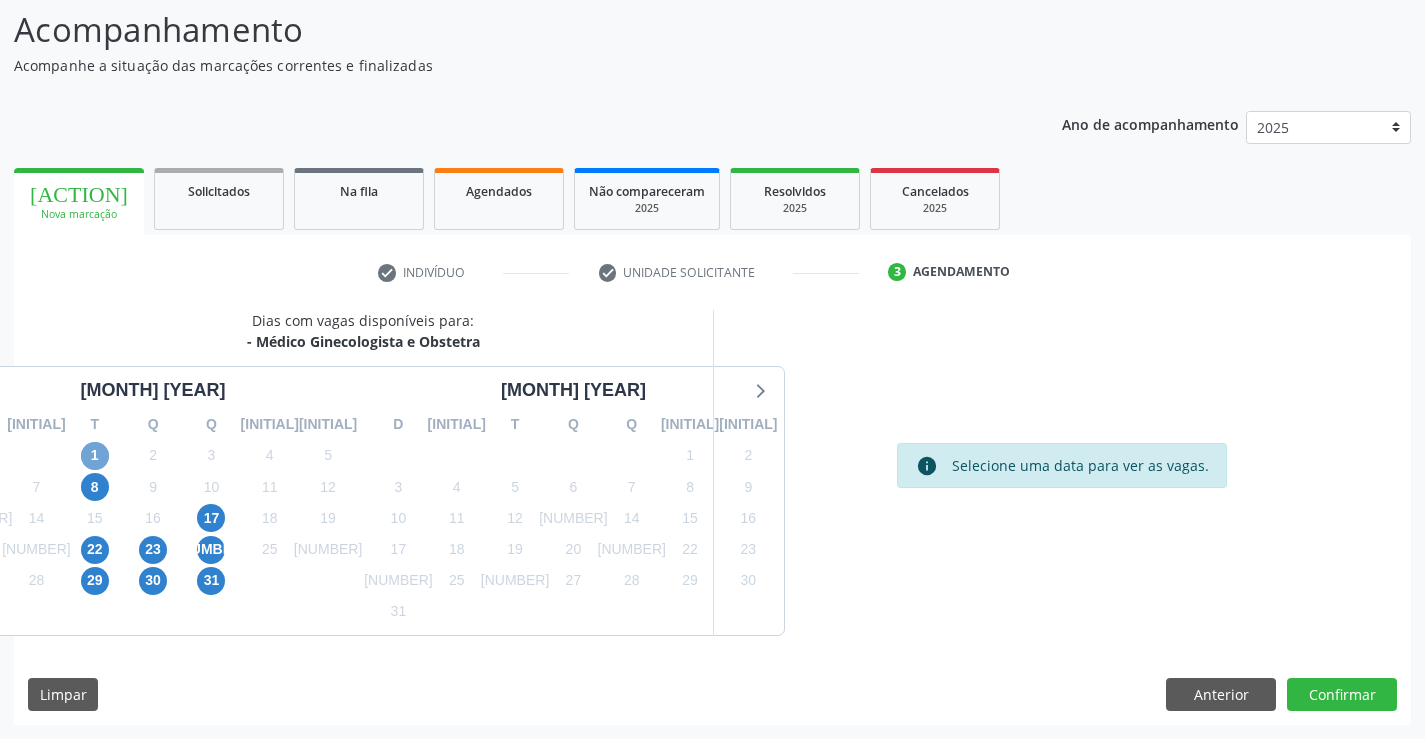 click on "1" at bounding box center [95, 456] 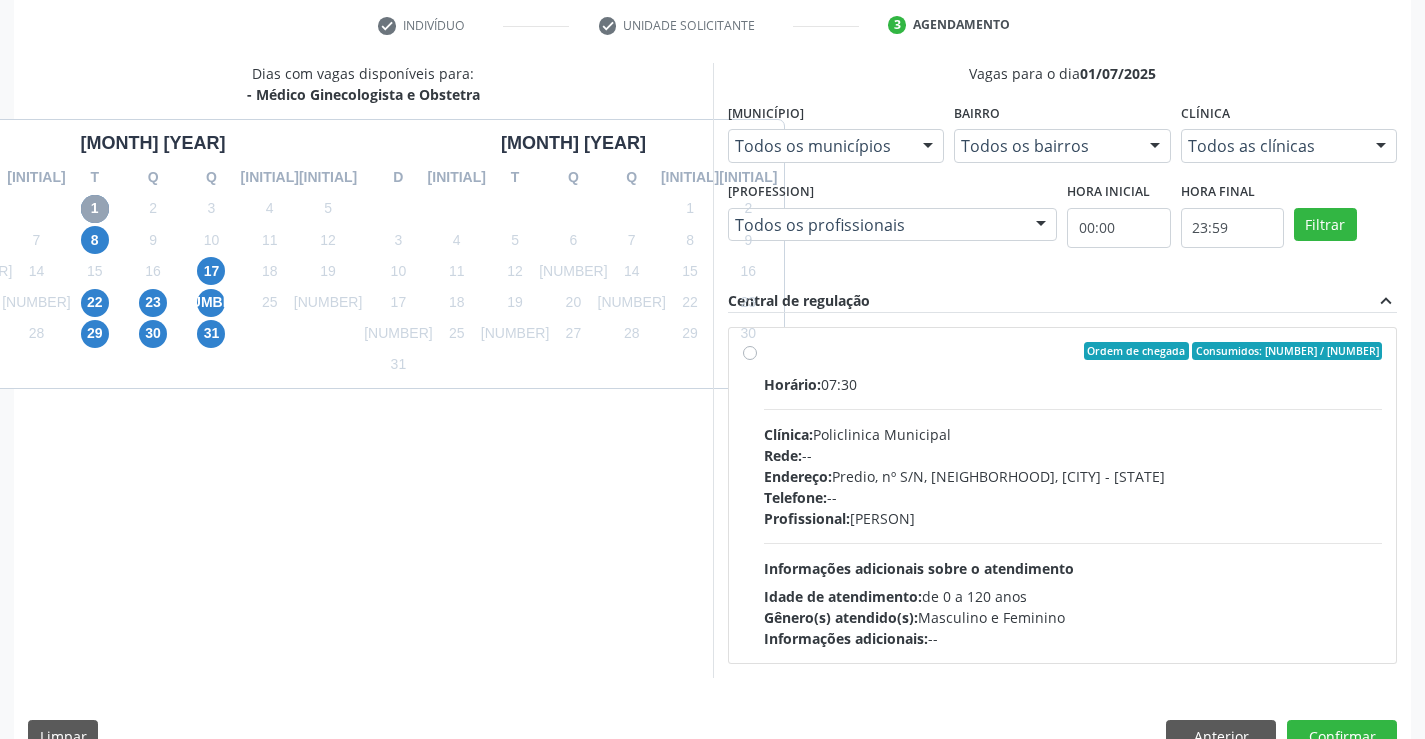 scroll, scrollTop: 420, scrollLeft: 0, axis: vertical 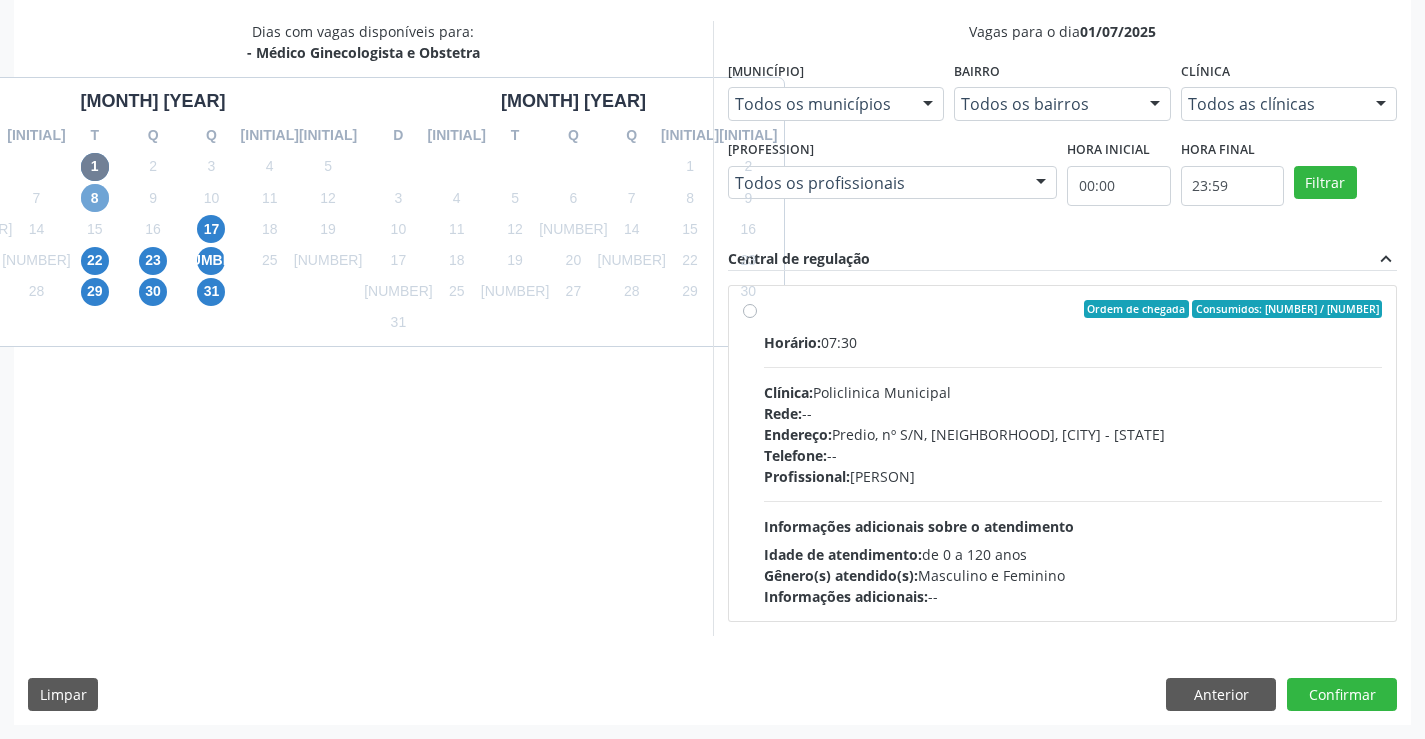click on "8" at bounding box center (95, 198) 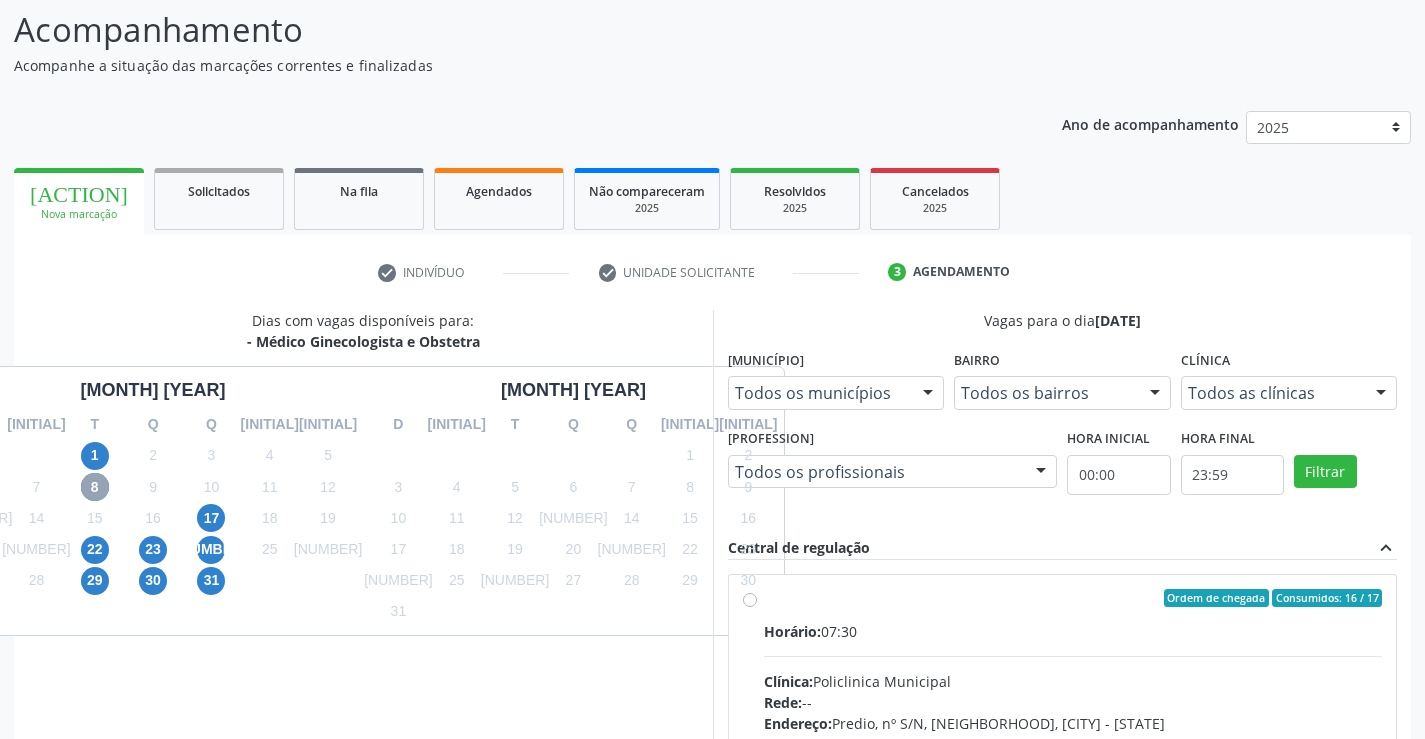 scroll, scrollTop: 420, scrollLeft: 0, axis: vertical 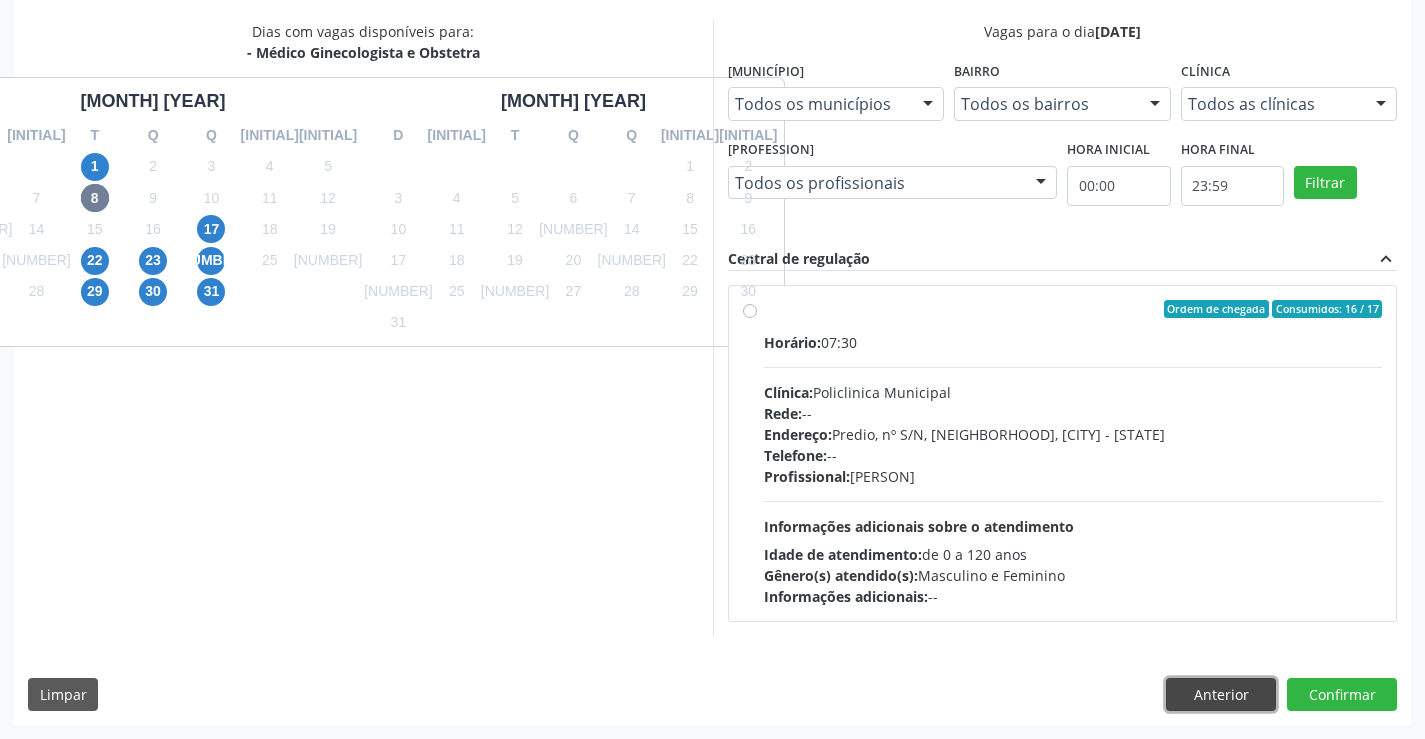 click on "Anterior" at bounding box center [1221, 695] 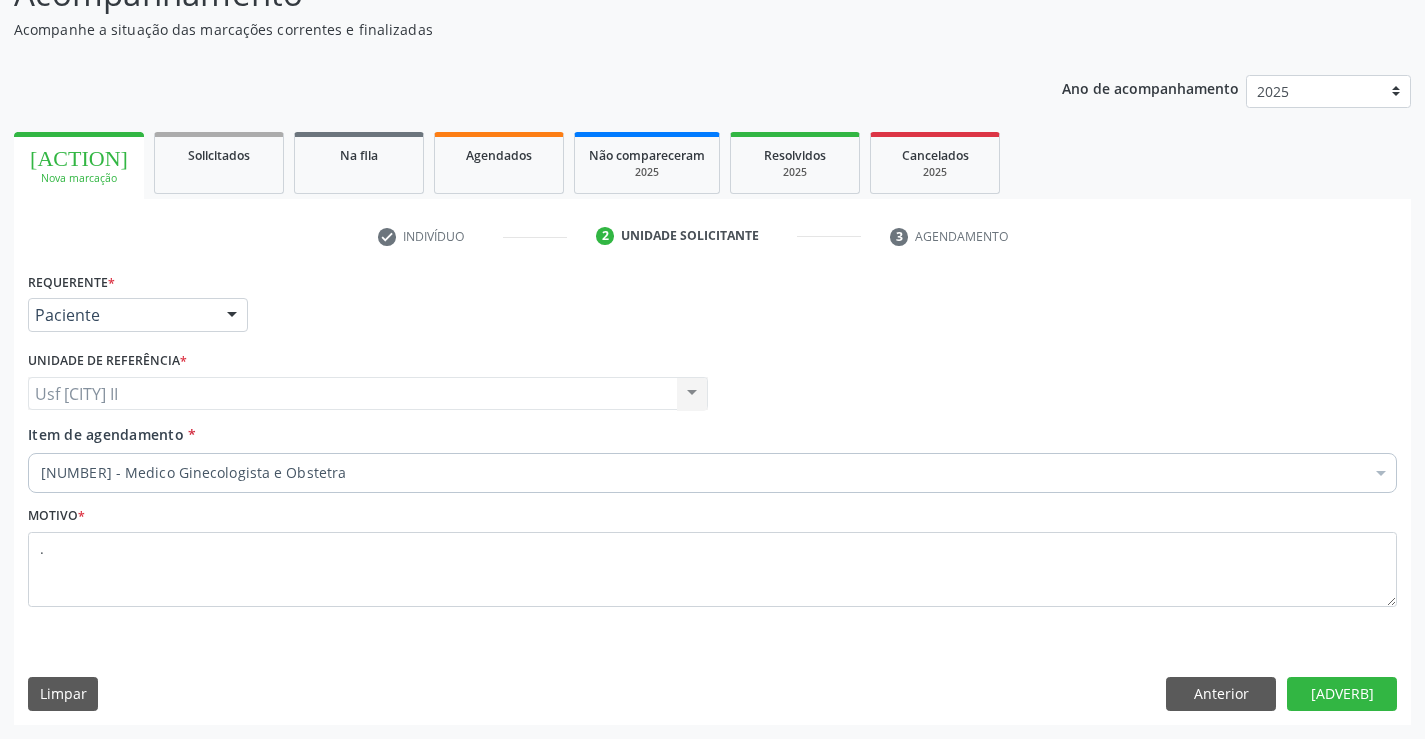 scroll, scrollTop: 167, scrollLeft: 0, axis: vertical 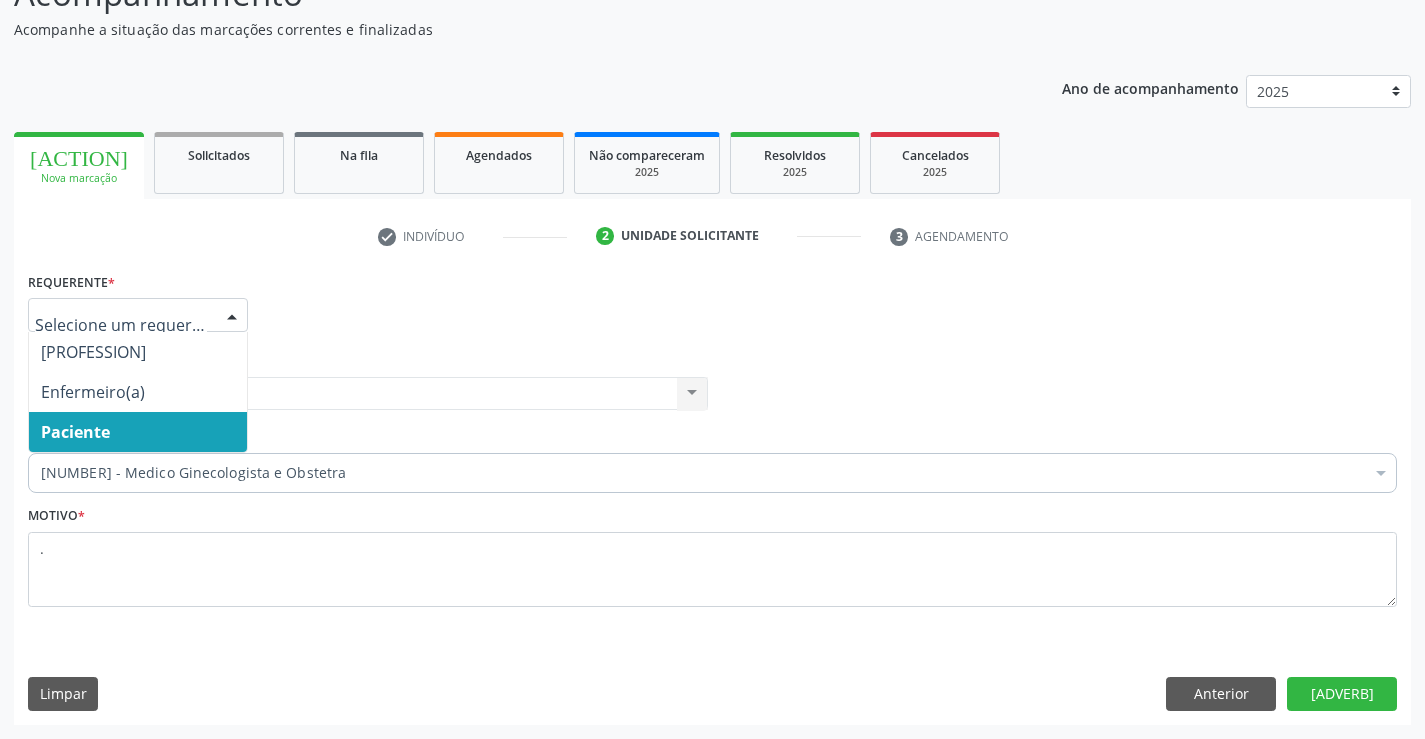 click at bounding box center (232, 316) 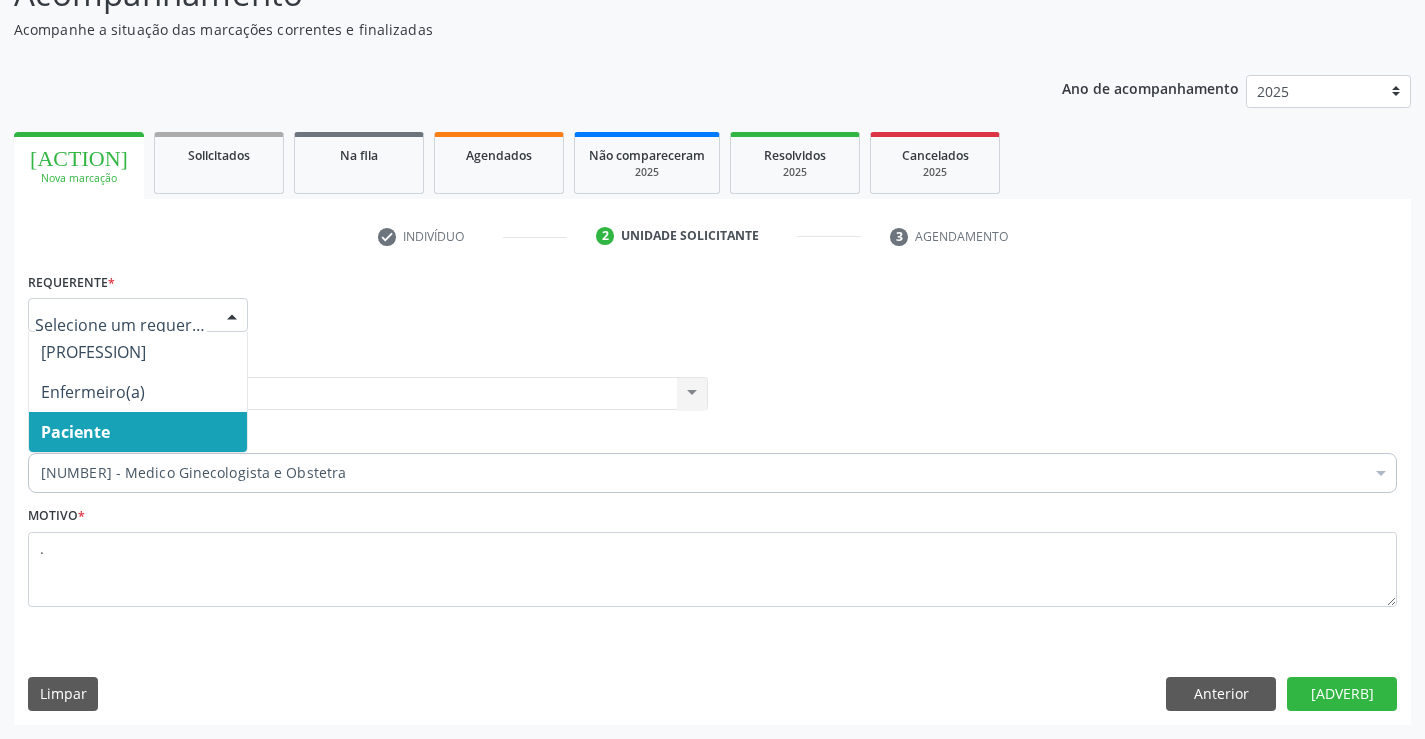 click on "Paciente" at bounding box center (138, 432) 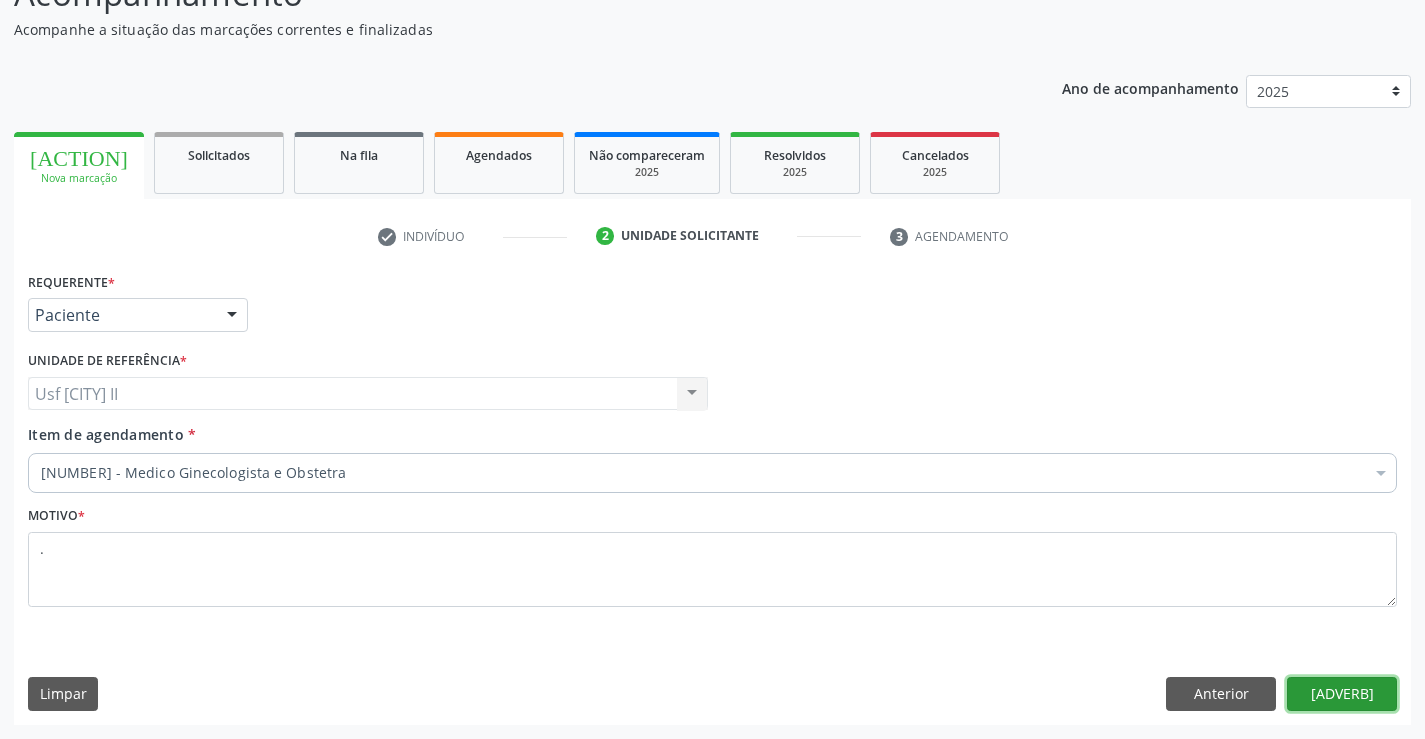 click on "[ADVERB]" at bounding box center (1342, 694) 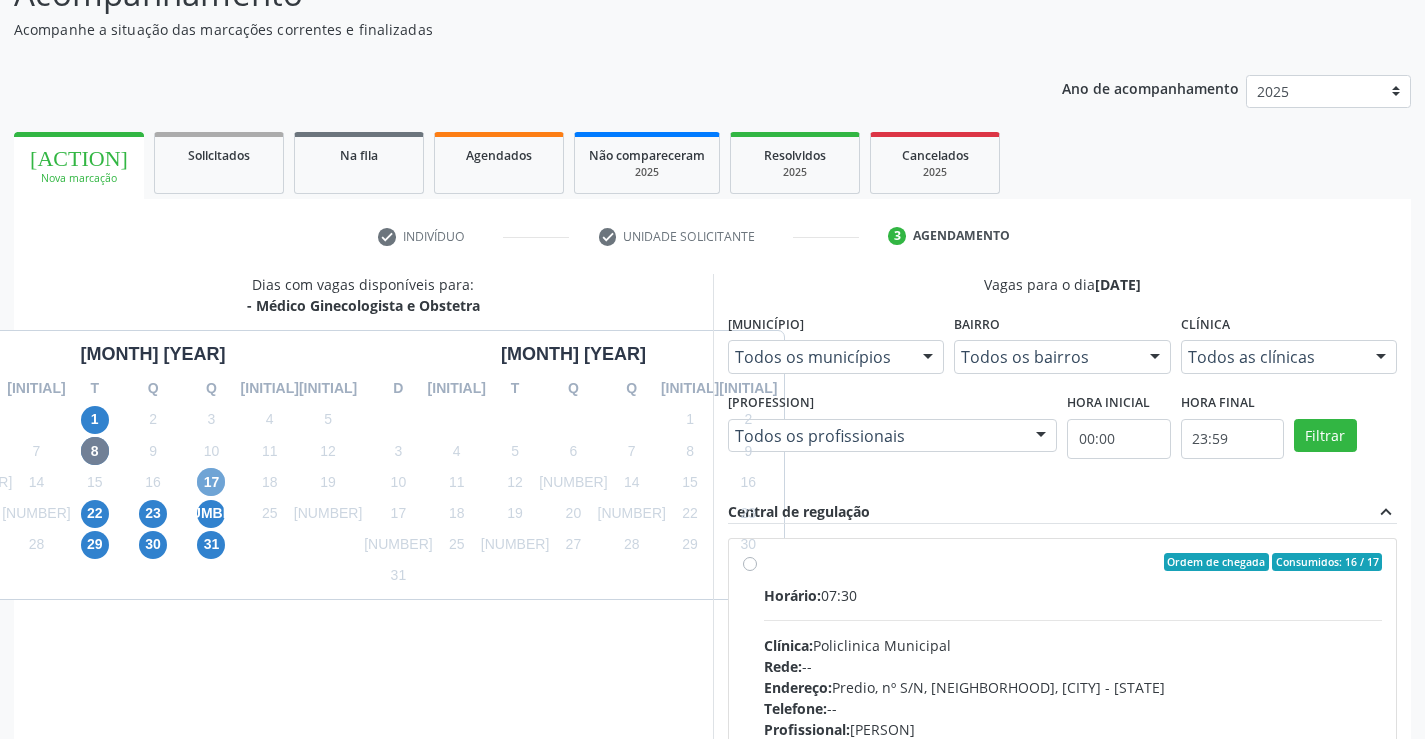 click on "17" at bounding box center (211, 482) 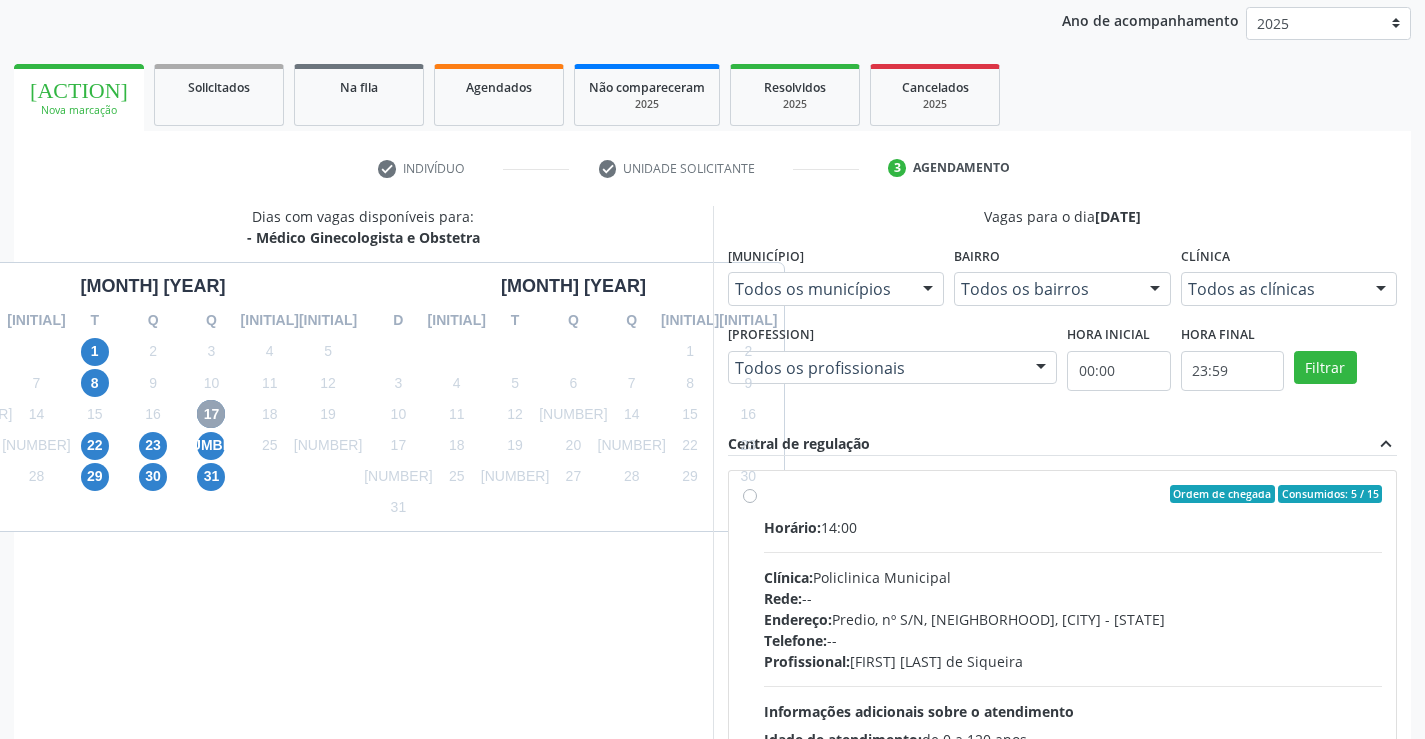 scroll, scrollTop: 367, scrollLeft: 0, axis: vertical 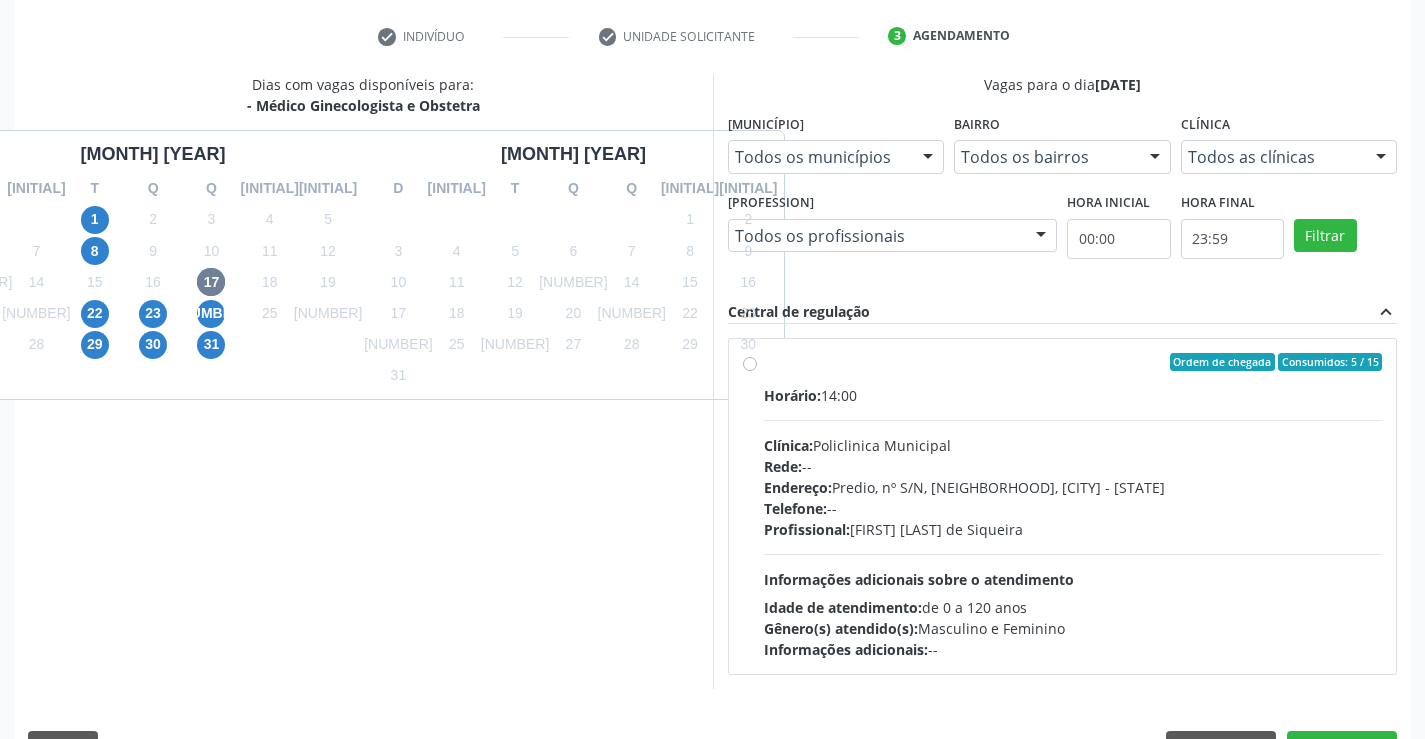click on "Ordem de chegada
Consumidos: 5 / 15
Horário:   [TIME]
Clínica:  Policlinica Municipal
Rede:
--
Endereço:   Predio, nº S/N, [NEIGHBORHOOD], [CITY] - [STATE]
Telefone:   --
Profissional:
[FIRST] [LAST]
Informações adicionais sobre o atendimento
Idade de atendimento:
de 0 a 120 anos
Gênero(s) atendido(s):
Masculino e Feminino
Informações adicionais:
--" at bounding box center (1063, 506) 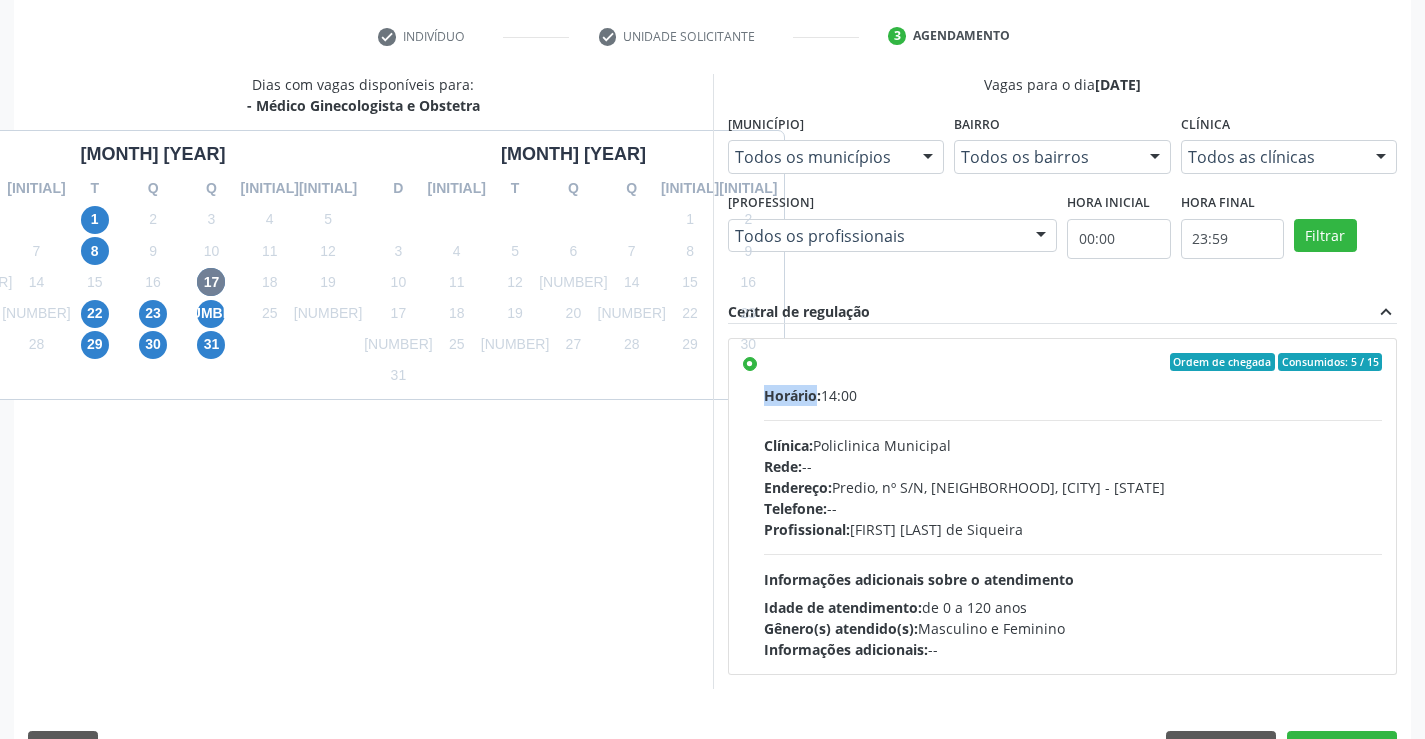 click on "Ordem de chegada
Consumidos: 5 / 15
Horário:   [TIME]
Clínica:  Policlinica Municipal
Rede:
--
Endereço:   Predio, nº S/N, [NEIGHBORHOOD], [CITY] - [STATE]
Telefone:   --
Profissional:
[FIRST] [LAST]
Informações adicionais sobre o atendimento
Idade de atendimento:
de 0 a 120 anos
Gênero(s) atendido(s):
Masculino e Feminino
Informações adicionais:
--" at bounding box center [1063, 506] 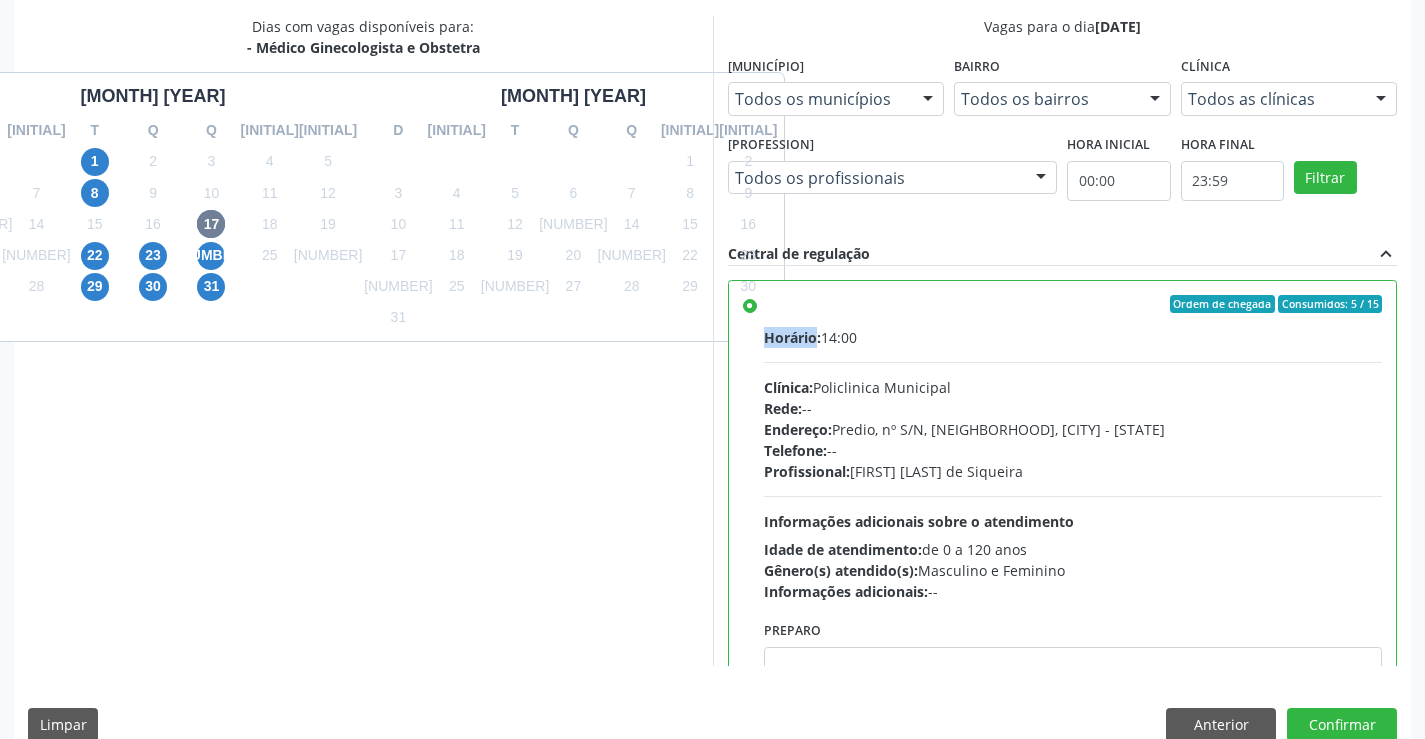 scroll, scrollTop: 456, scrollLeft: 0, axis: vertical 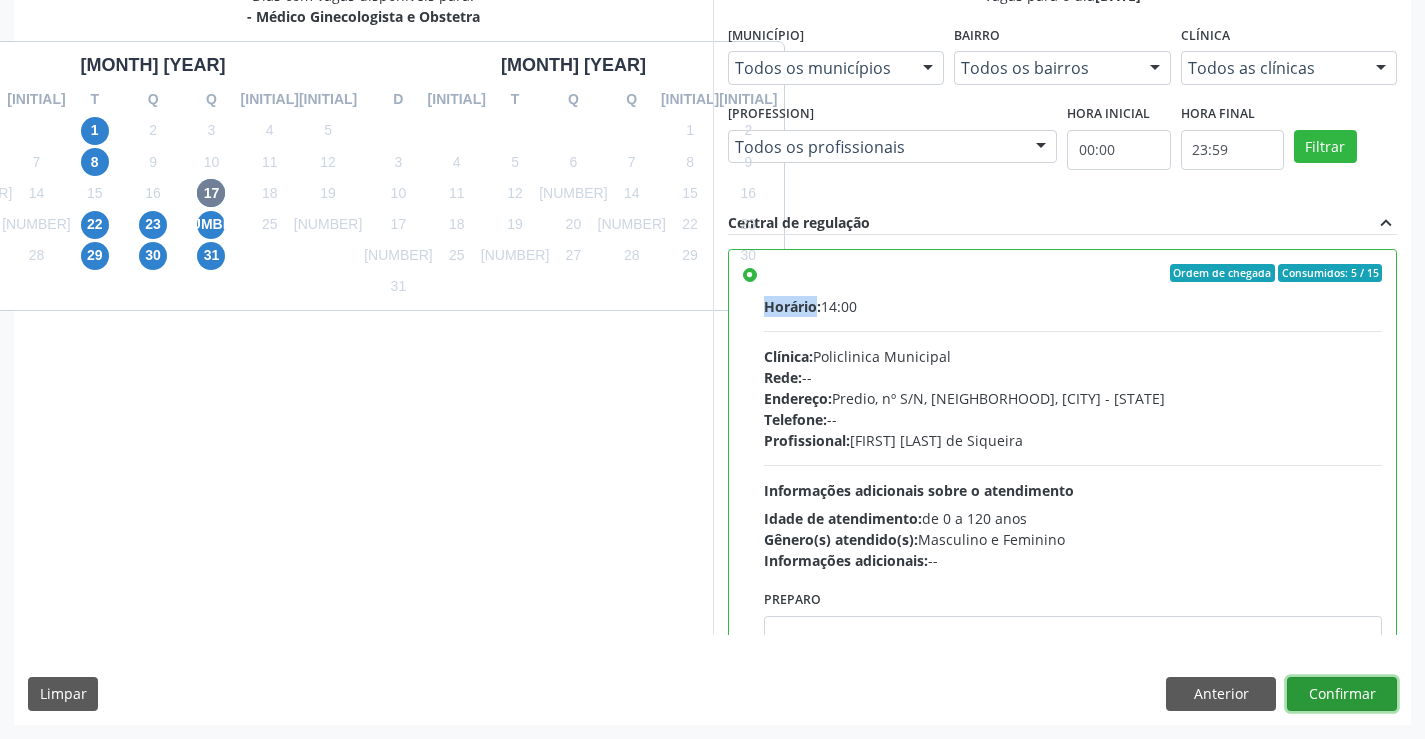 click on "Confirmar" at bounding box center (1342, 694) 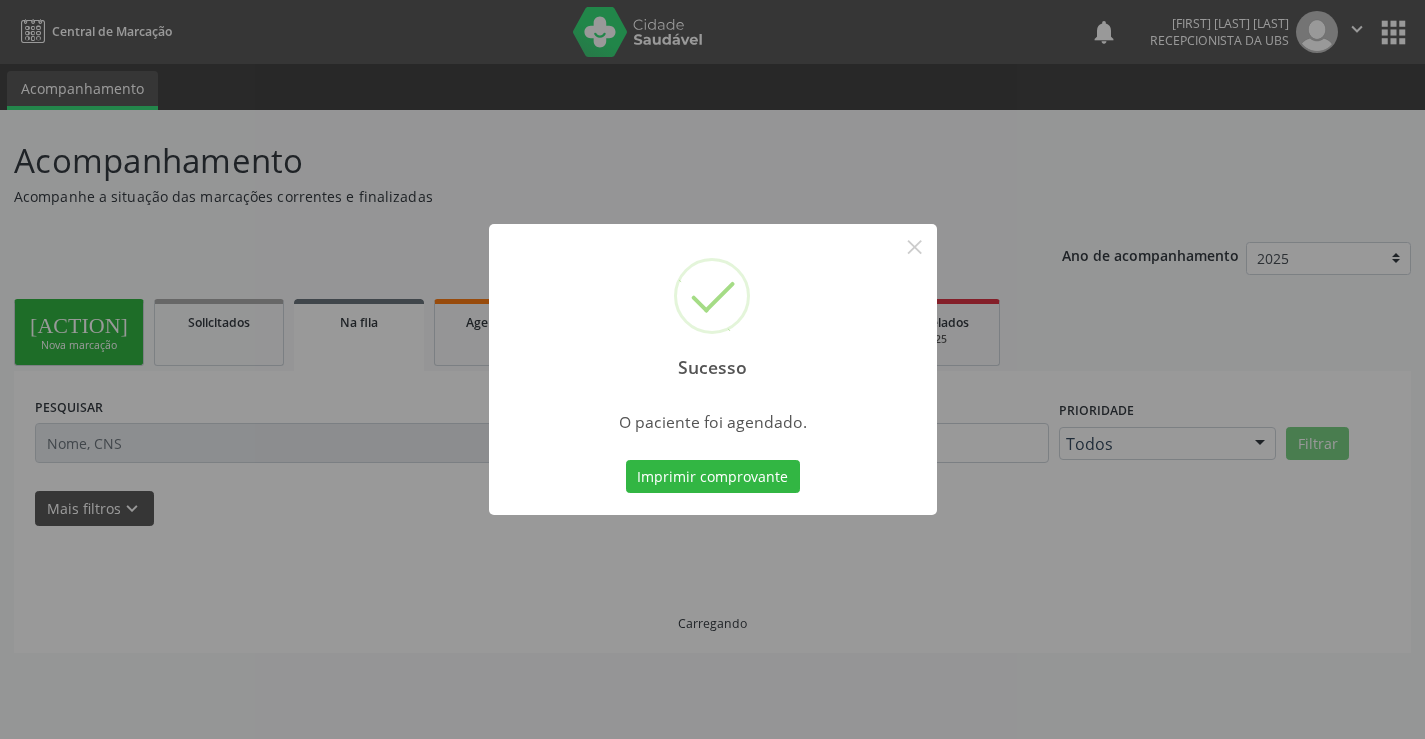 scroll, scrollTop: 0, scrollLeft: 0, axis: both 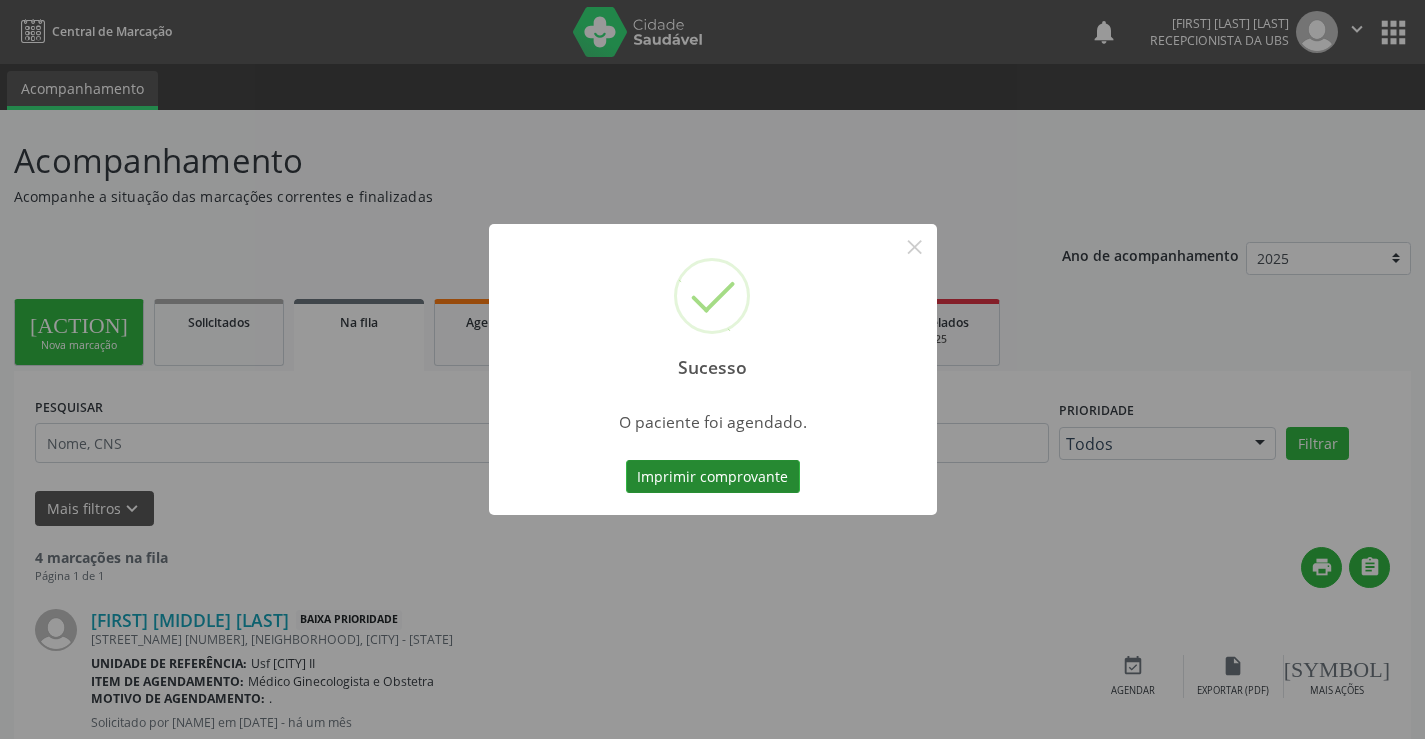 click on "Imprimir comprovante" at bounding box center (713, 477) 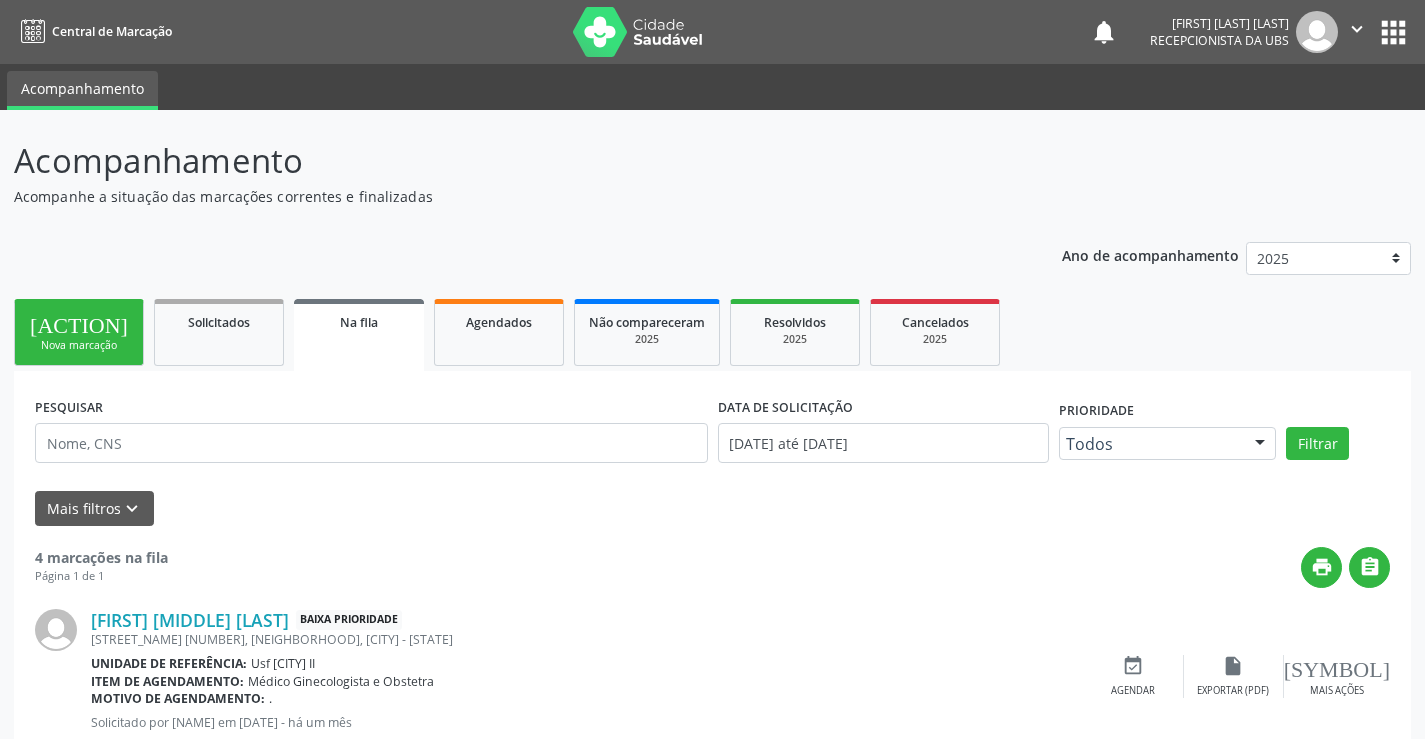 click on "Nova marcação" at bounding box center (79, 345) 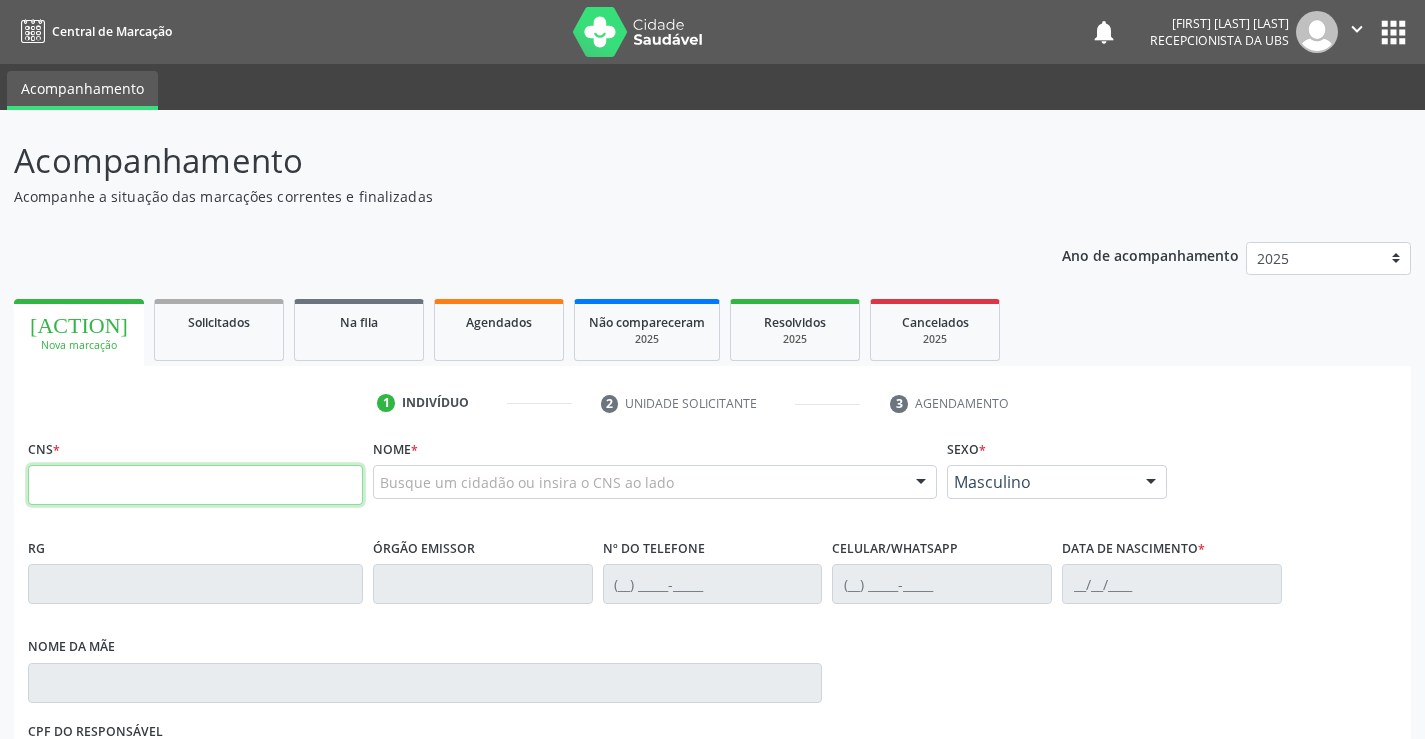 click at bounding box center [195, 485] 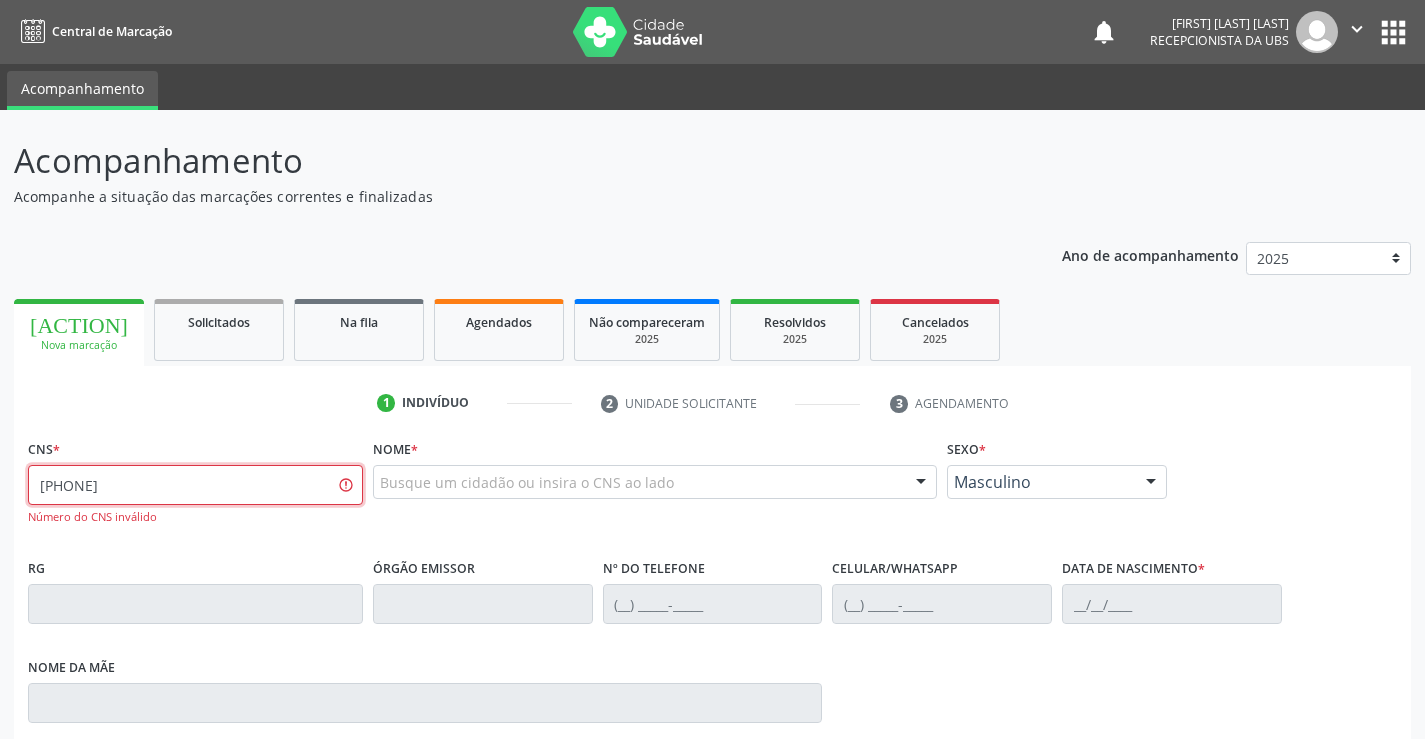 type on "[PHONE]" 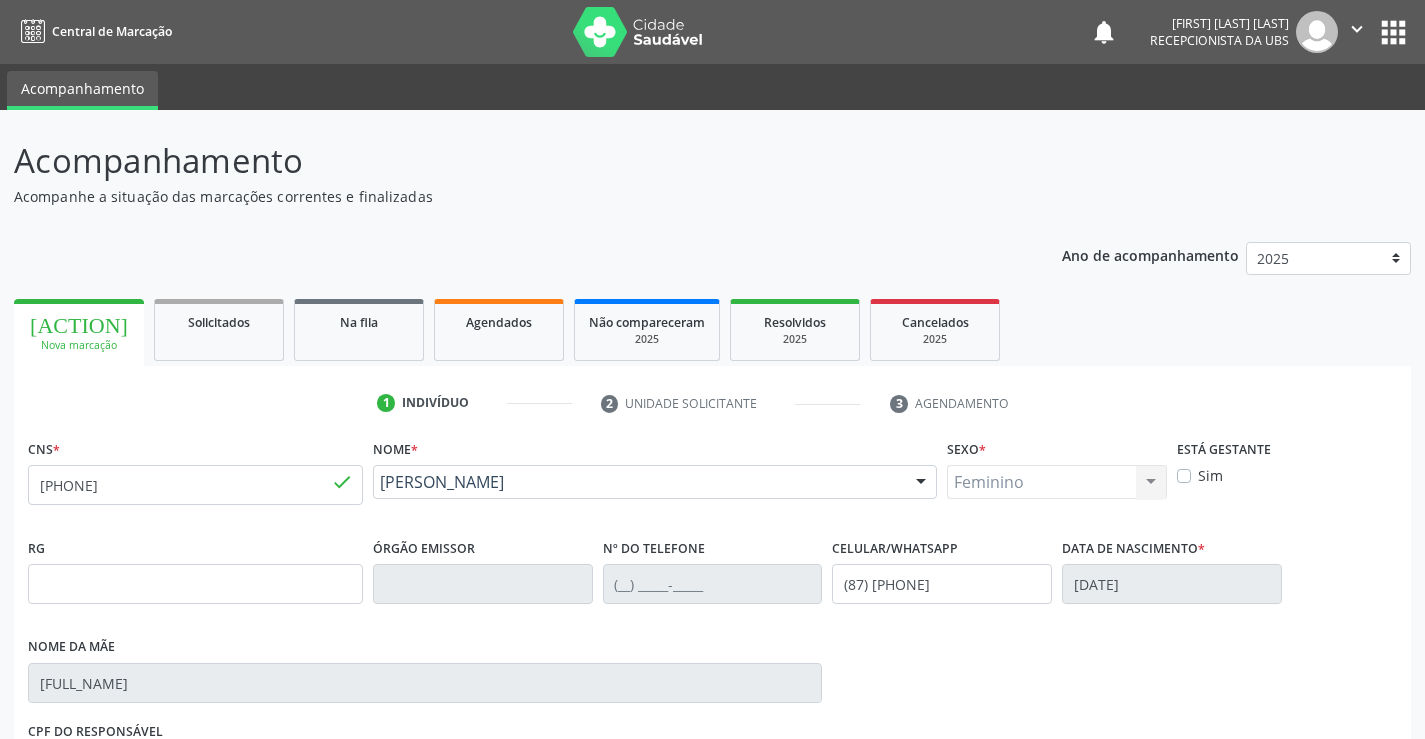 scroll, scrollTop: 331, scrollLeft: 0, axis: vertical 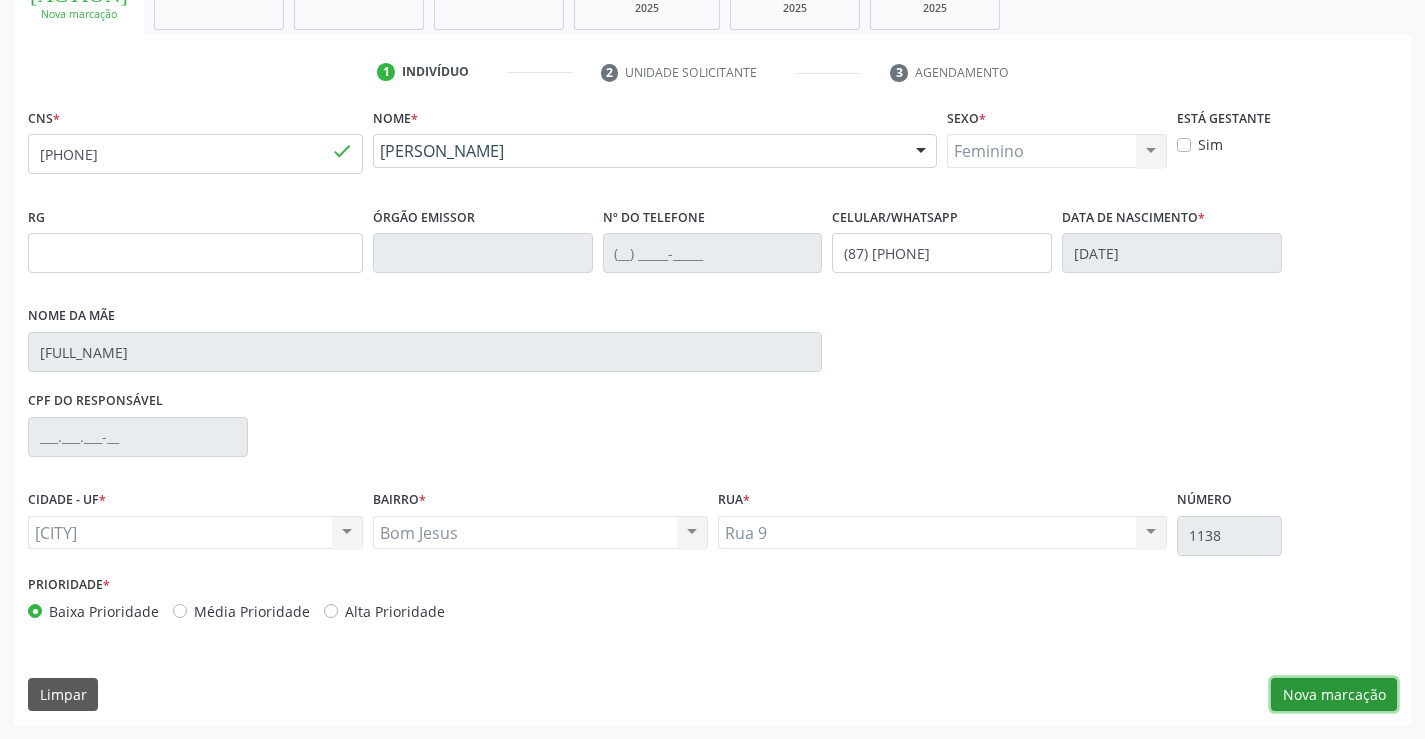 click on "Nova marcação" at bounding box center (1334, 695) 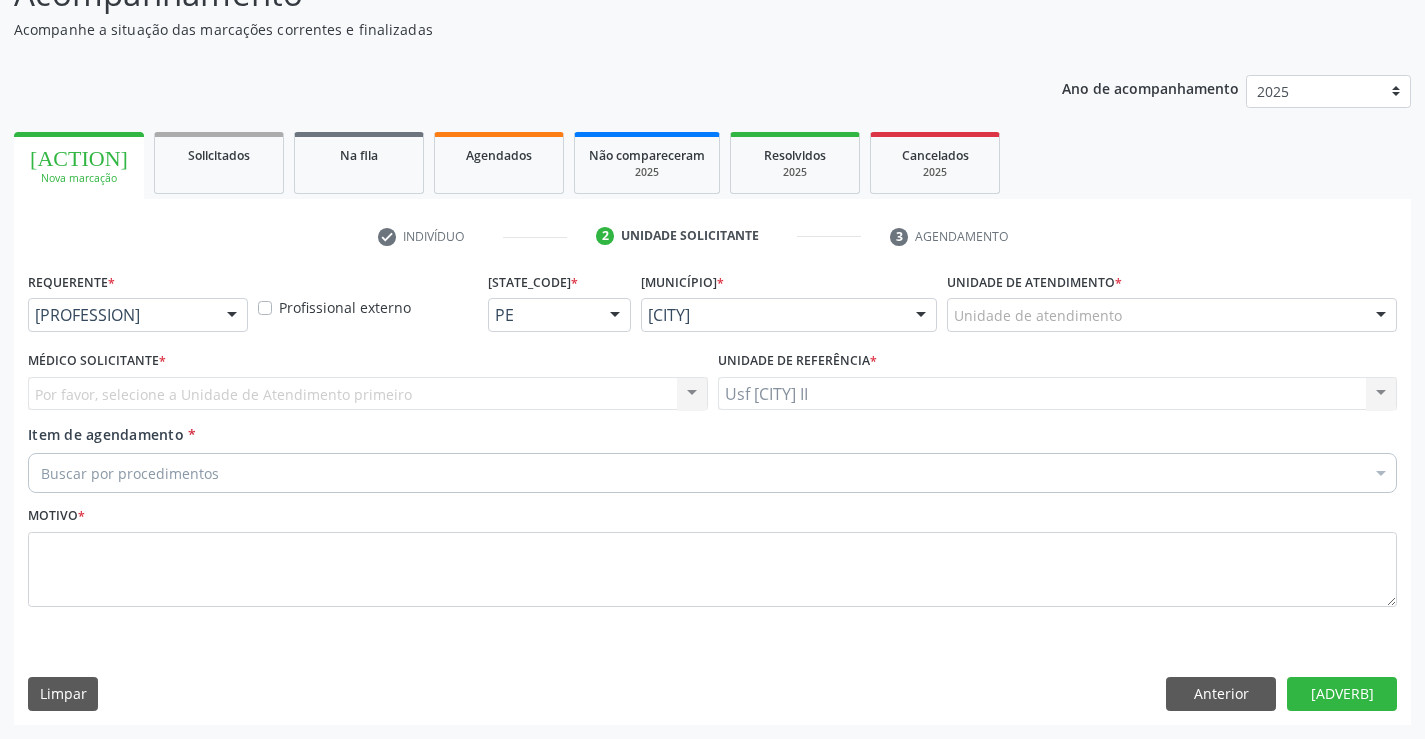scroll, scrollTop: 167, scrollLeft: 0, axis: vertical 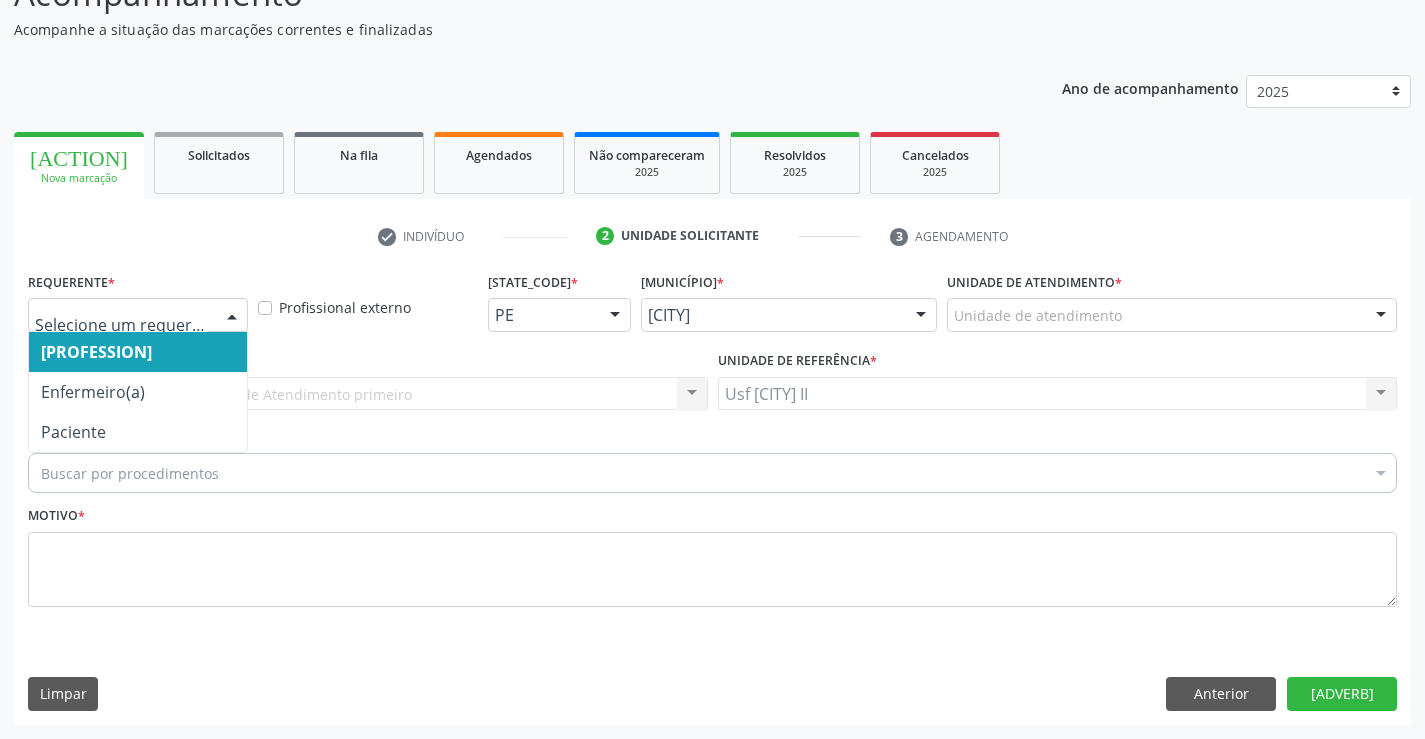 click at bounding box center [232, 316] 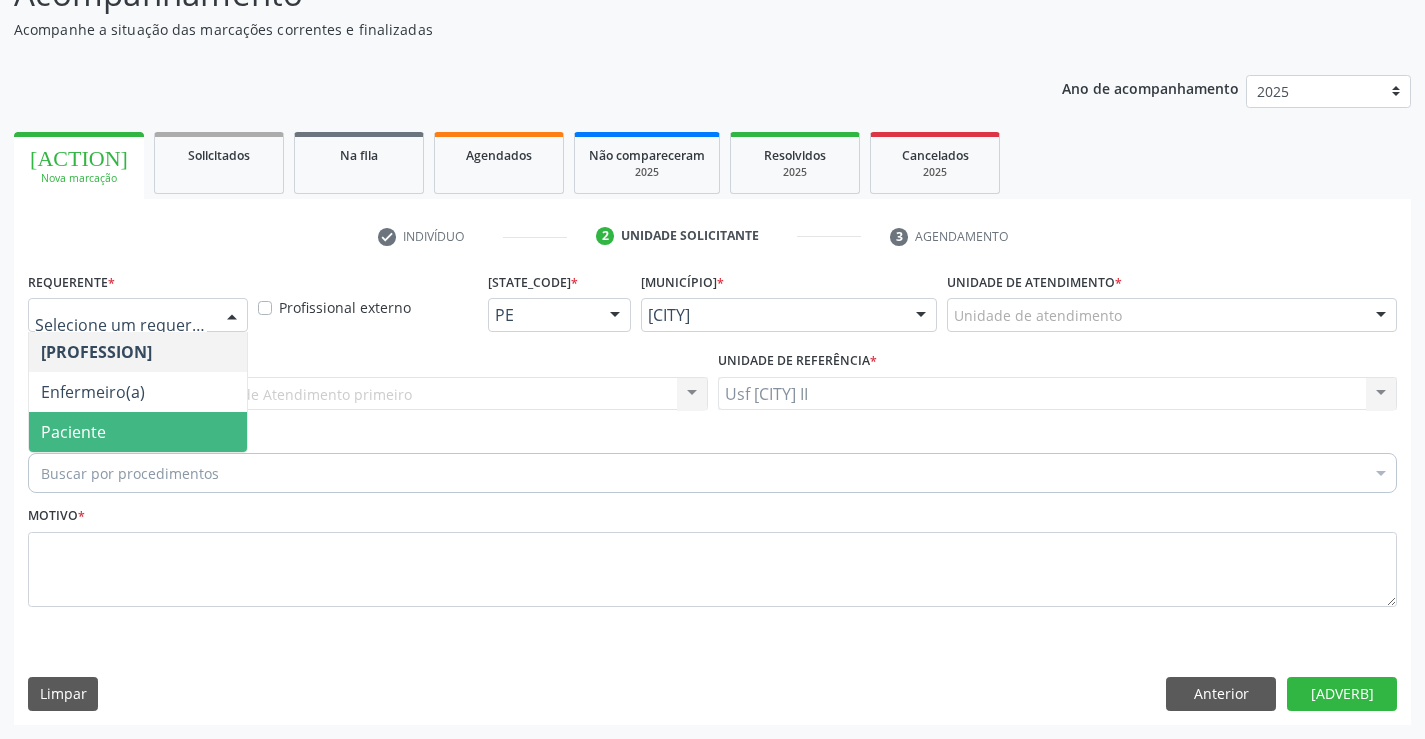 click on "Paciente" at bounding box center [138, 432] 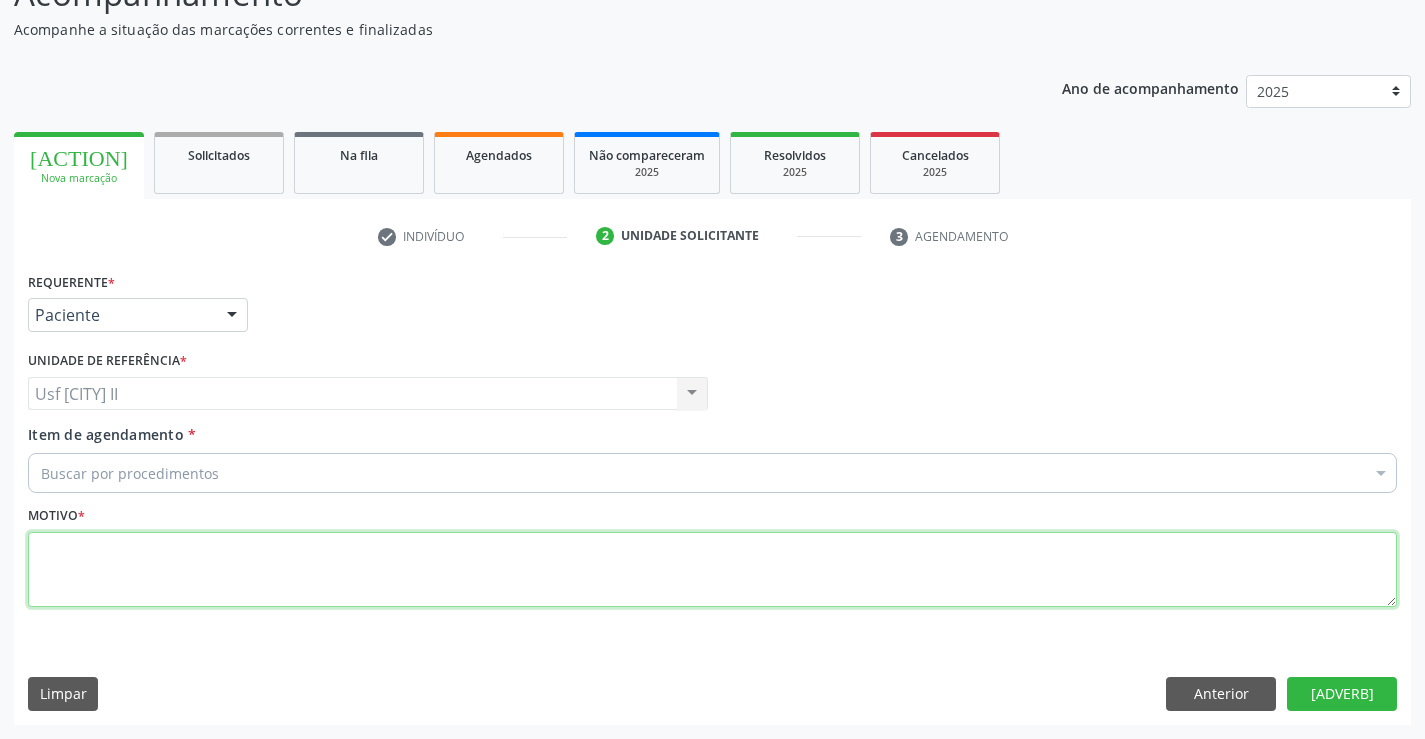 click at bounding box center (712, 570) 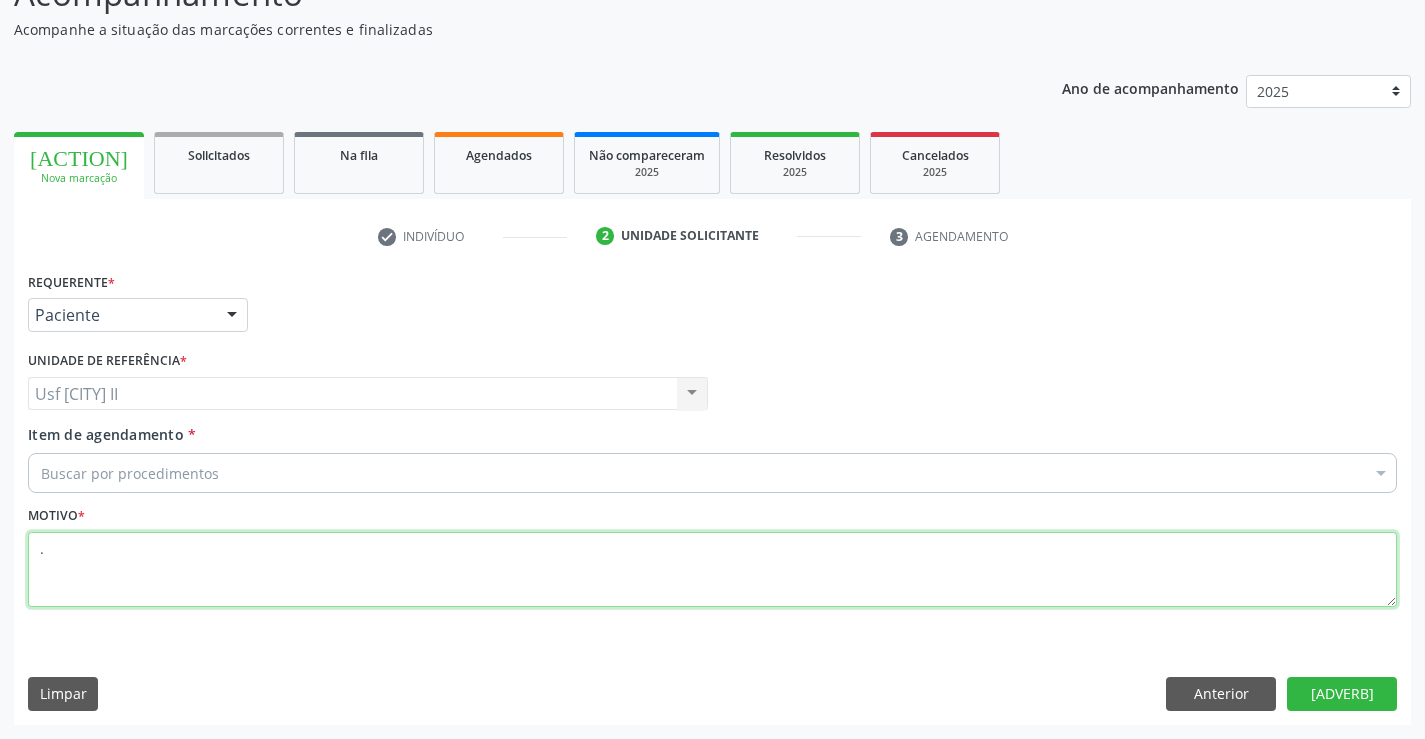 type on "." 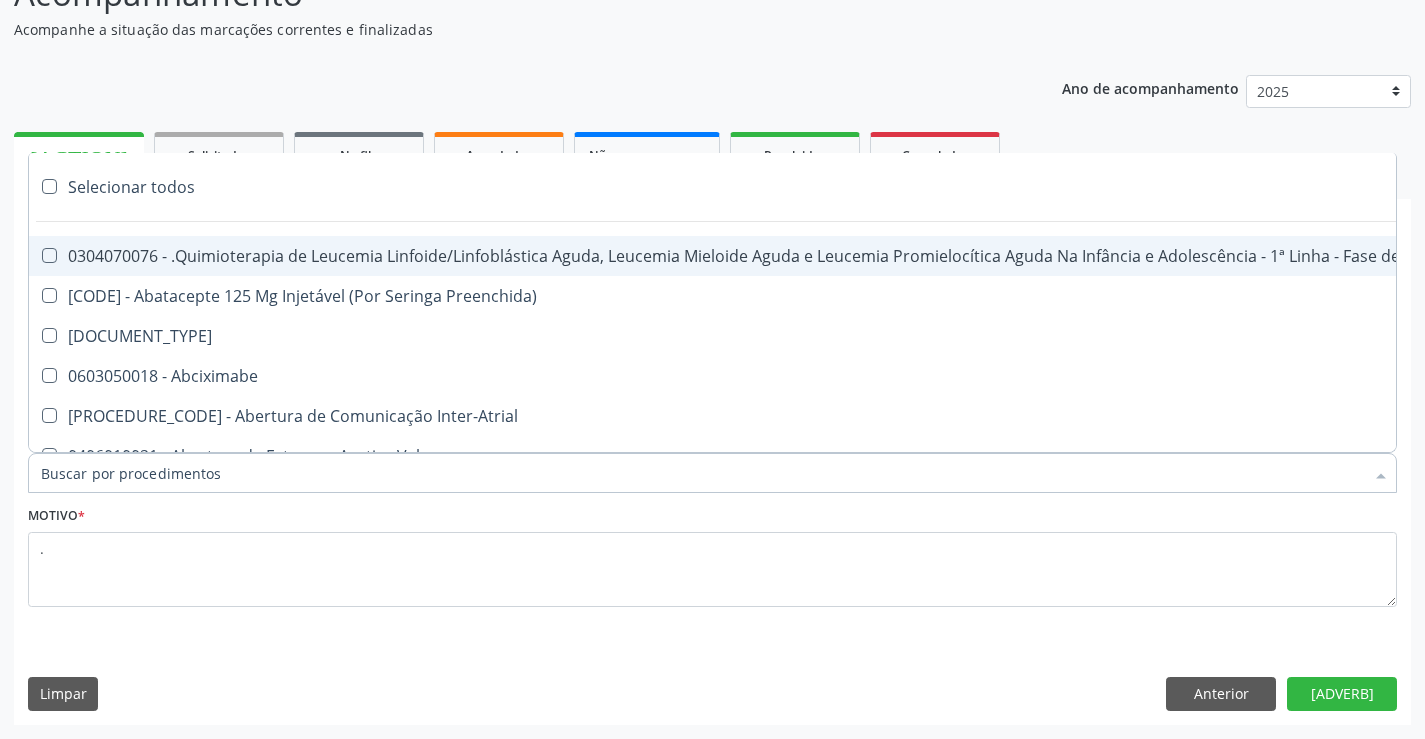 type on "2" 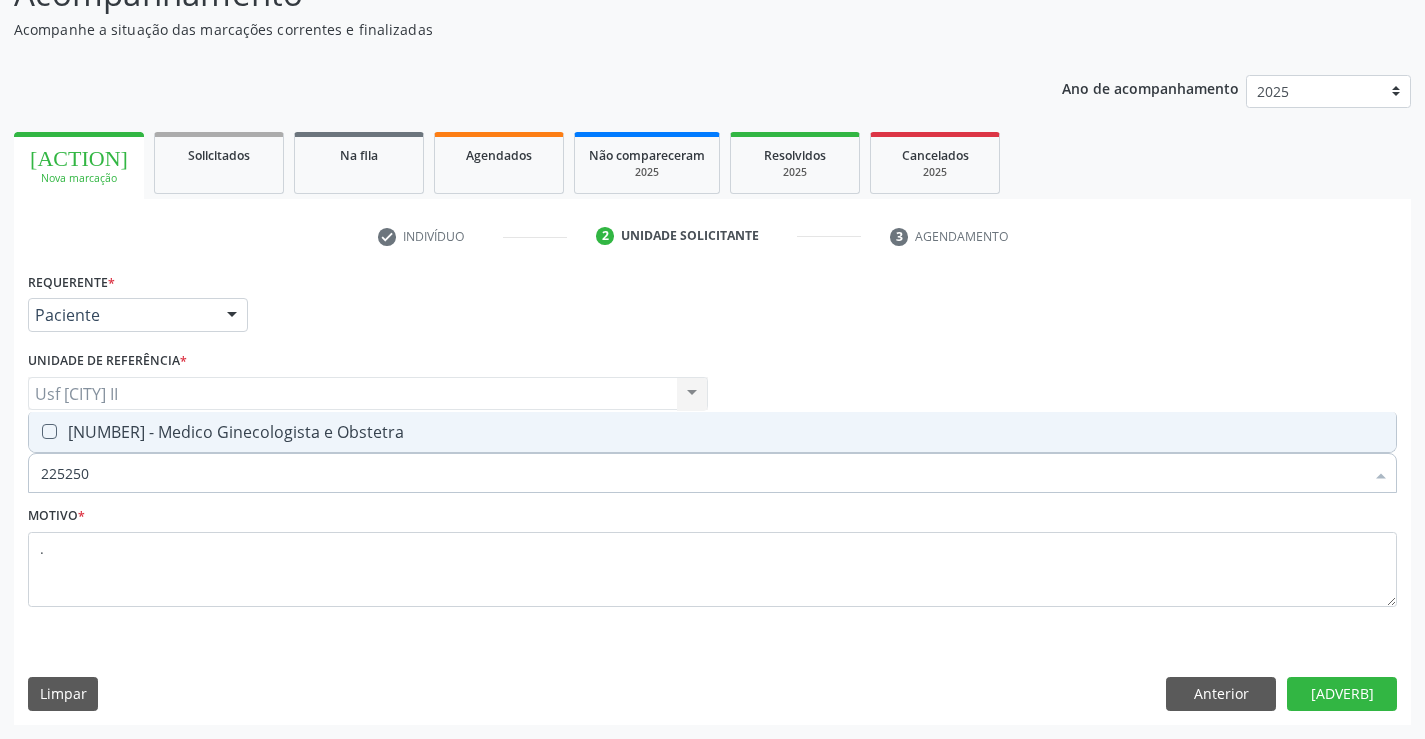 click on "[NUMBER] - Medico Ginecologista e Obstetra" at bounding box center (712, 432) 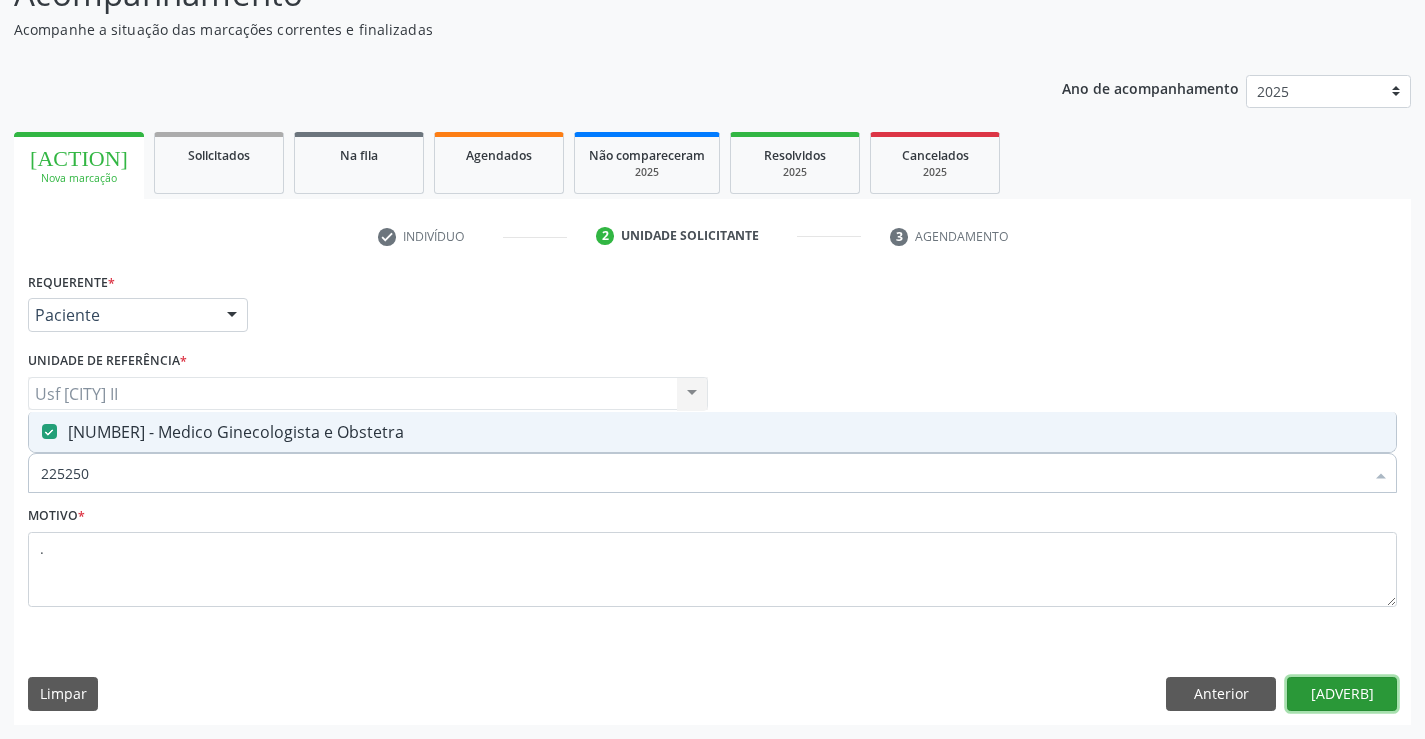 click on "[ADVERB]" at bounding box center [1342, 694] 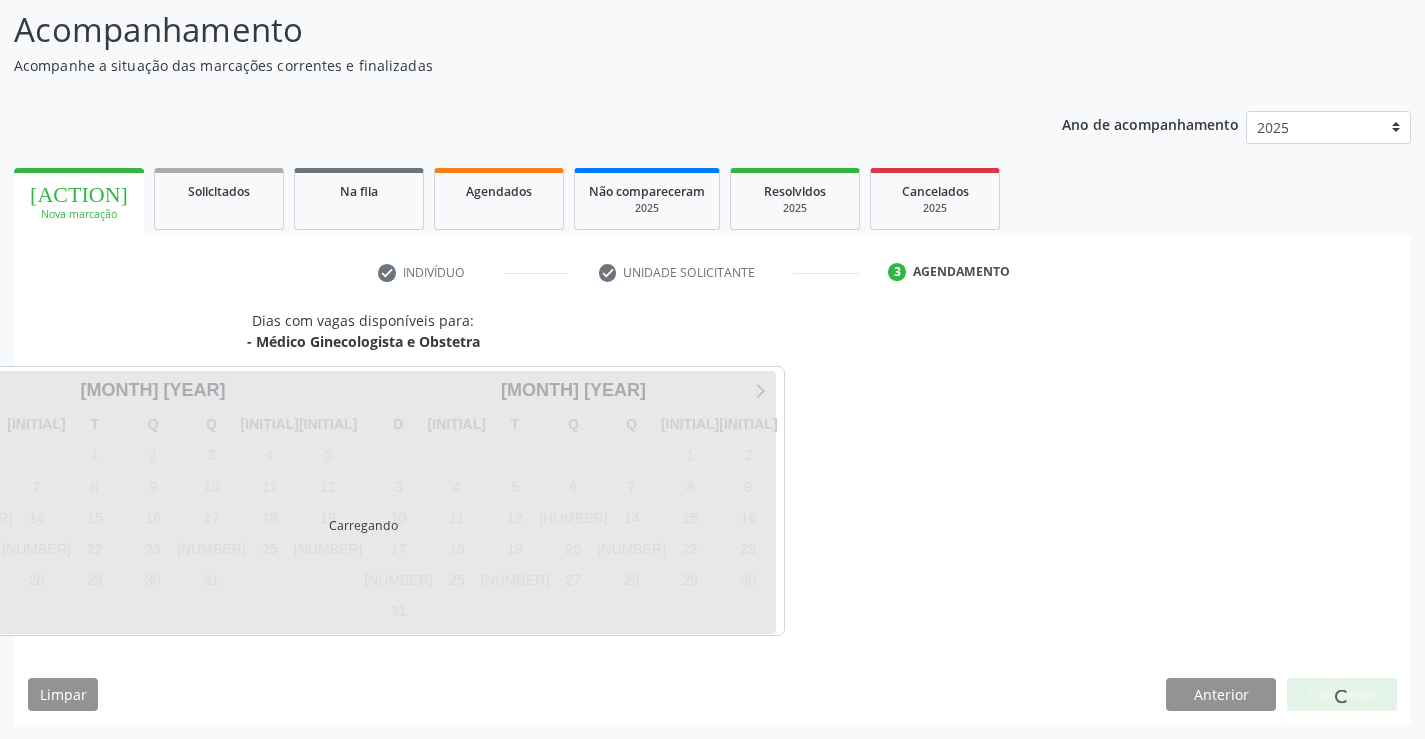 scroll, scrollTop: 131, scrollLeft: 0, axis: vertical 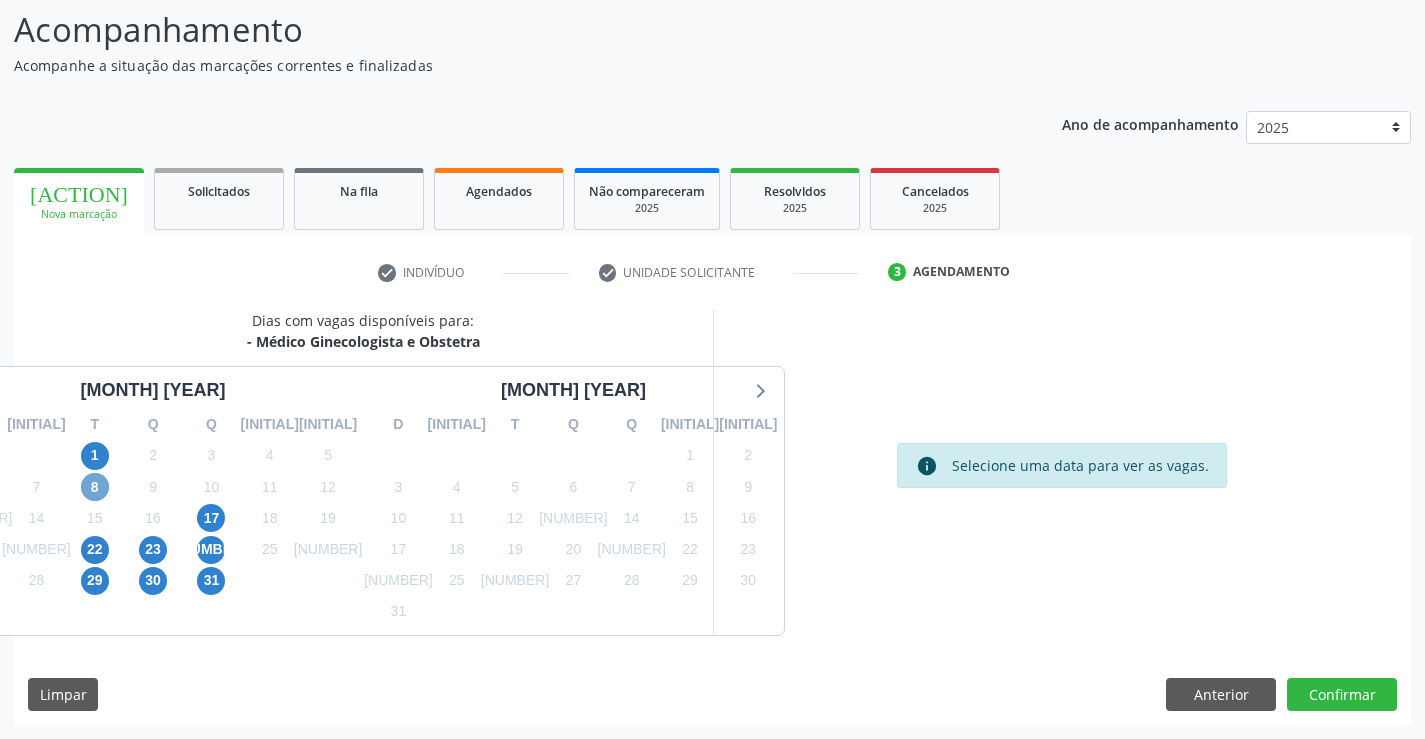 click on "8" at bounding box center [95, 487] 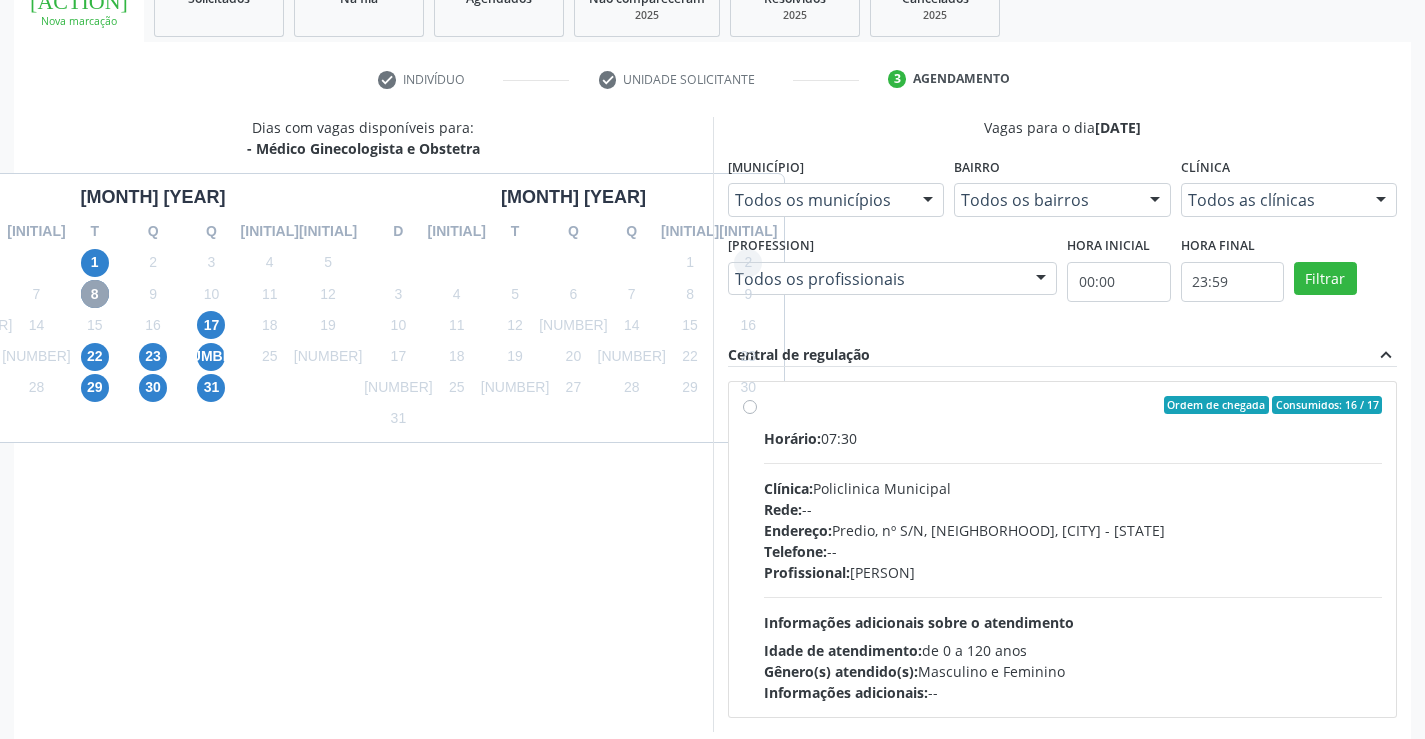 scroll, scrollTop: 331, scrollLeft: 0, axis: vertical 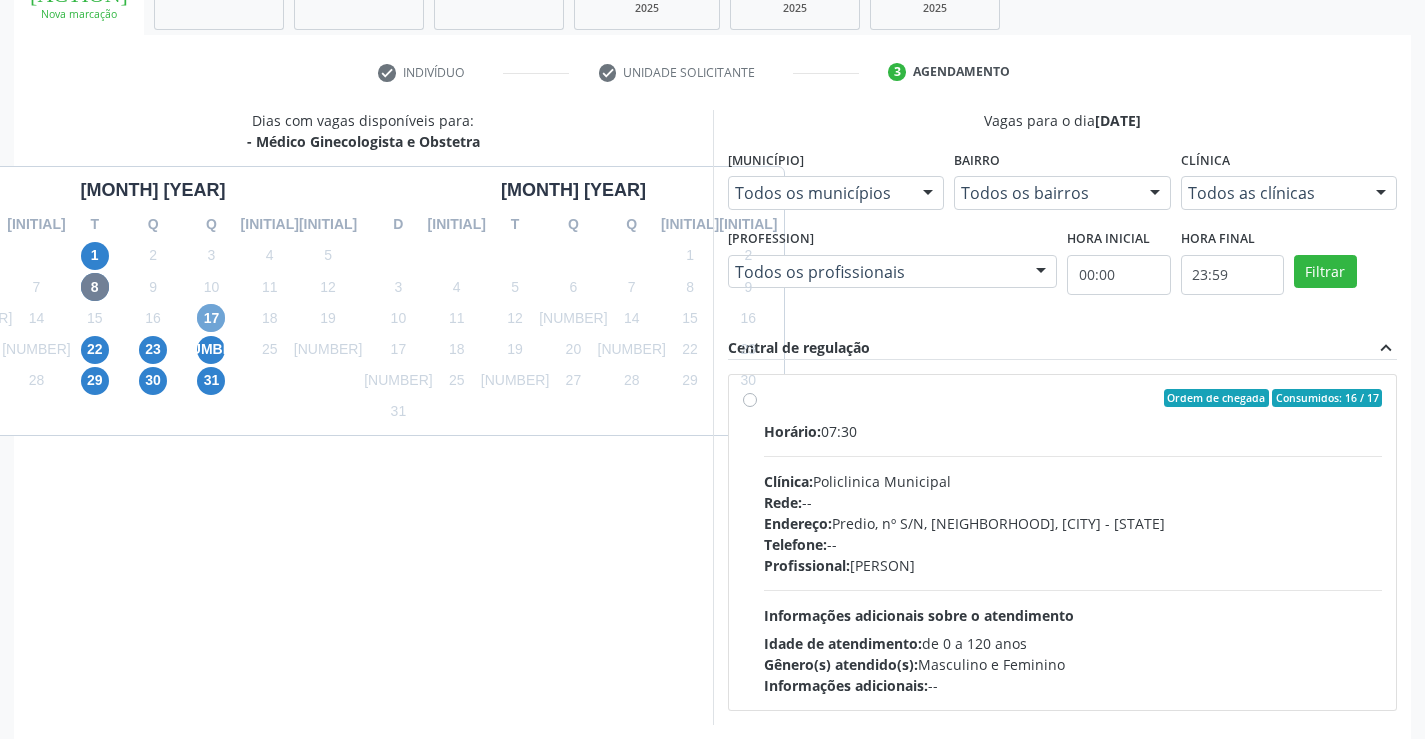 click on "17" at bounding box center [211, 318] 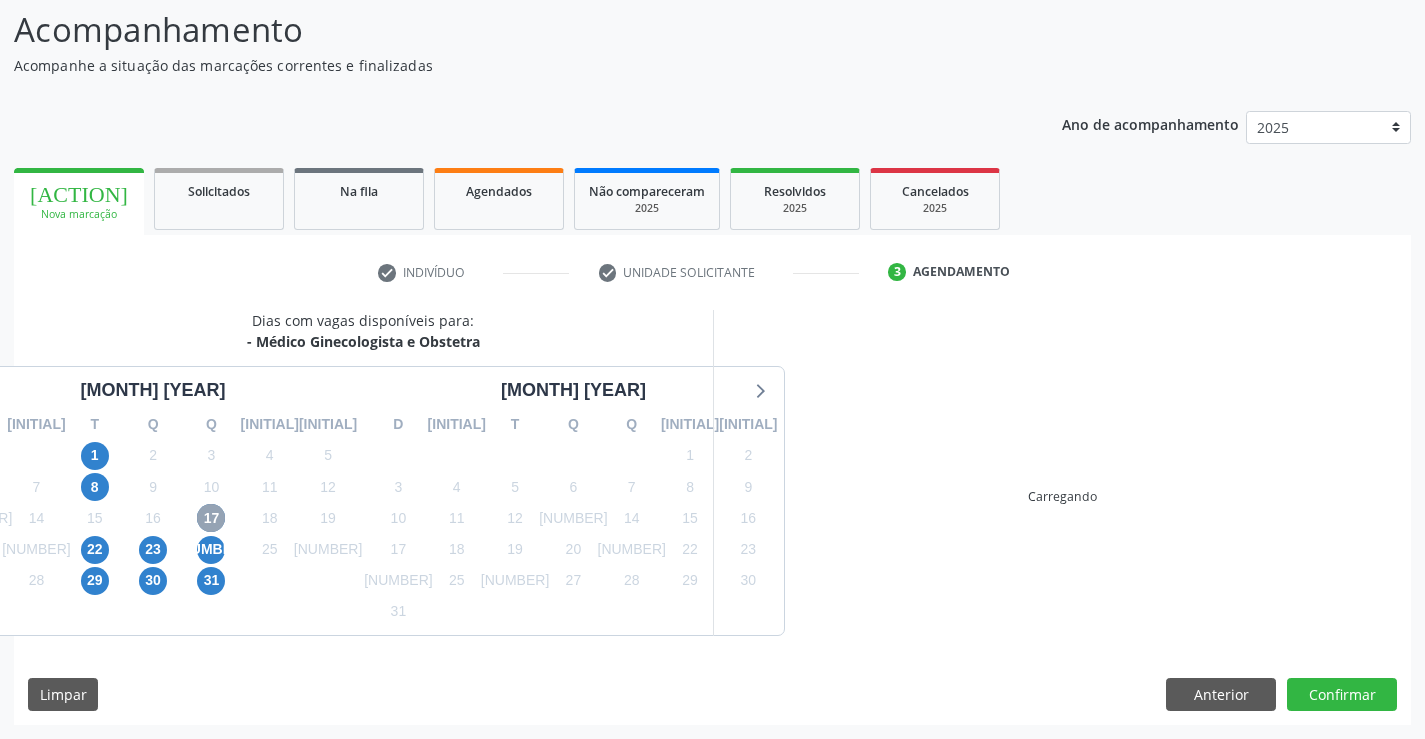scroll, scrollTop: 331, scrollLeft: 0, axis: vertical 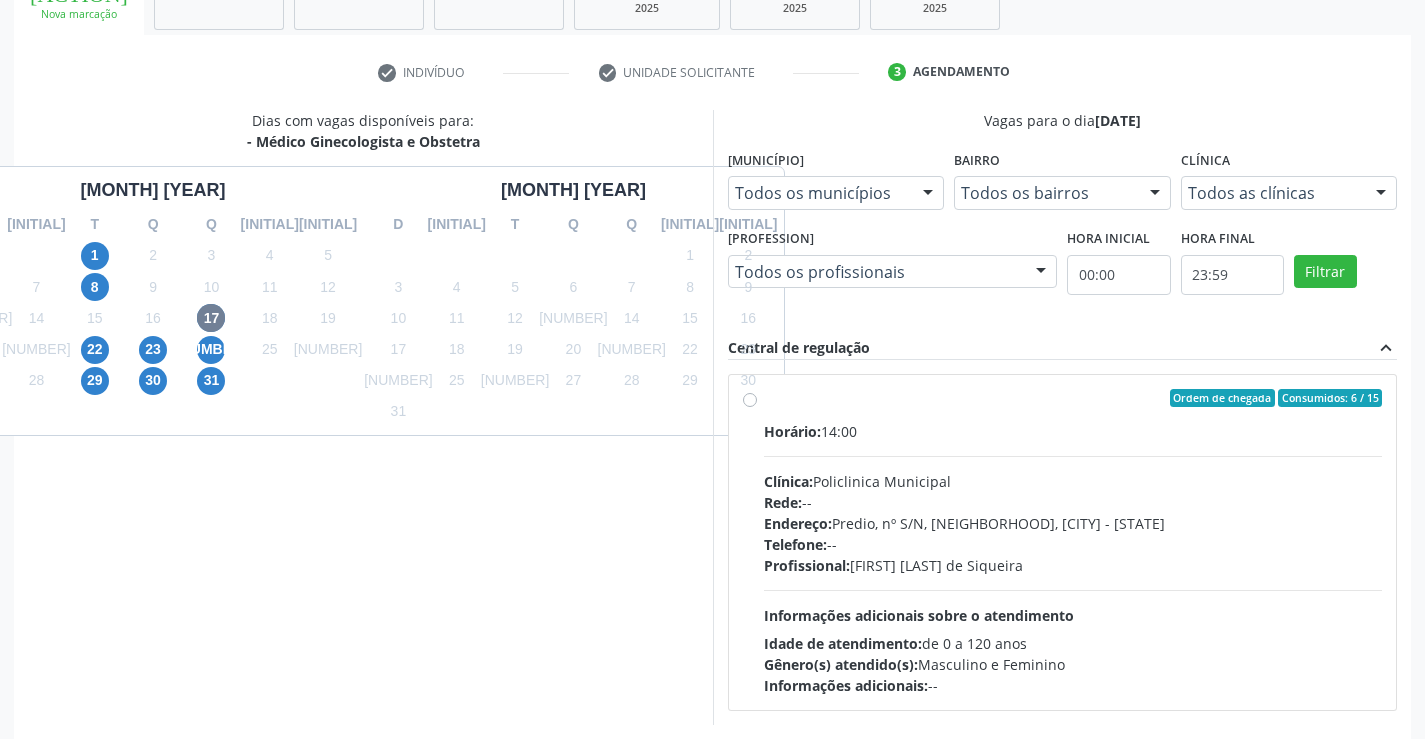 click on "Consumidos: 6 / 15
Horario:   14:00
Clinica:  Policlinica Municipal
Rede:
--
Endereco:   Predio, nº S/N, Ipsep, Serra Talhada - PE
Telefone:   --
Profissional:
[FIRST] [LAST] de Siqueira
Informacoes adicionais sobre o atendimento
Idade de atendimento:
de 0 a 120 anos
Genero(s) atendido(s):
Masculino e Feminino
Informacoes adicionais:
--" at bounding box center (1073, 542) 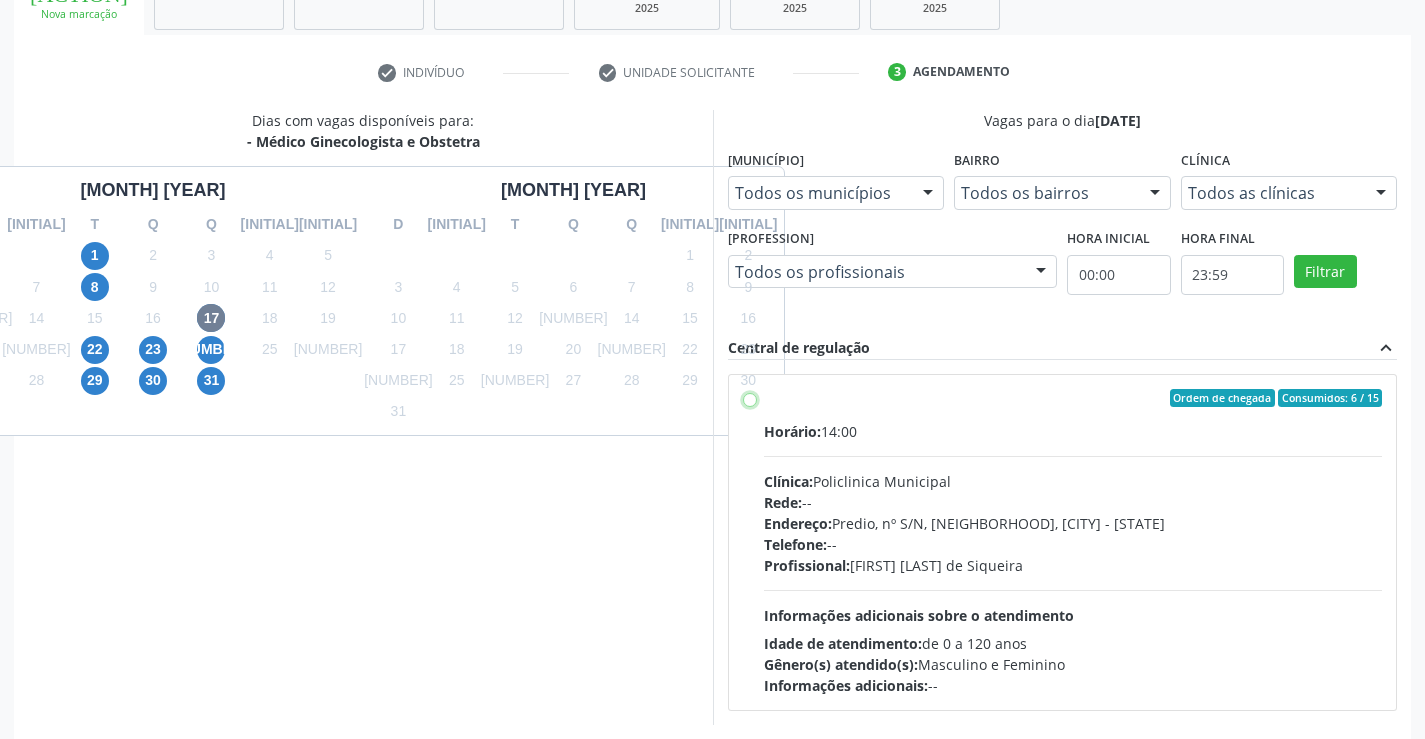 click on "Consumidos: 6 / 15
Horario:   14:00
Clinica:  Policlinica Municipal
Rede:
--
Endereco:   Predio, nº S/N, Ipsep, Serra Talhada - PE
Telefone:   --
Profissional:
[FIRST] [LAST] de Siqueira
Informacoes adicionais sobre o atendimento
Idade de atendimento:
de 0 a 120 anos
Genero(s) atendido(s):
Masculino e Feminino
Informacoes adicionais:
--" at bounding box center [750, 398] 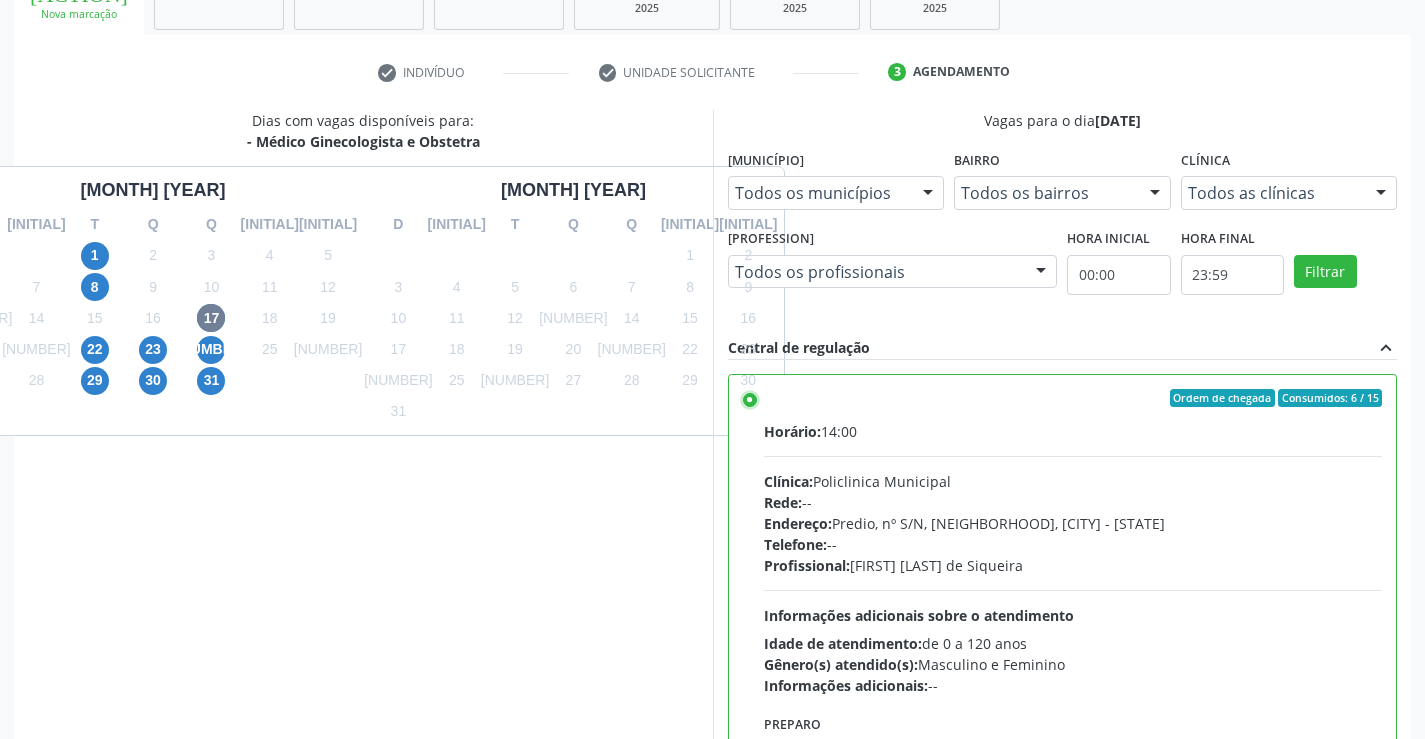 scroll, scrollTop: 99, scrollLeft: 0, axis: vertical 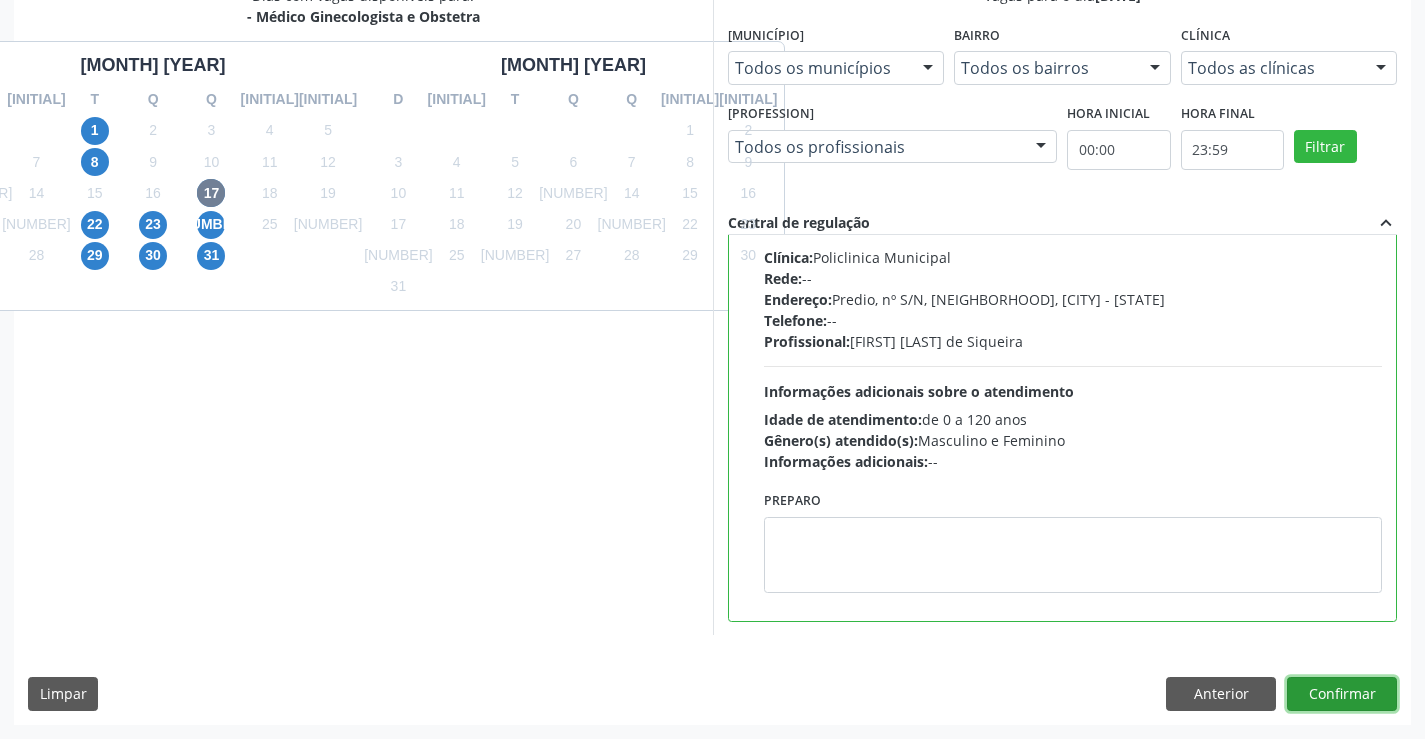 click on "Confirmar" at bounding box center [1342, 694] 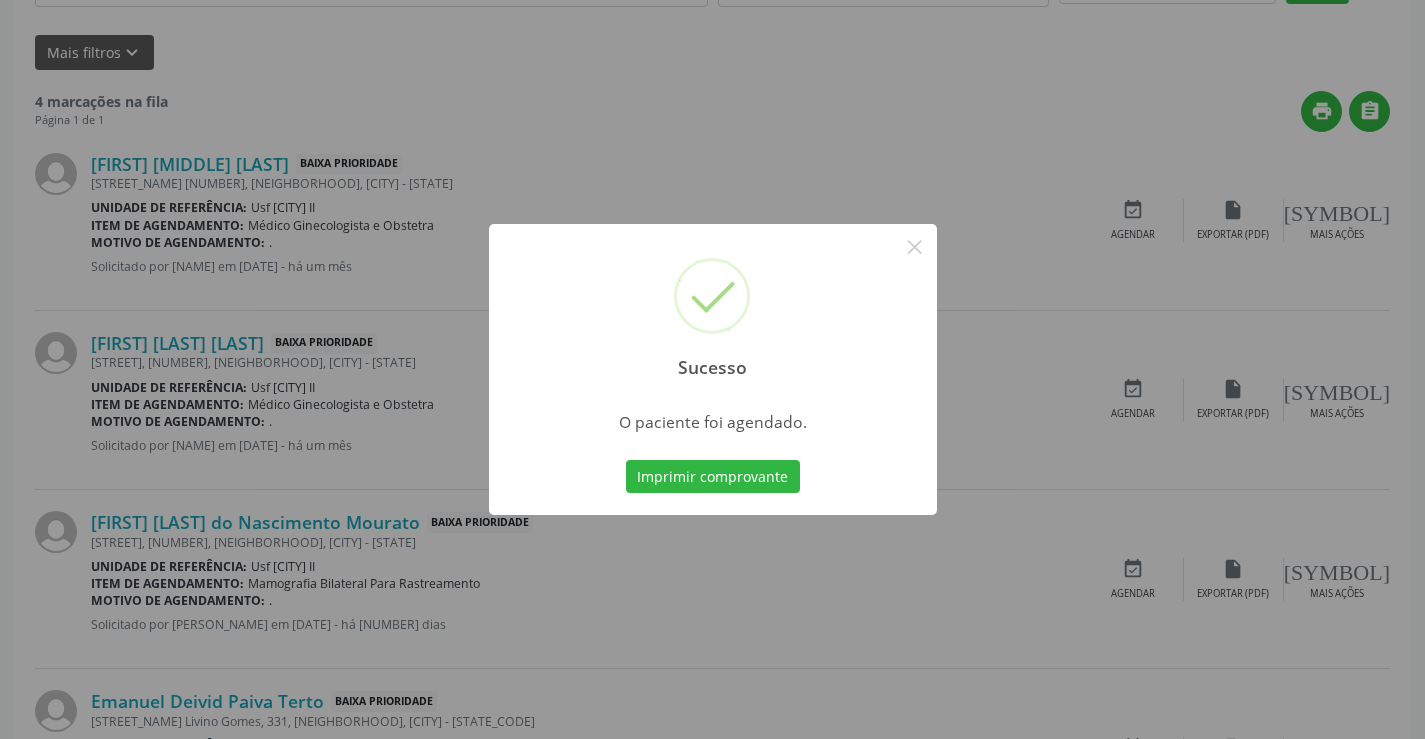 scroll, scrollTop: 0, scrollLeft: 0, axis: both 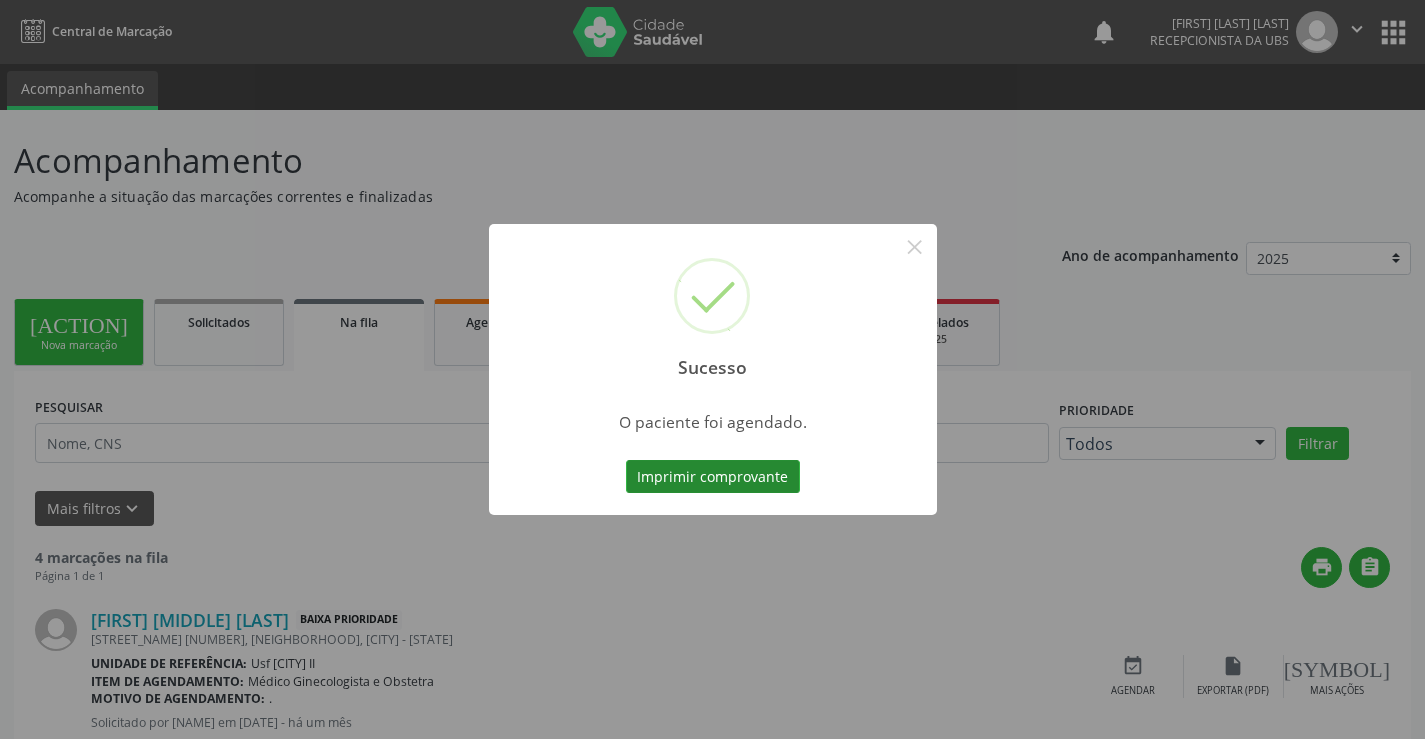 click on "Imprimir comprovante" at bounding box center (713, 477) 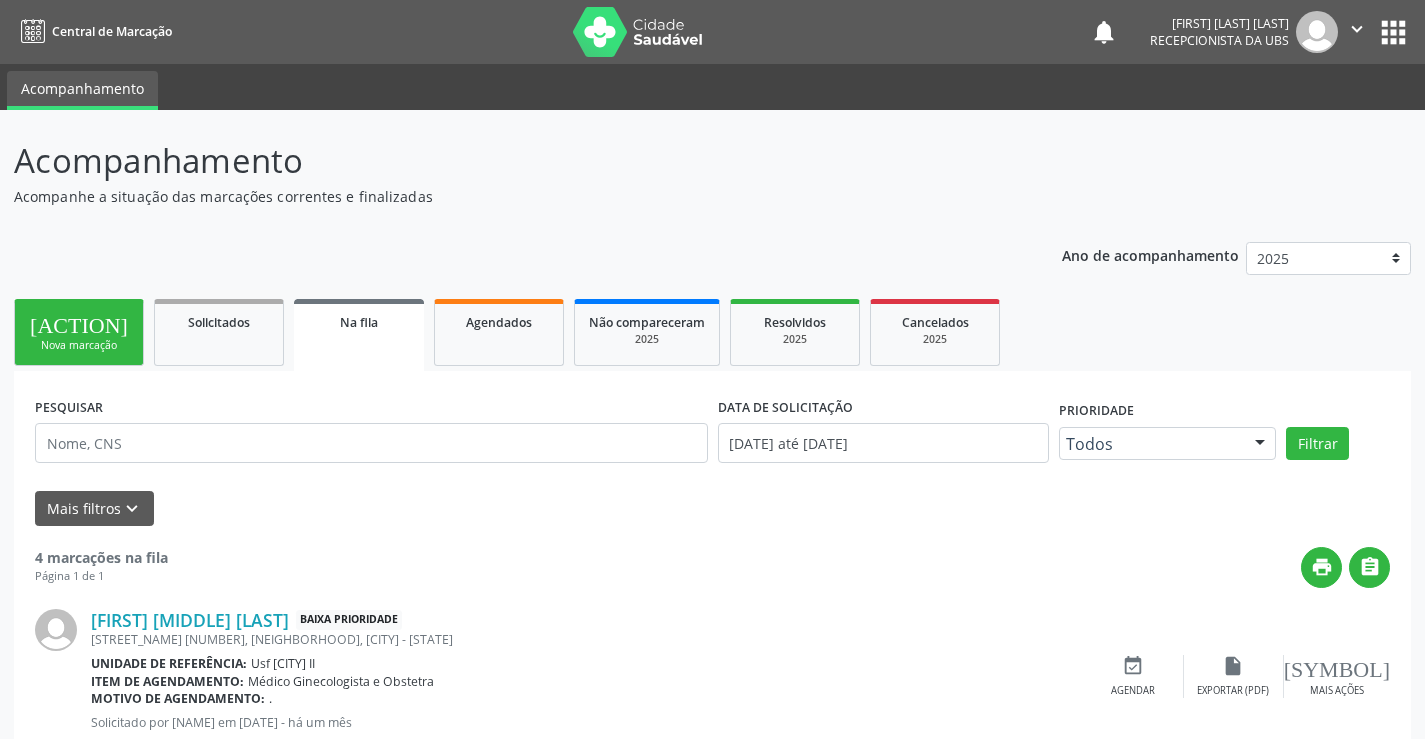 click on "person_add
Nova marcação" at bounding box center [79, 332] 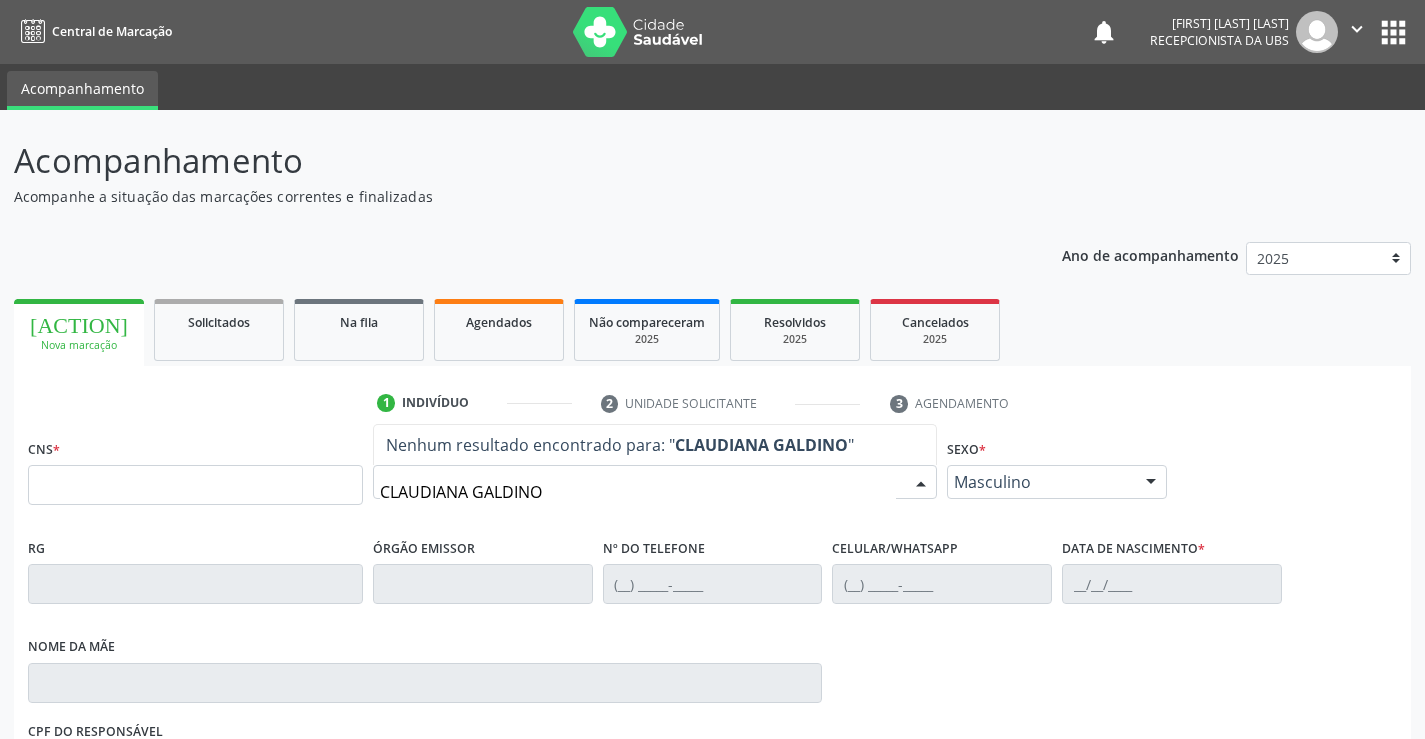 type on "CLAUDIANA GALDINO" 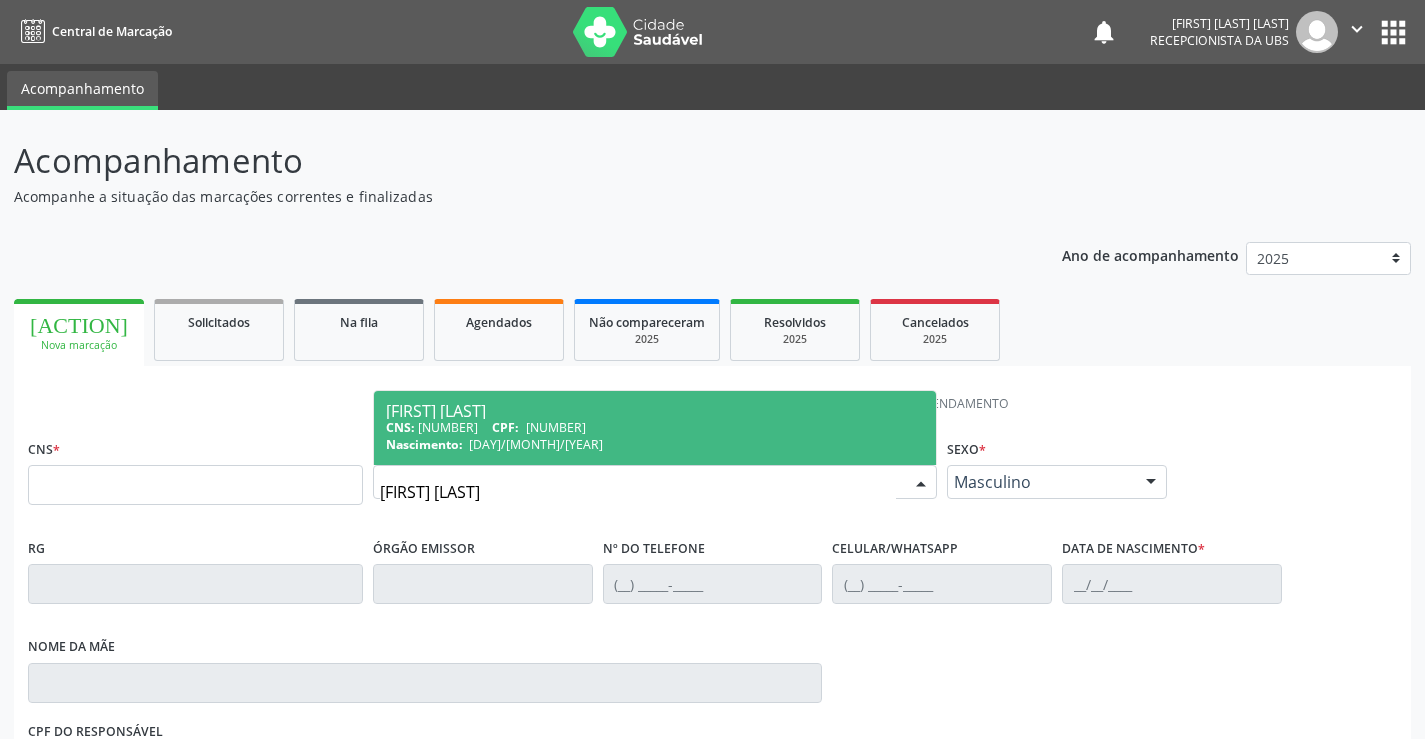 click on "[NUMBER]" at bounding box center [556, 427] 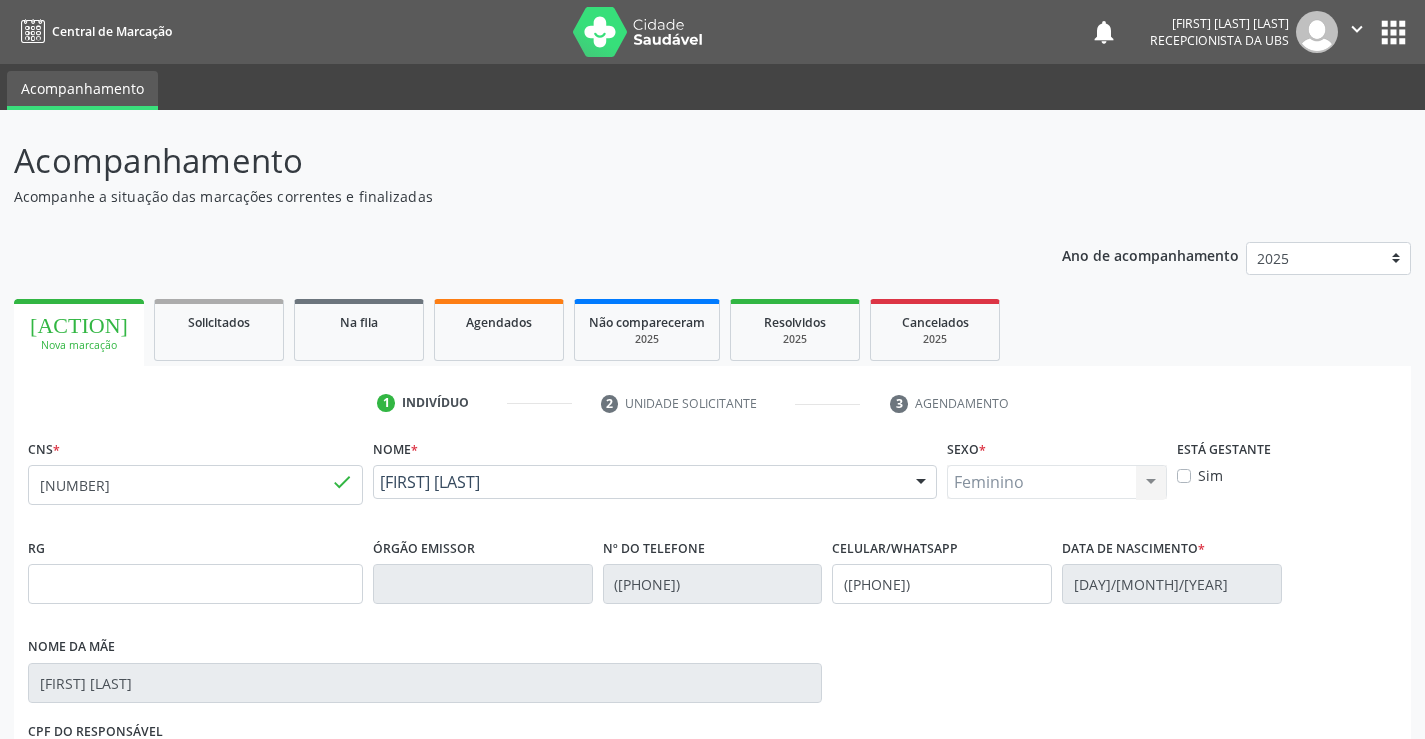 scroll, scrollTop: 331, scrollLeft: 0, axis: vertical 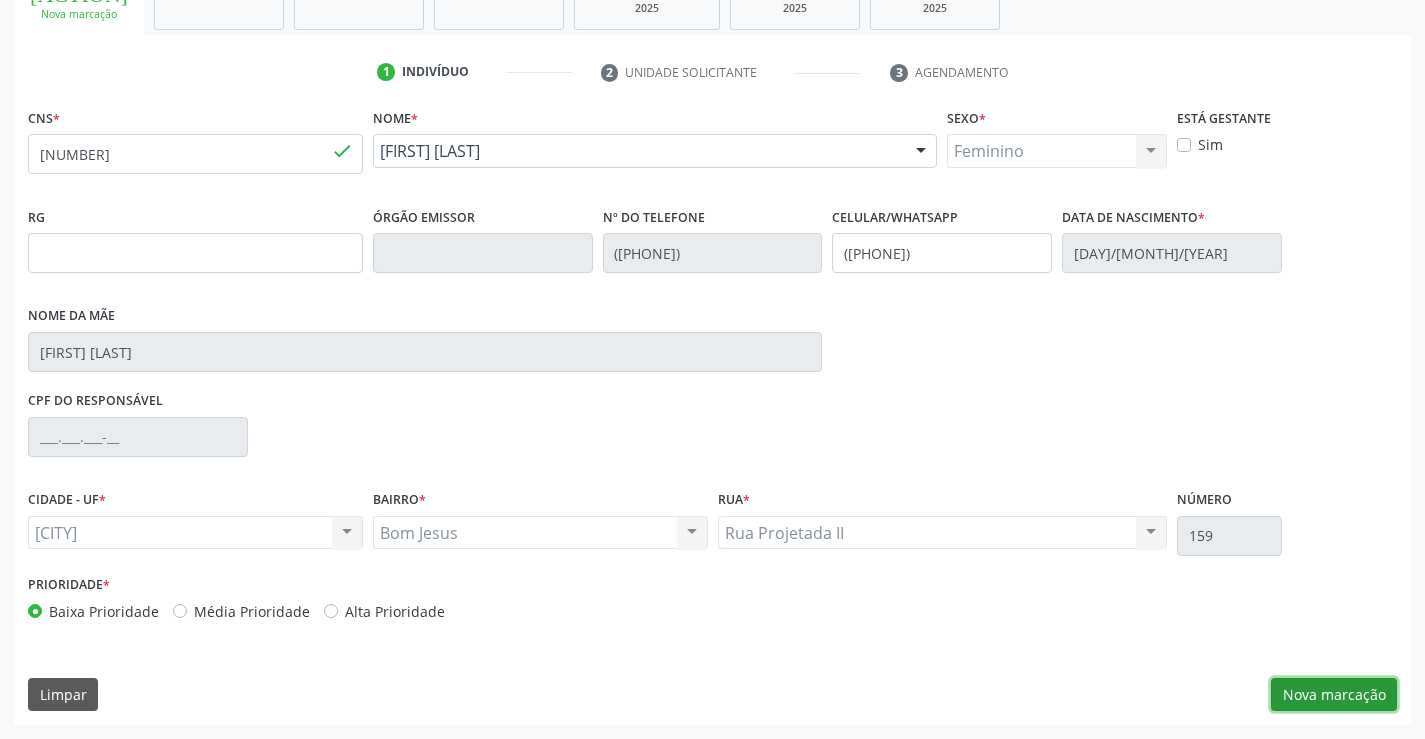 click on "Nova marcação" at bounding box center [1334, 695] 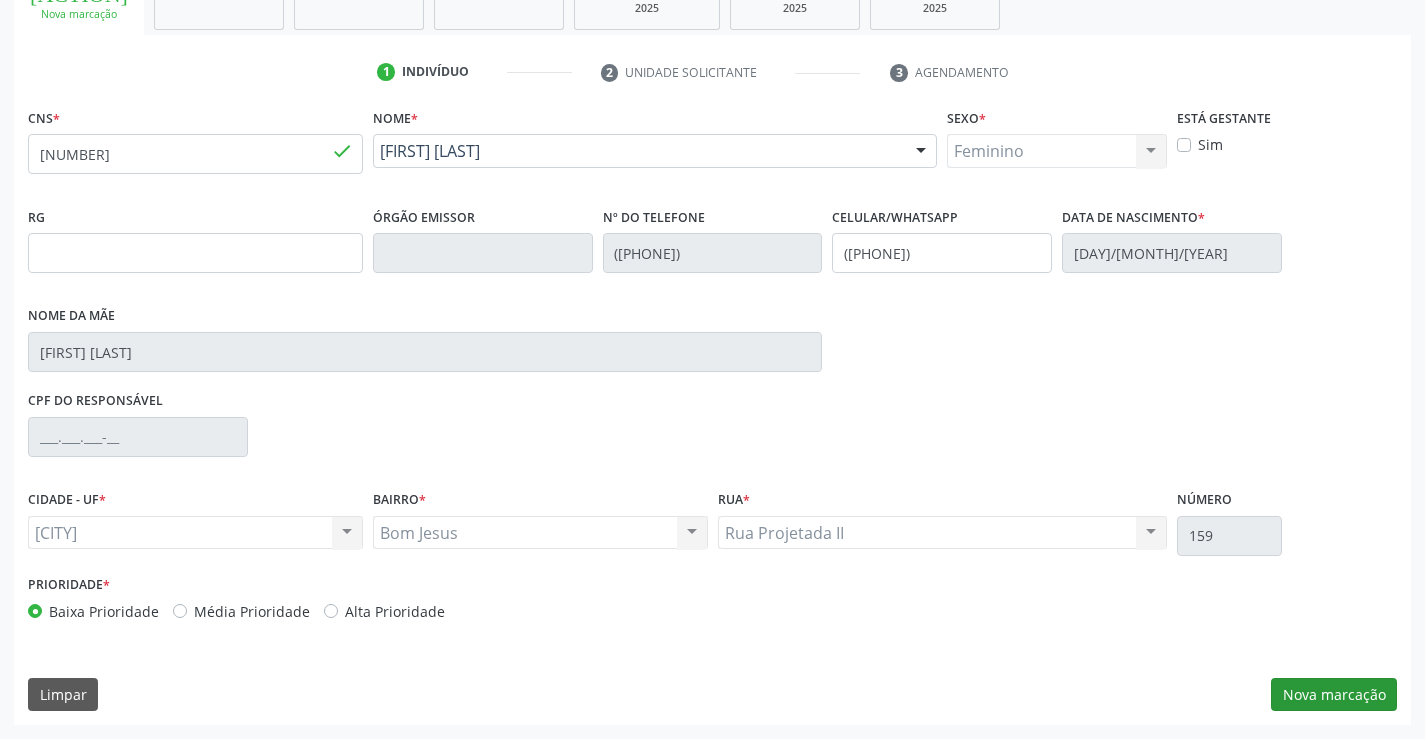 scroll, scrollTop: 167, scrollLeft: 0, axis: vertical 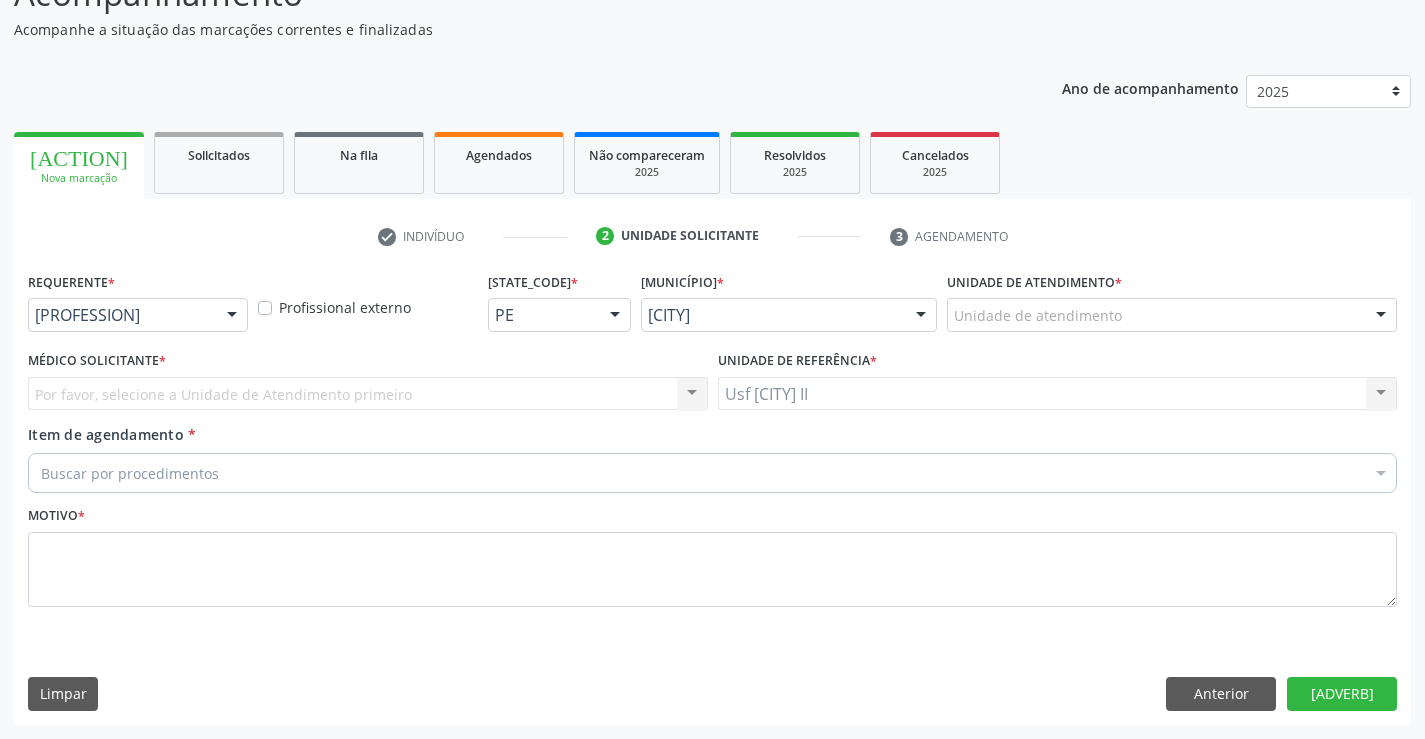 click at bounding box center (232, 316) 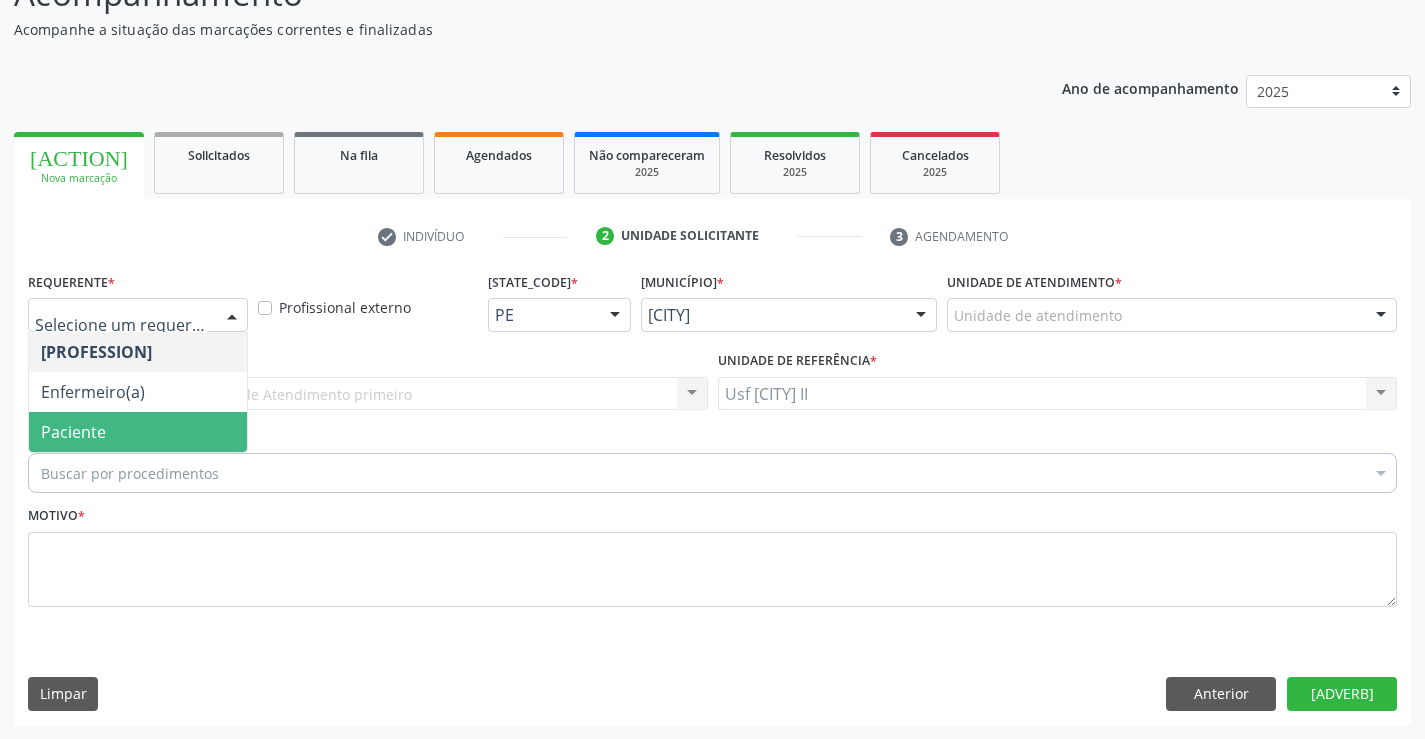 click on "Paciente" at bounding box center [73, 432] 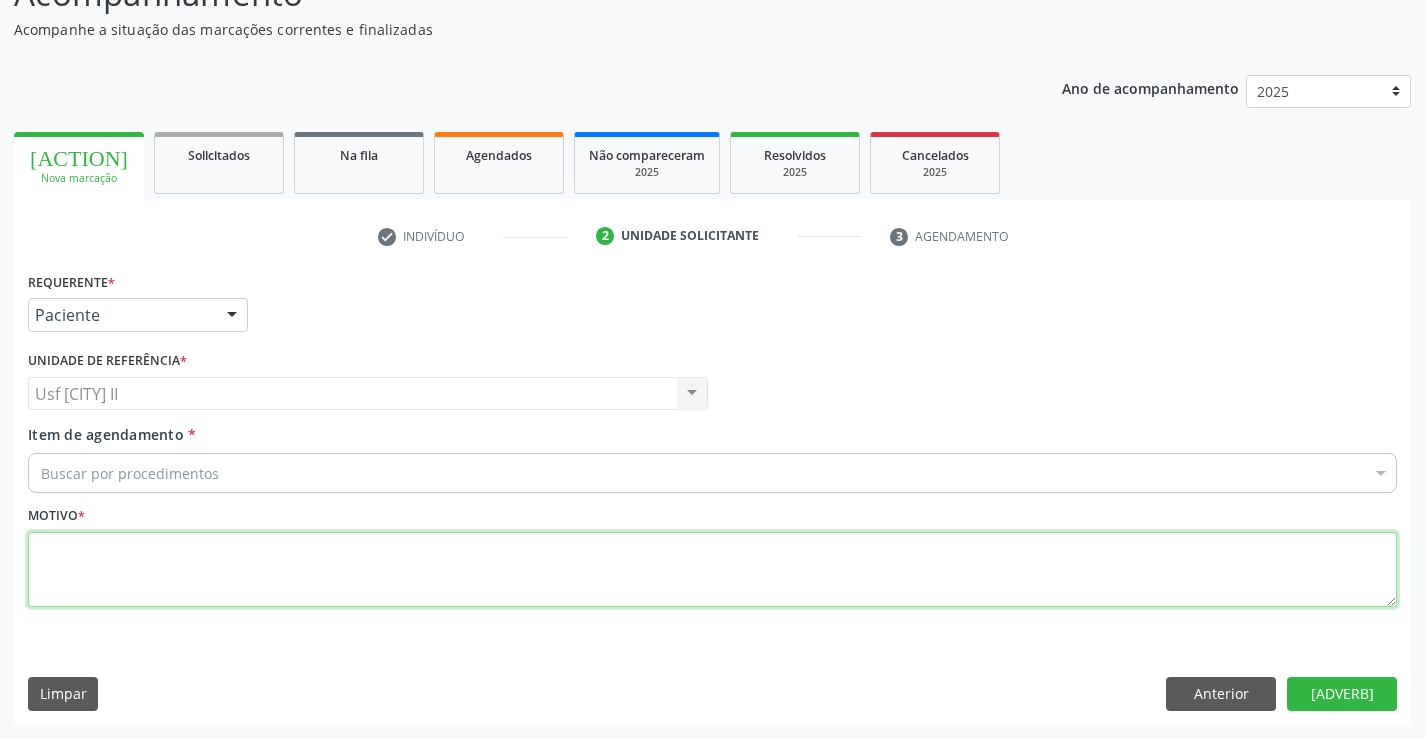 click at bounding box center [712, 570] 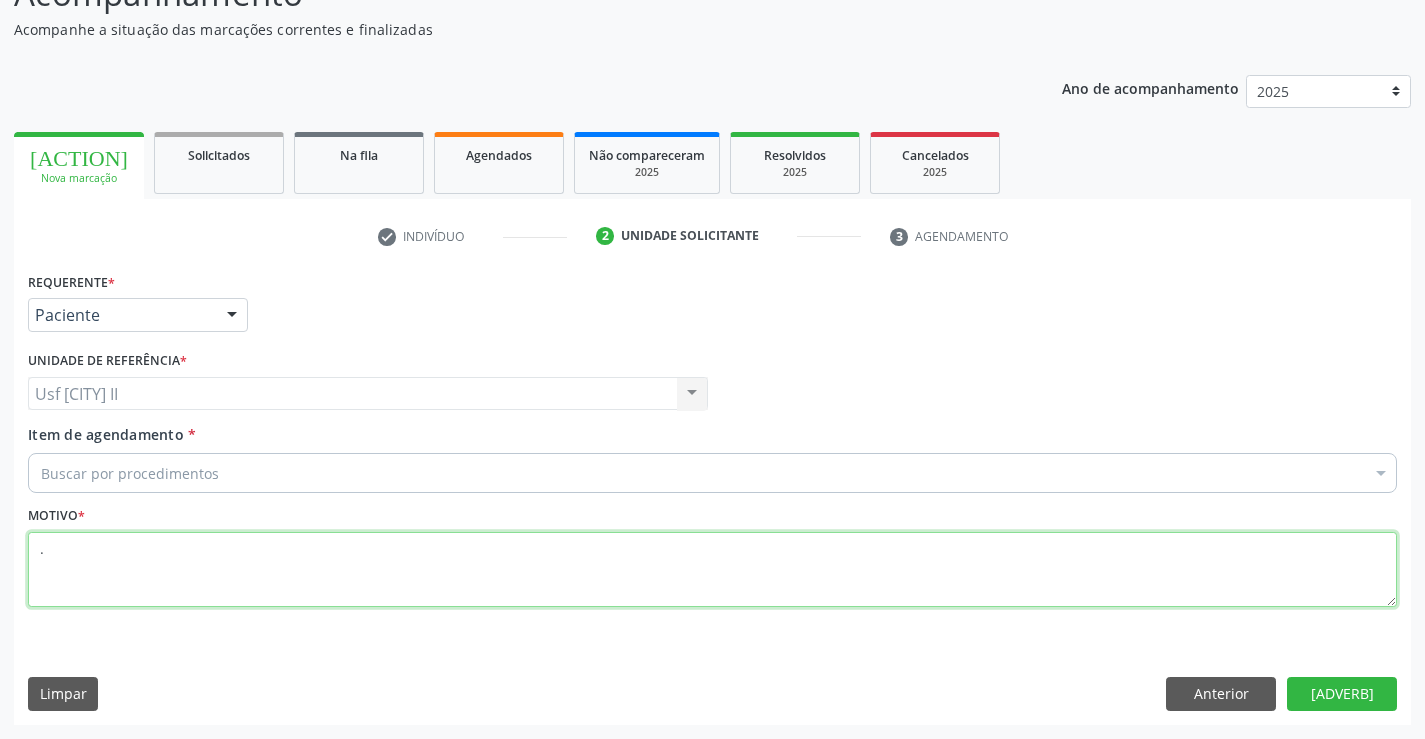 type on "." 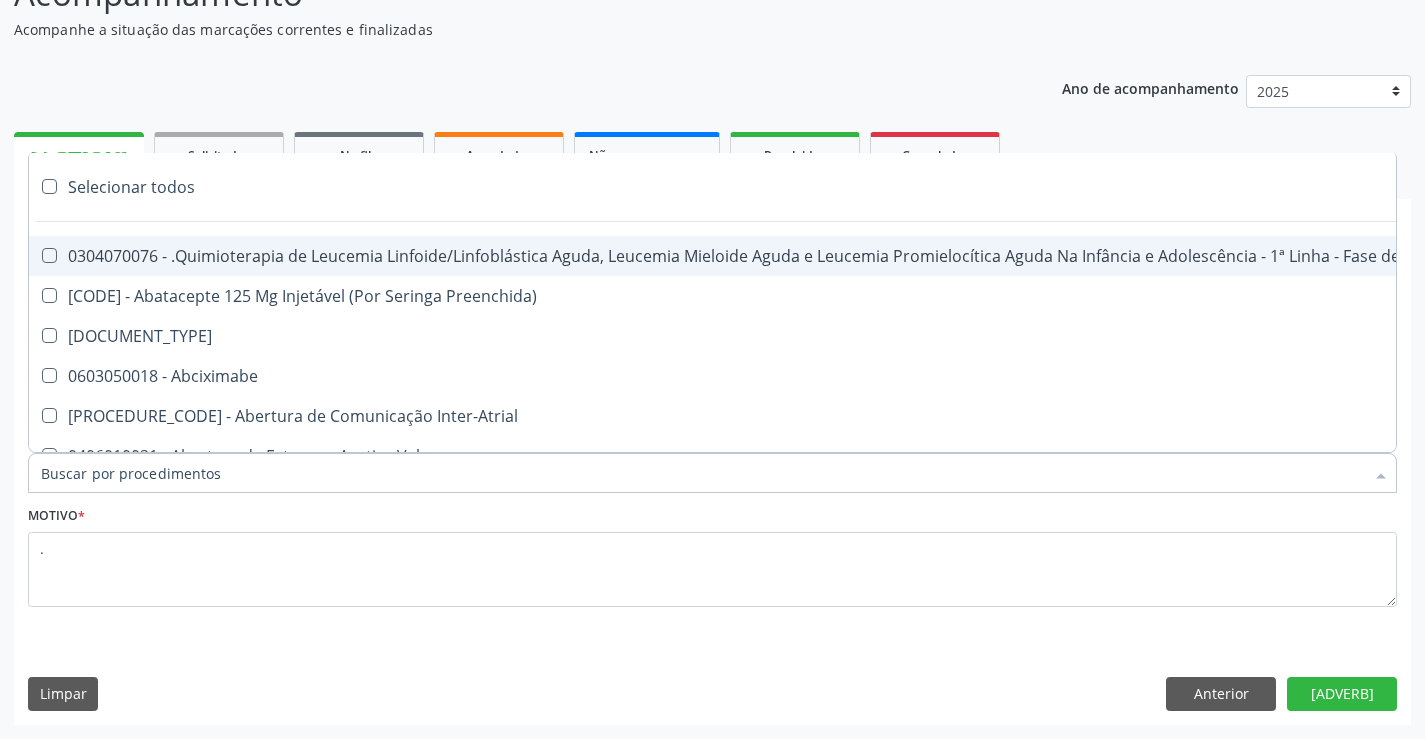 type on "2" 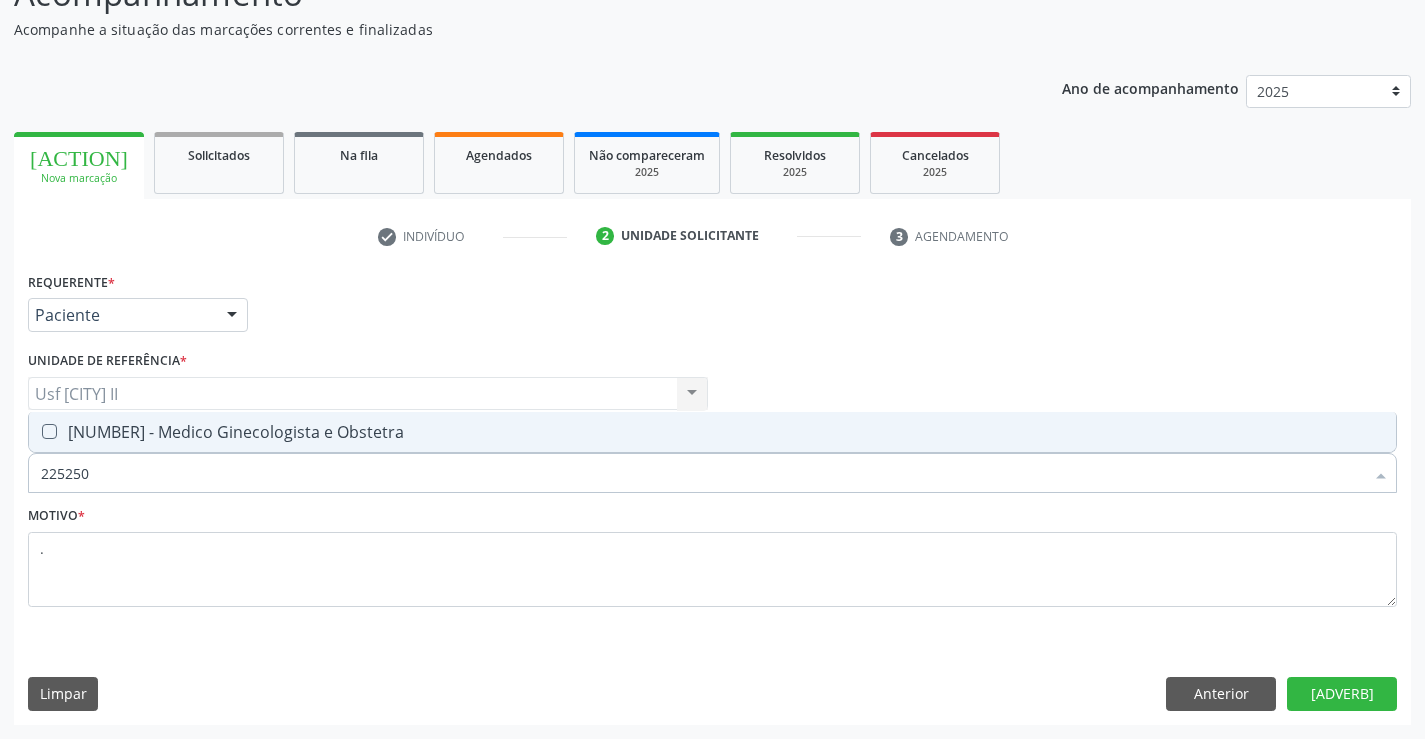 click on "[NUMBER] - Medico Ginecologista e Obstetra" at bounding box center (712, 432) 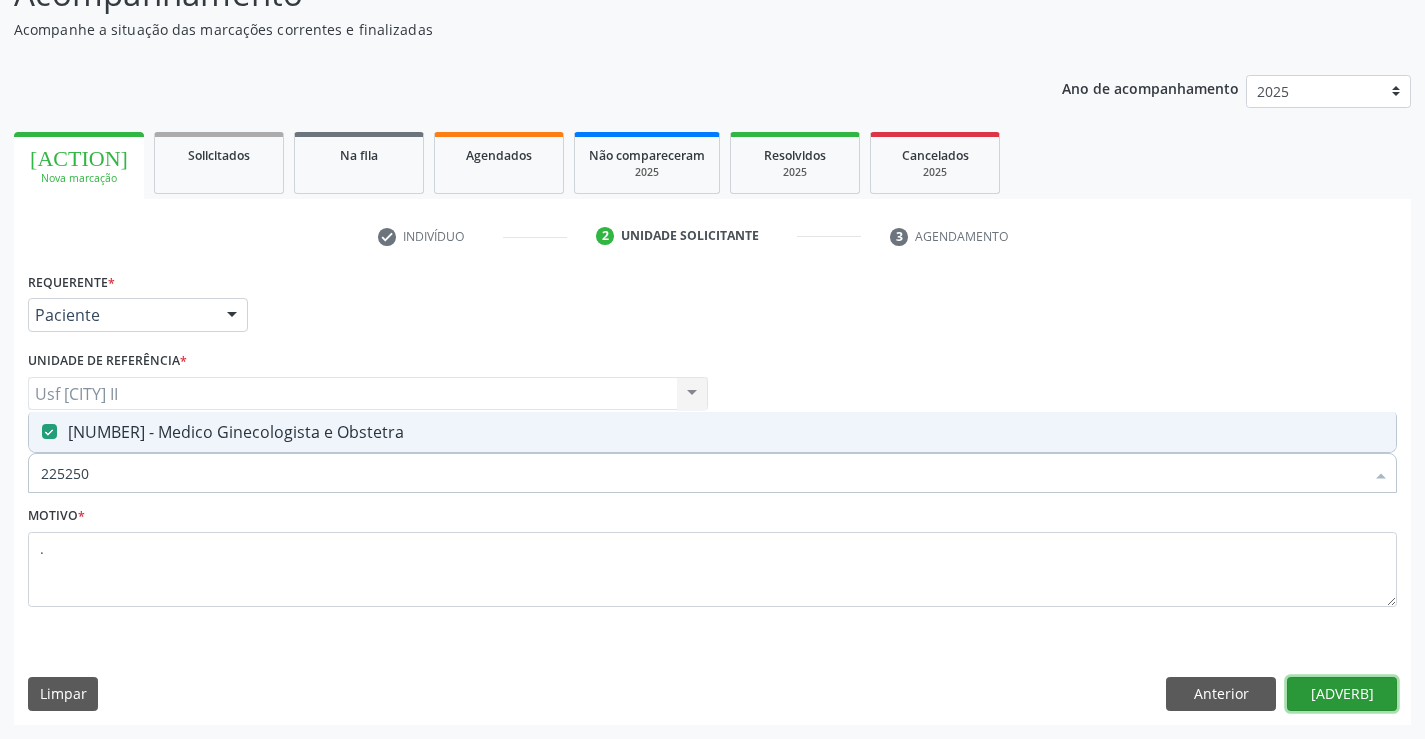 click on "[ADVERB]" at bounding box center [1342, 694] 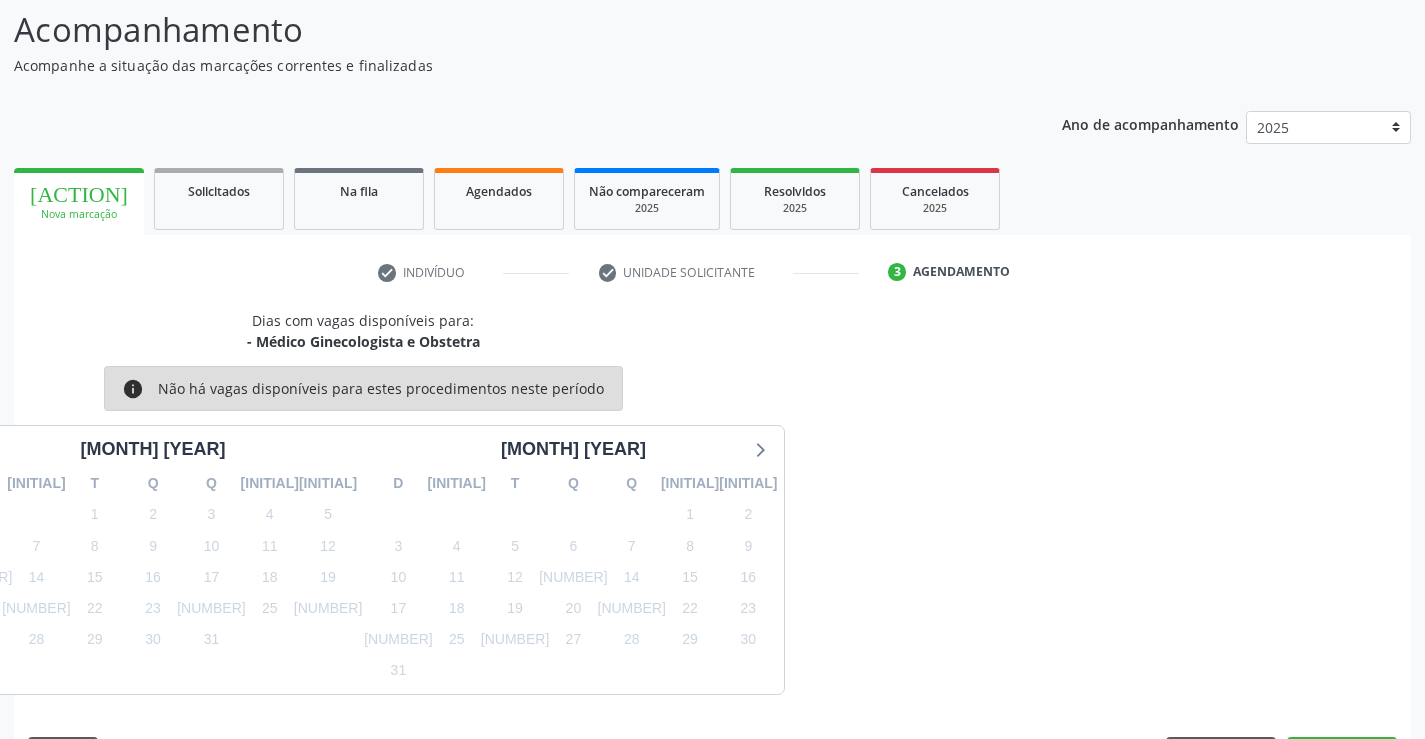 scroll, scrollTop: 167, scrollLeft: 0, axis: vertical 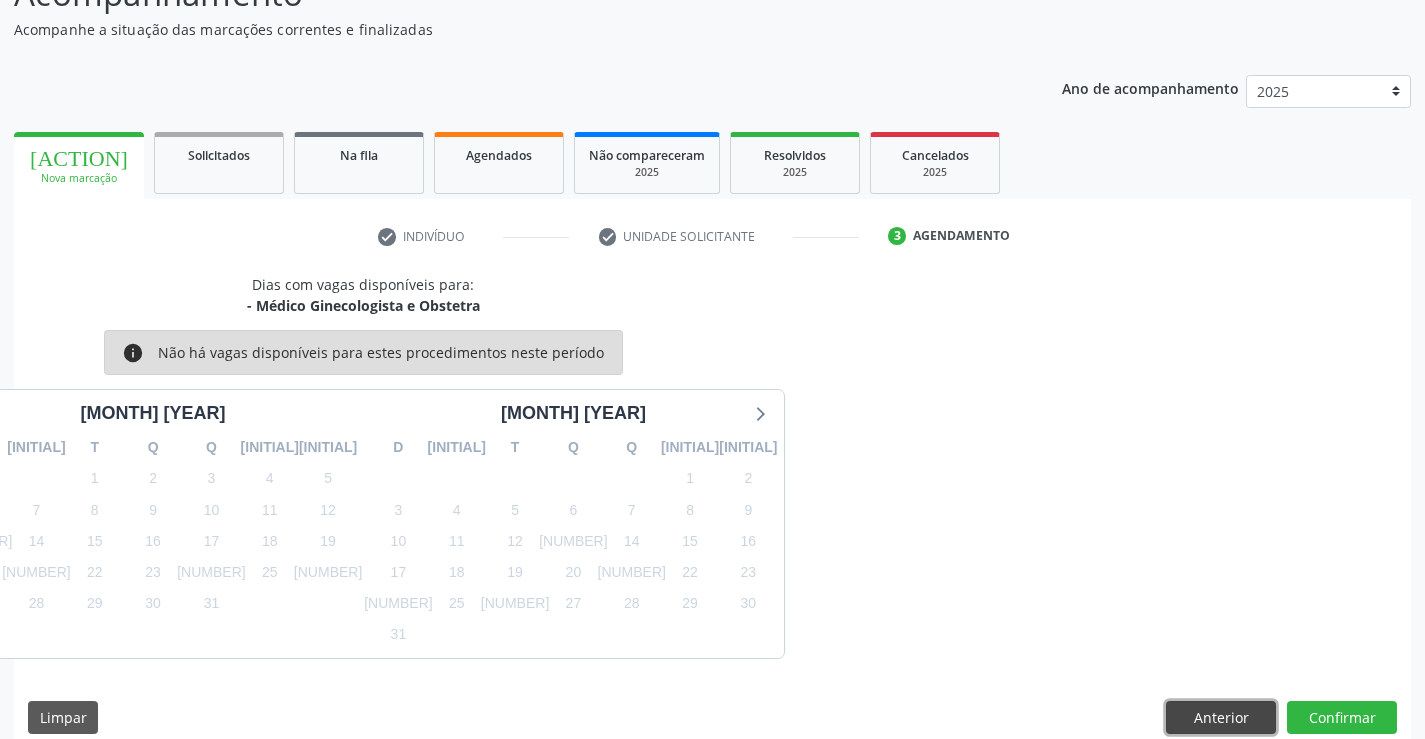 click on "Anterior" at bounding box center (1221, 718) 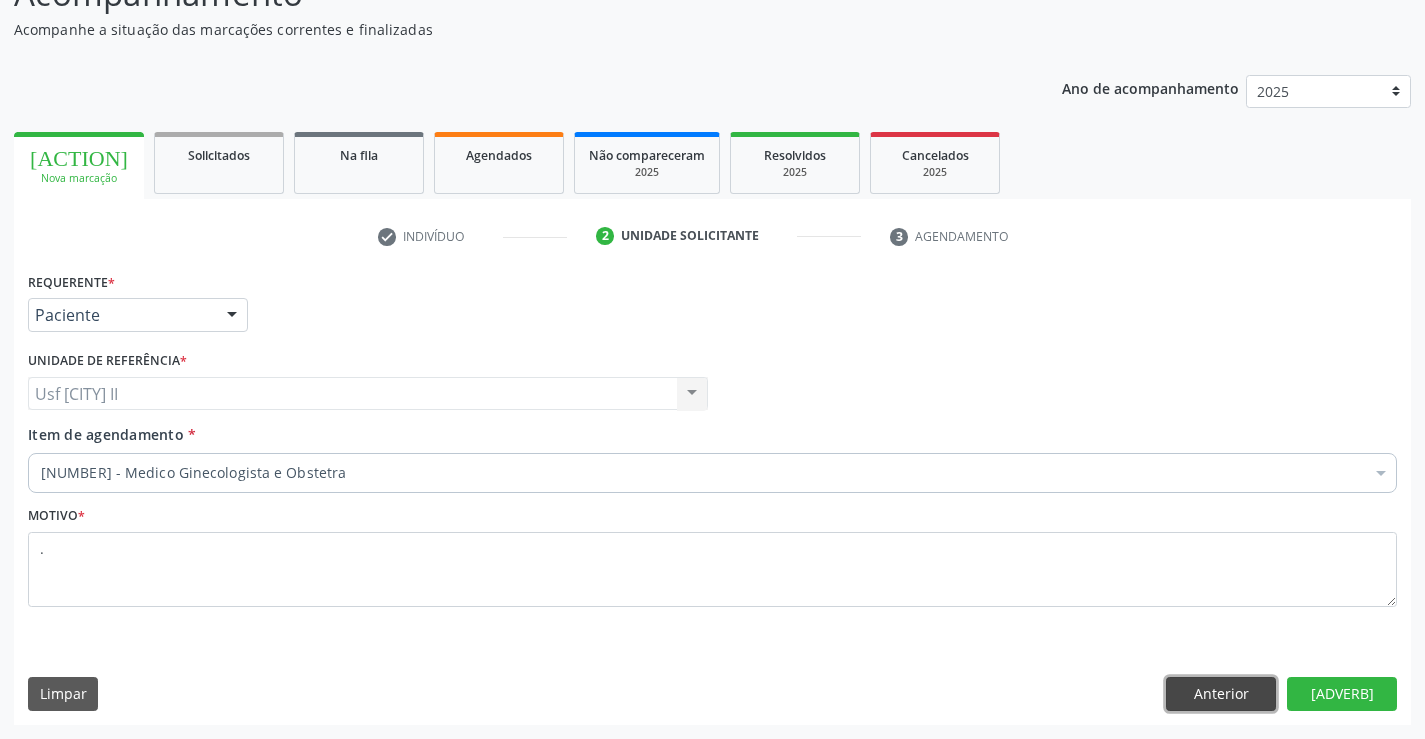 click on "Anterior" at bounding box center (1221, 694) 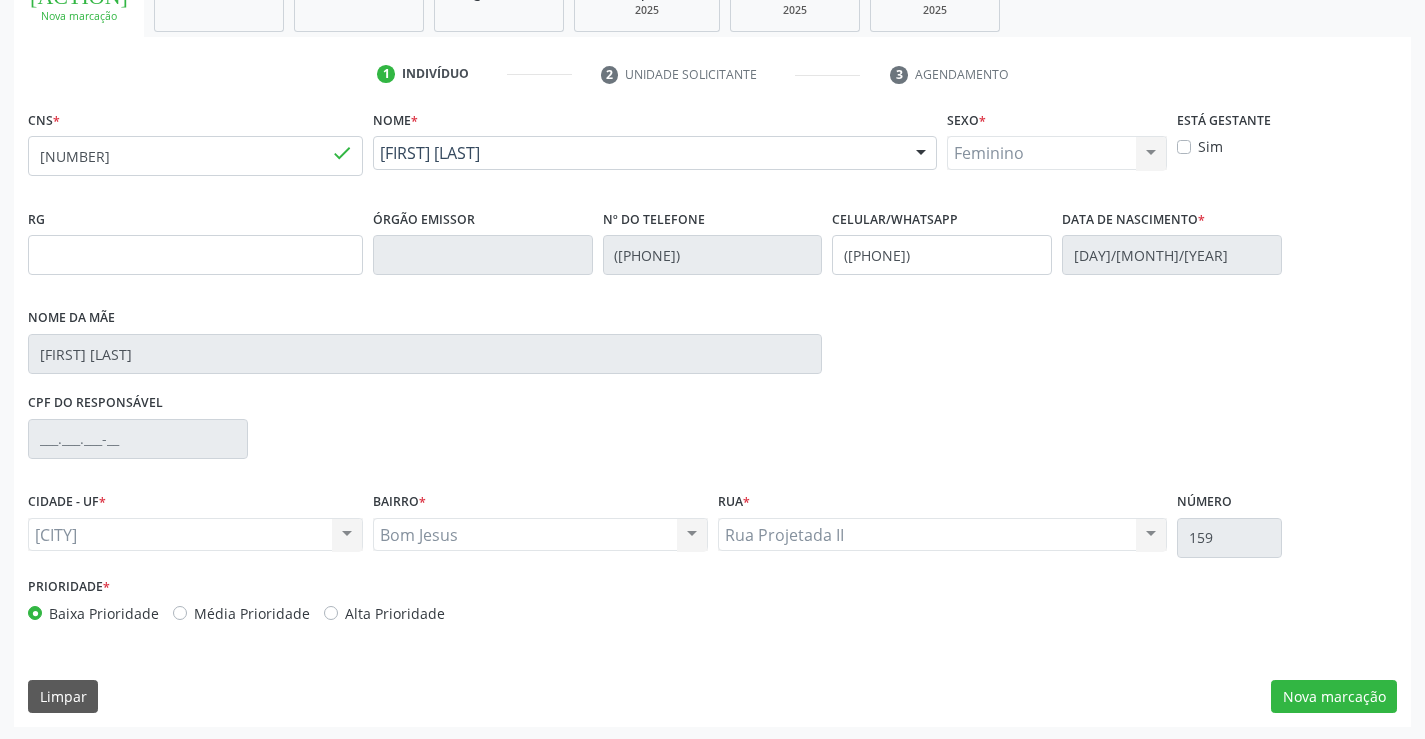 scroll, scrollTop: 331, scrollLeft: 0, axis: vertical 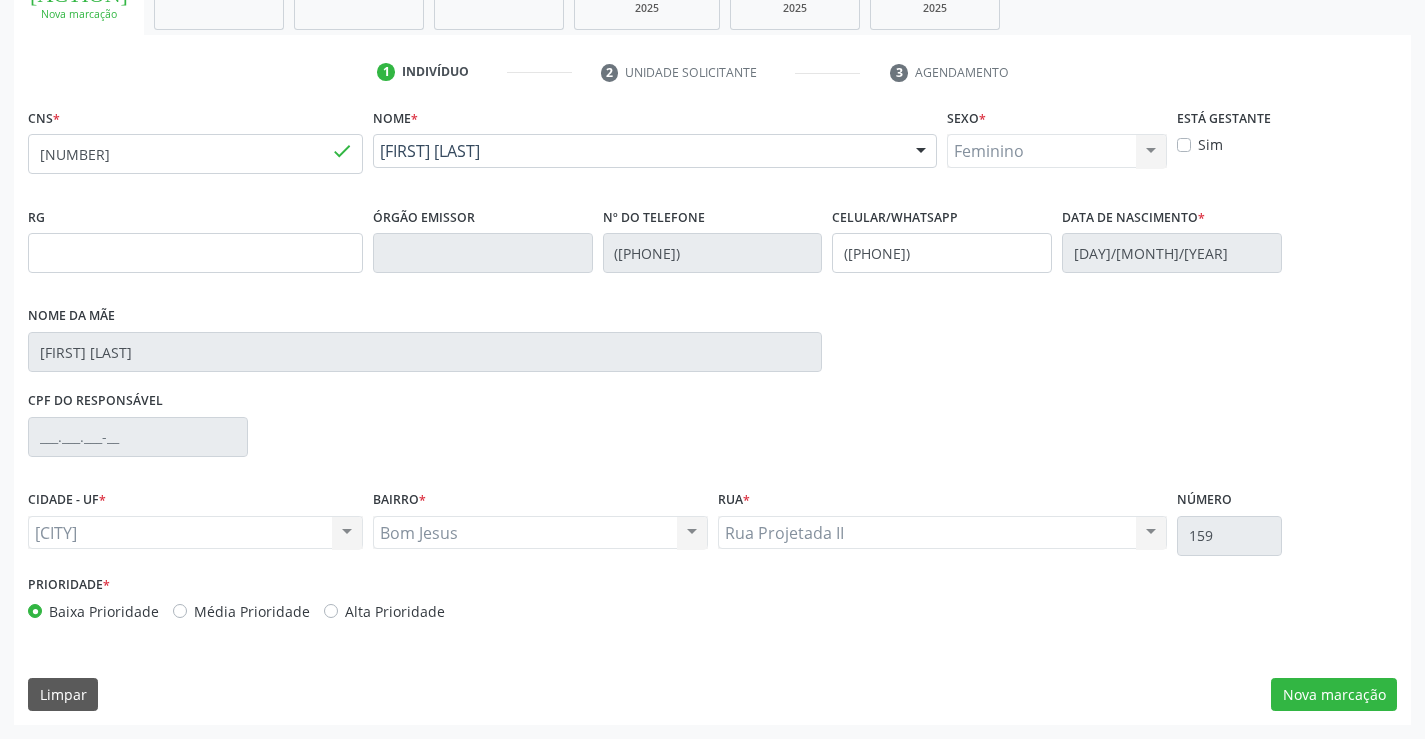click on "CNS
*
[PHONE]       done" at bounding box center [195, 138] 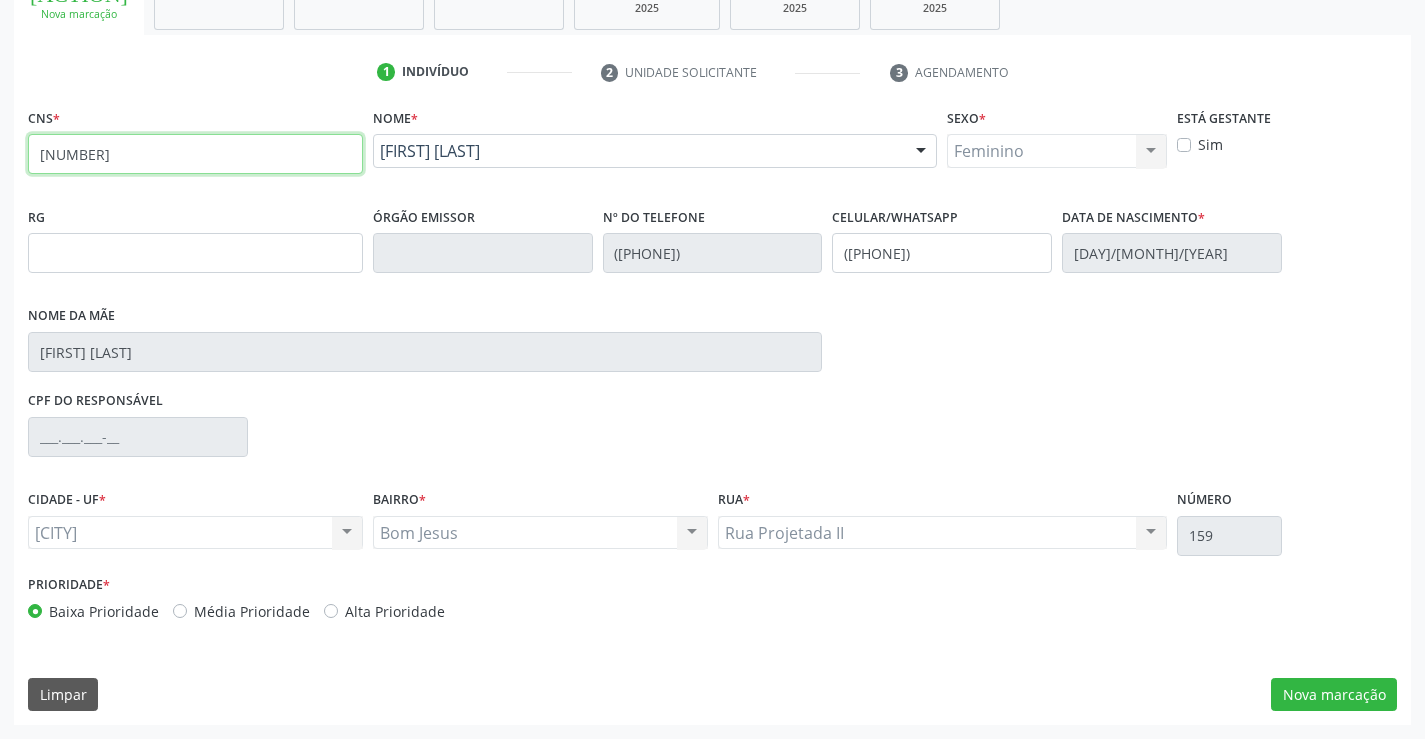 click on "[NUMBER]" at bounding box center (195, 154) 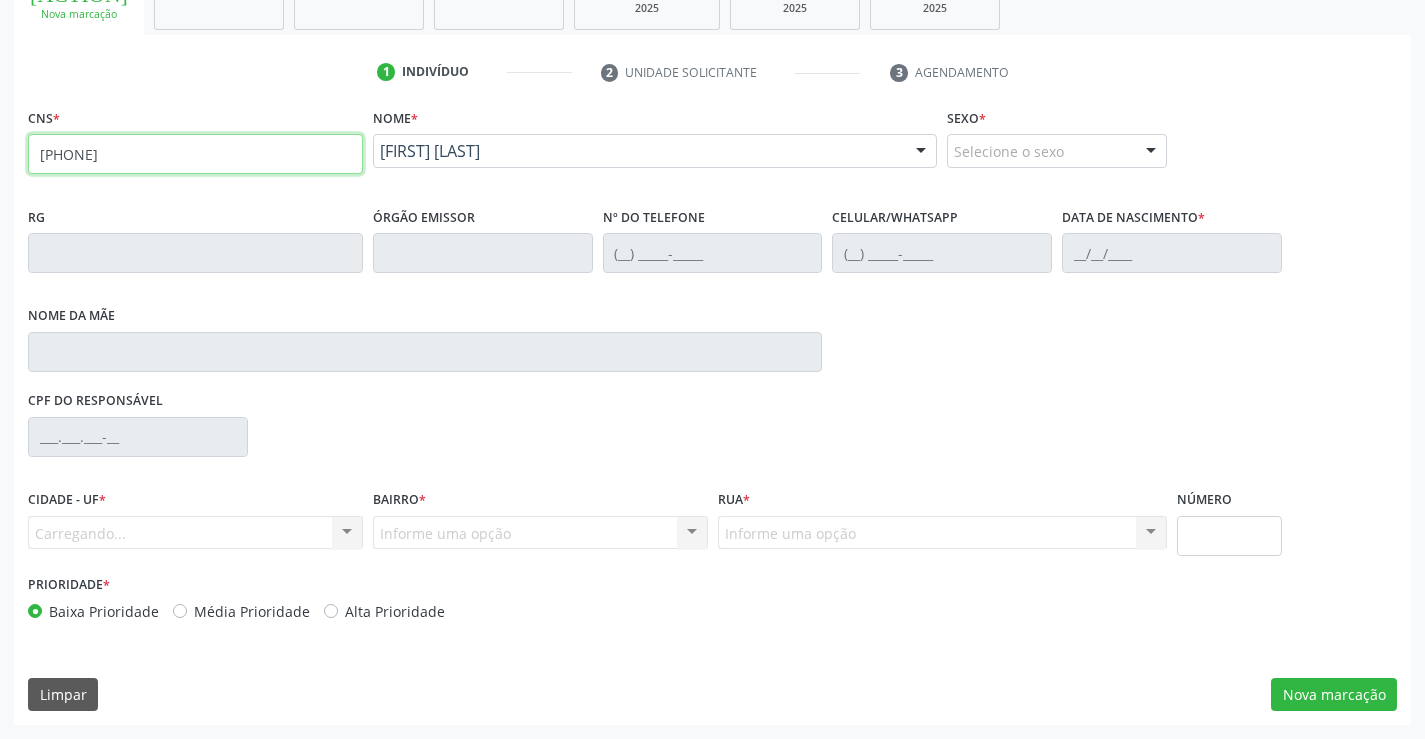 type on "[PHONE]" 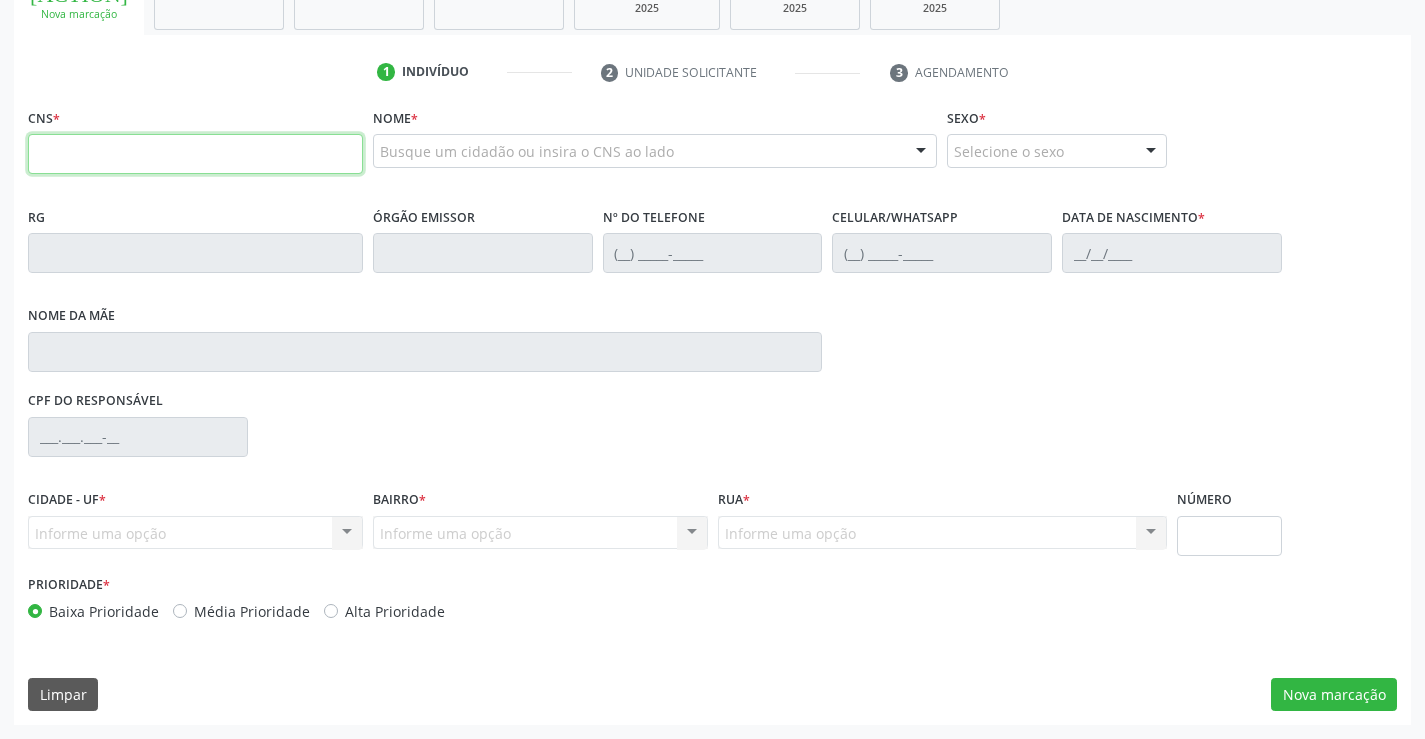 click at bounding box center (195, 154) 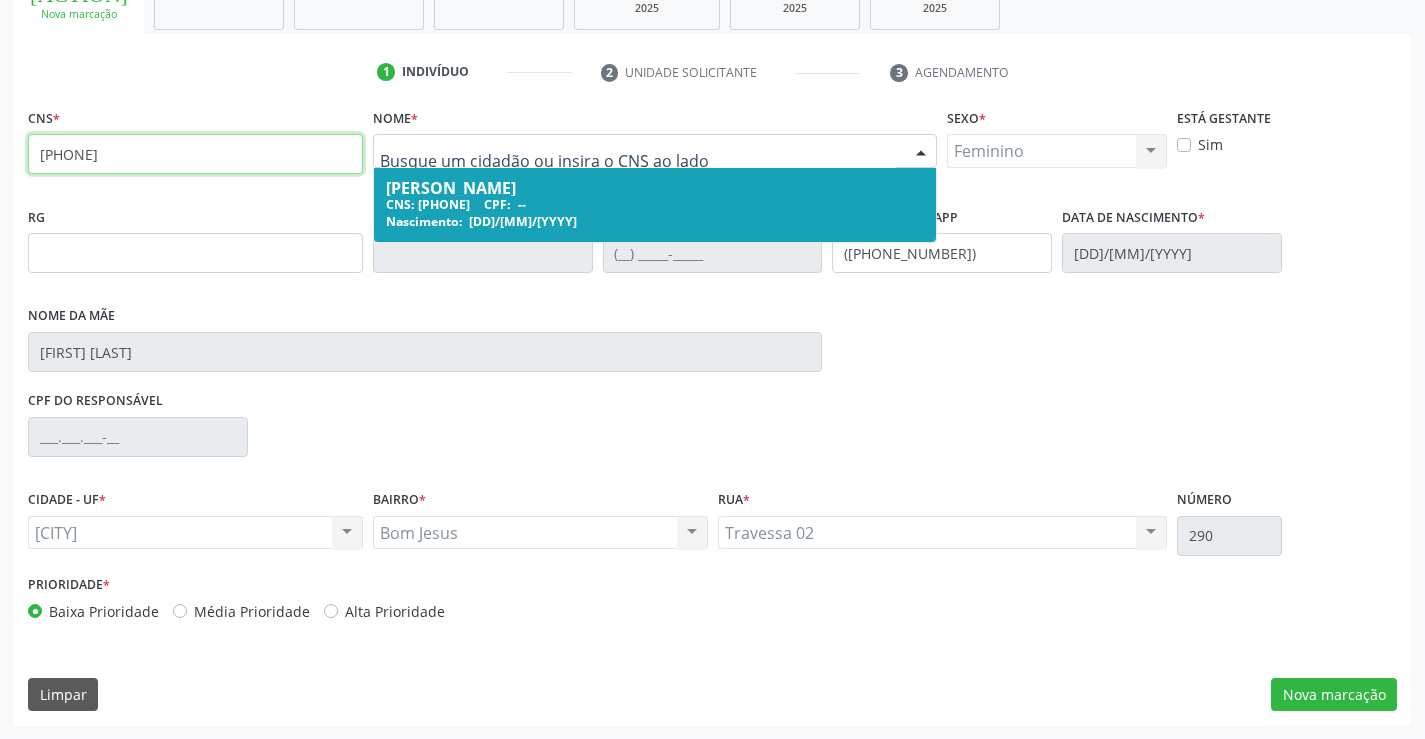 click on "[PHONE]" at bounding box center [195, 154] 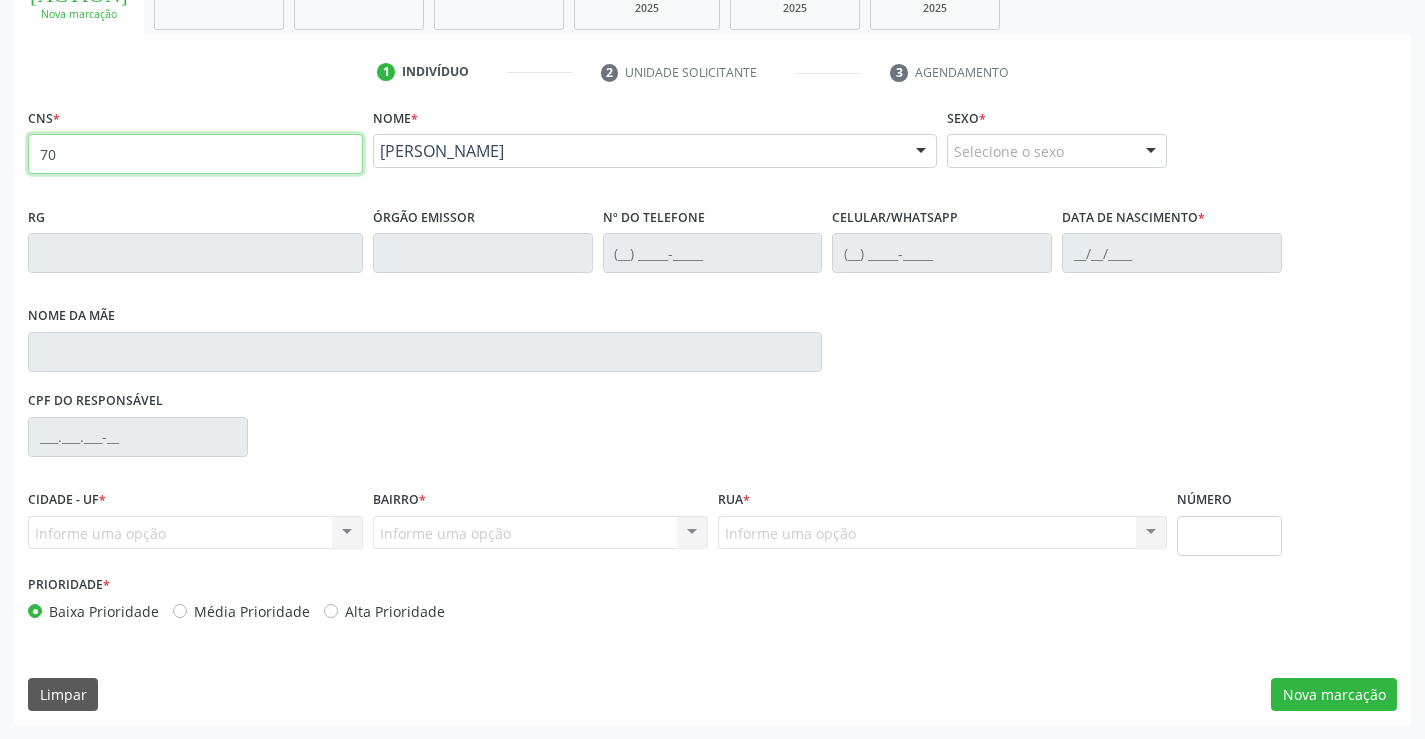 type on "7" 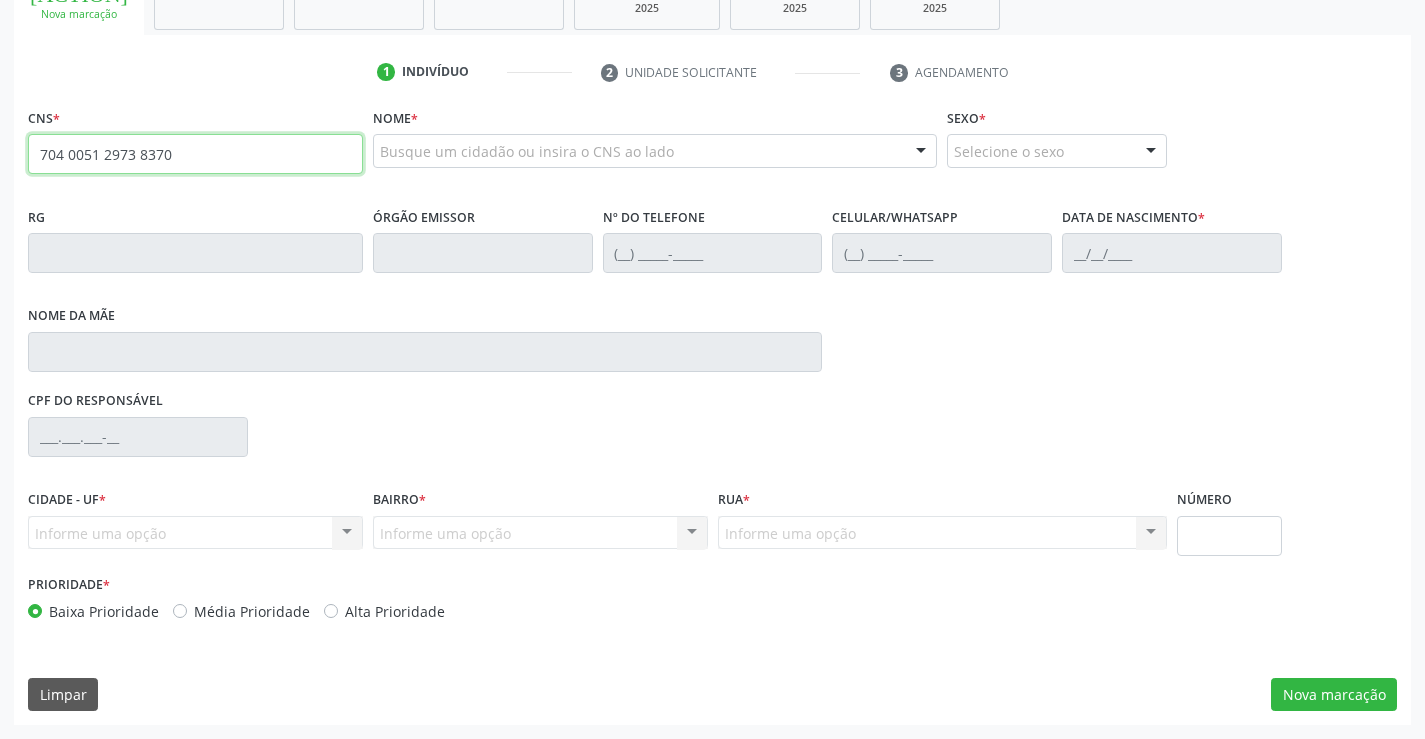 type on "704 0051 2973 8370" 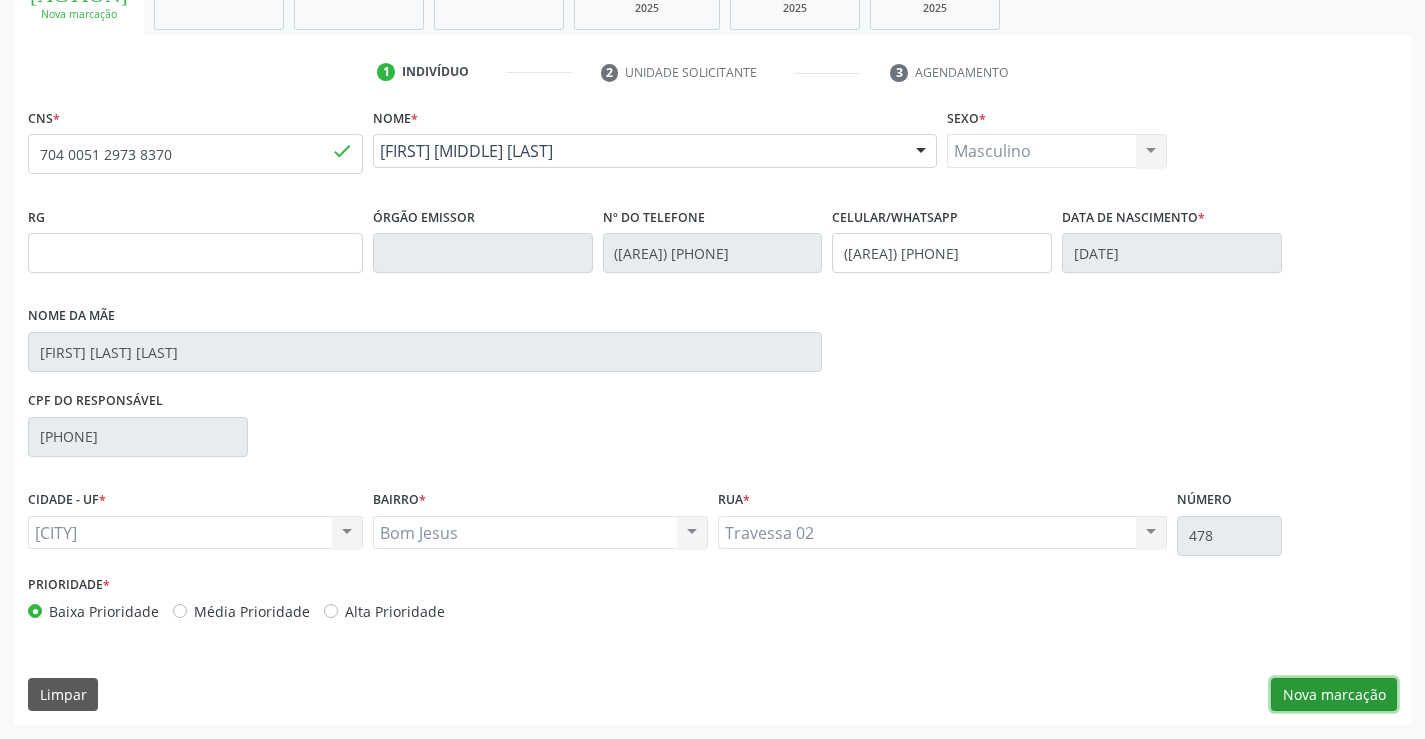 click on "Nova marcação" at bounding box center (1334, 695) 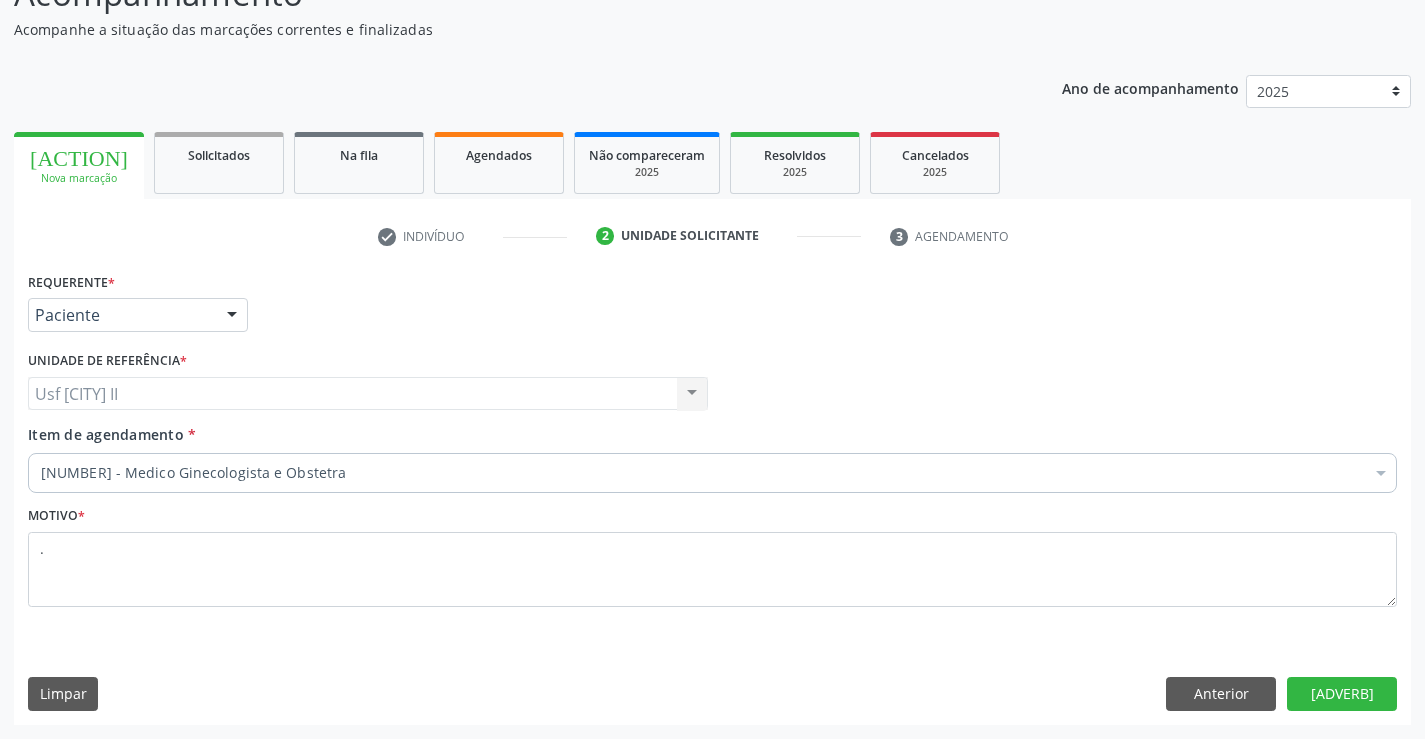 scroll, scrollTop: 167, scrollLeft: 0, axis: vertical 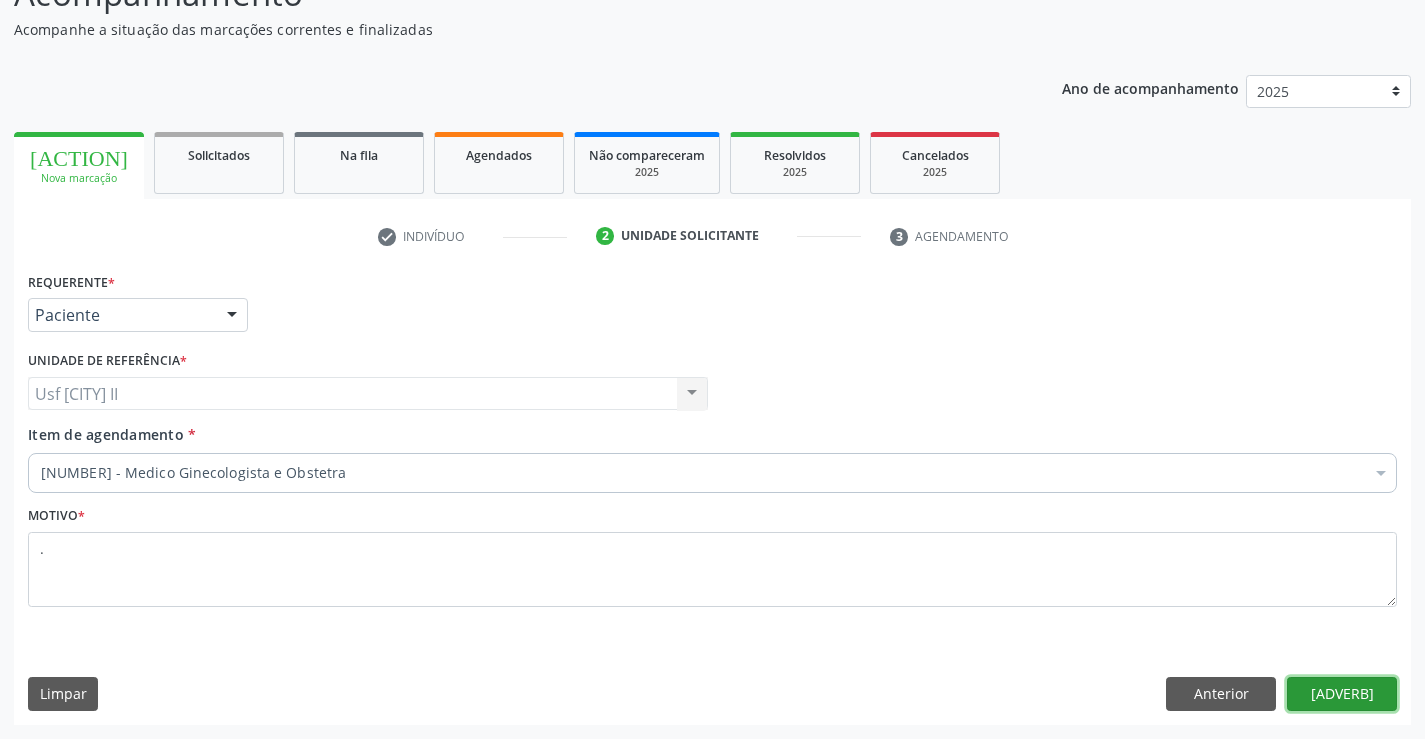 click on "[ADVERB]" at bounding box center (1342, 694) 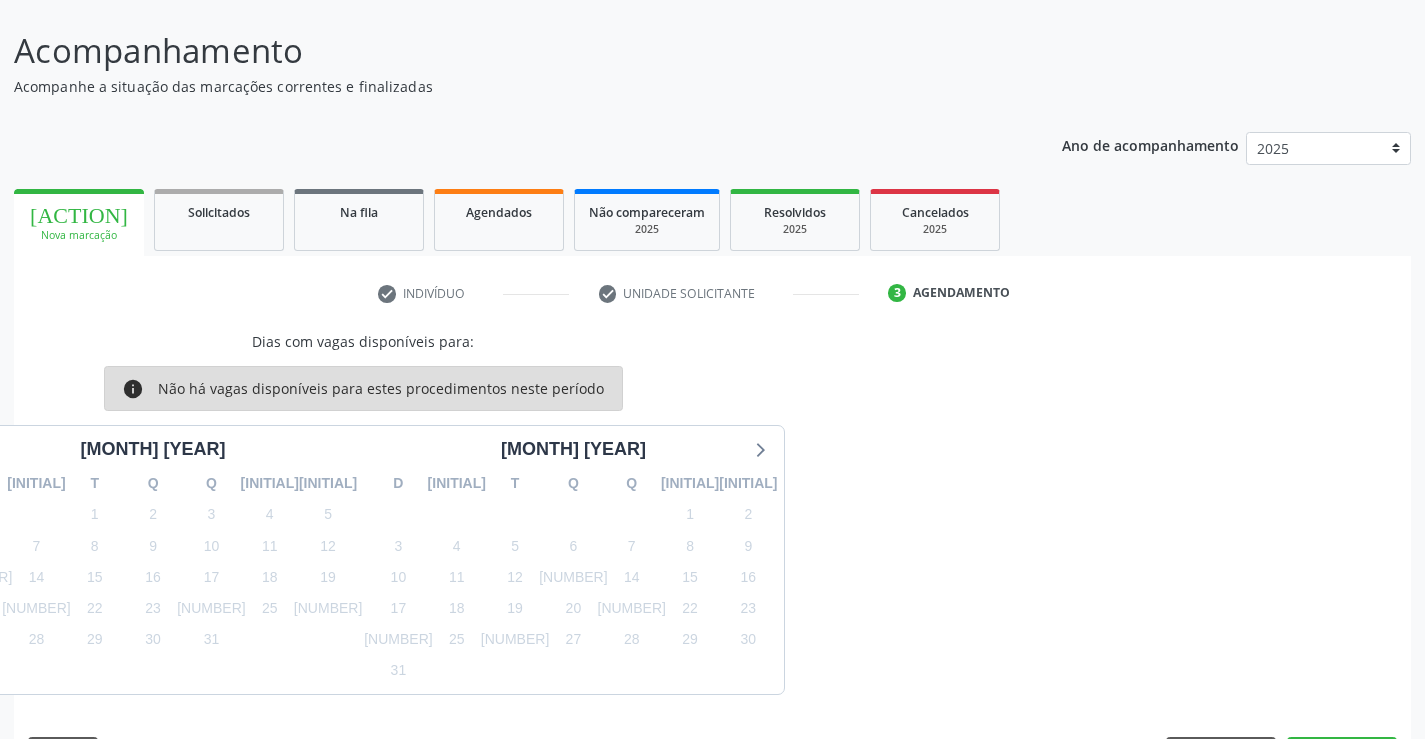 scroll, scrollTop: 167, scrollLeft: 0, axis: vertical 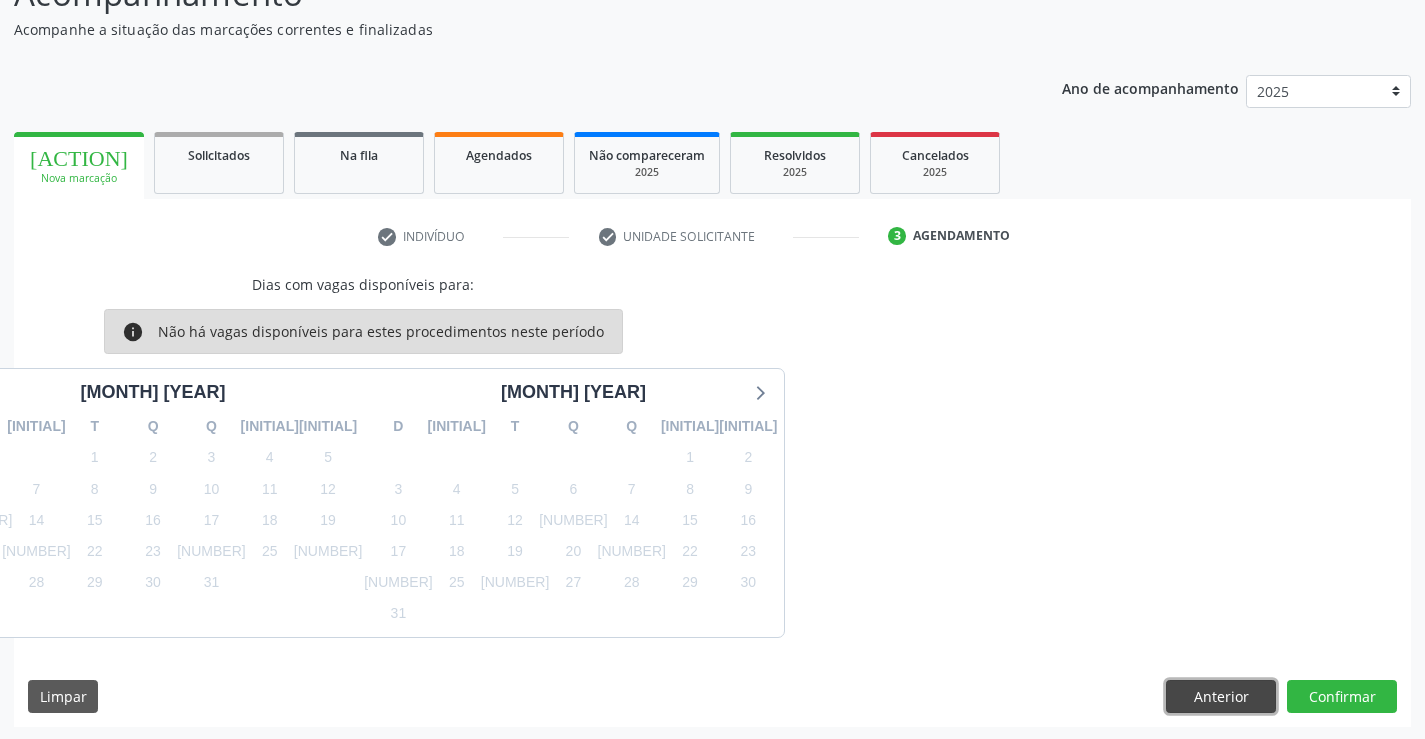 click on "Anterior" at bounding box center [1221, 697] 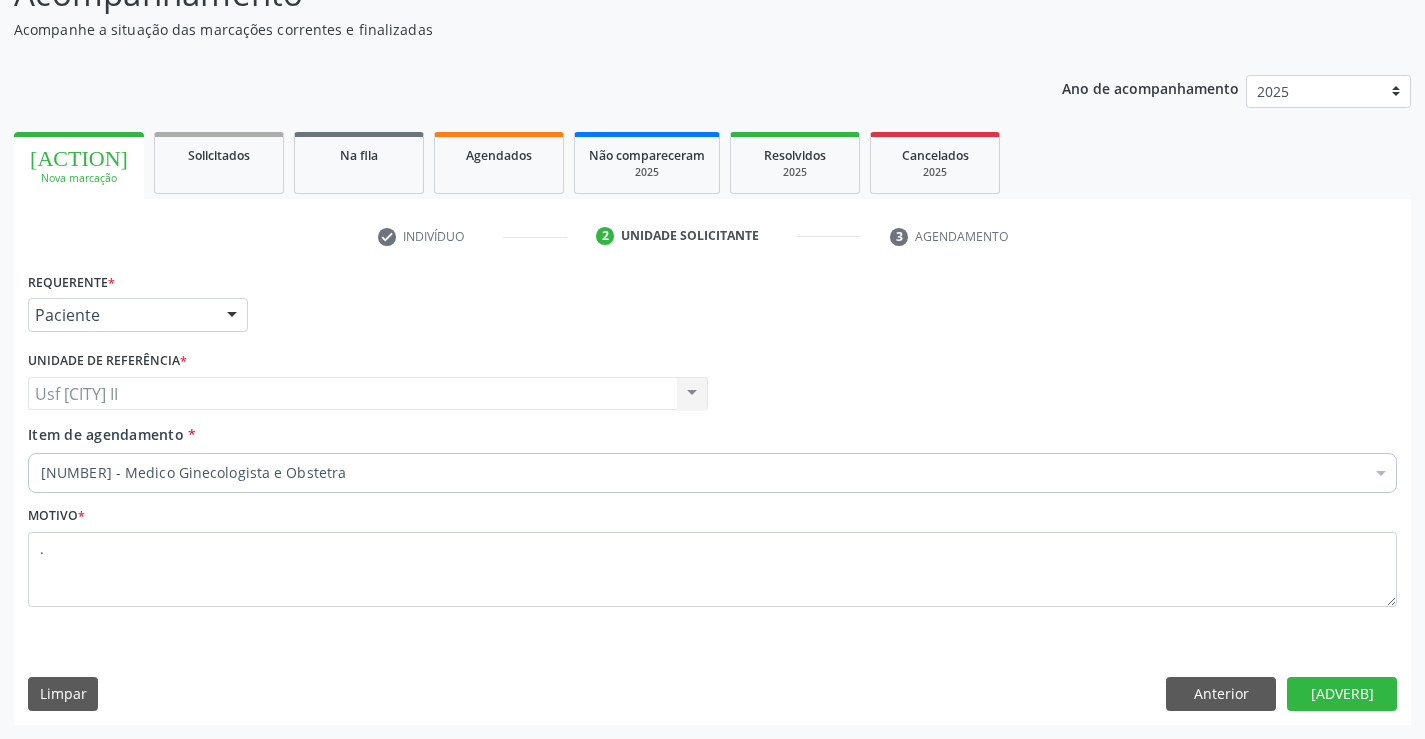 scroll, scrollTop: 0, scrollLeft: 0, axis: both 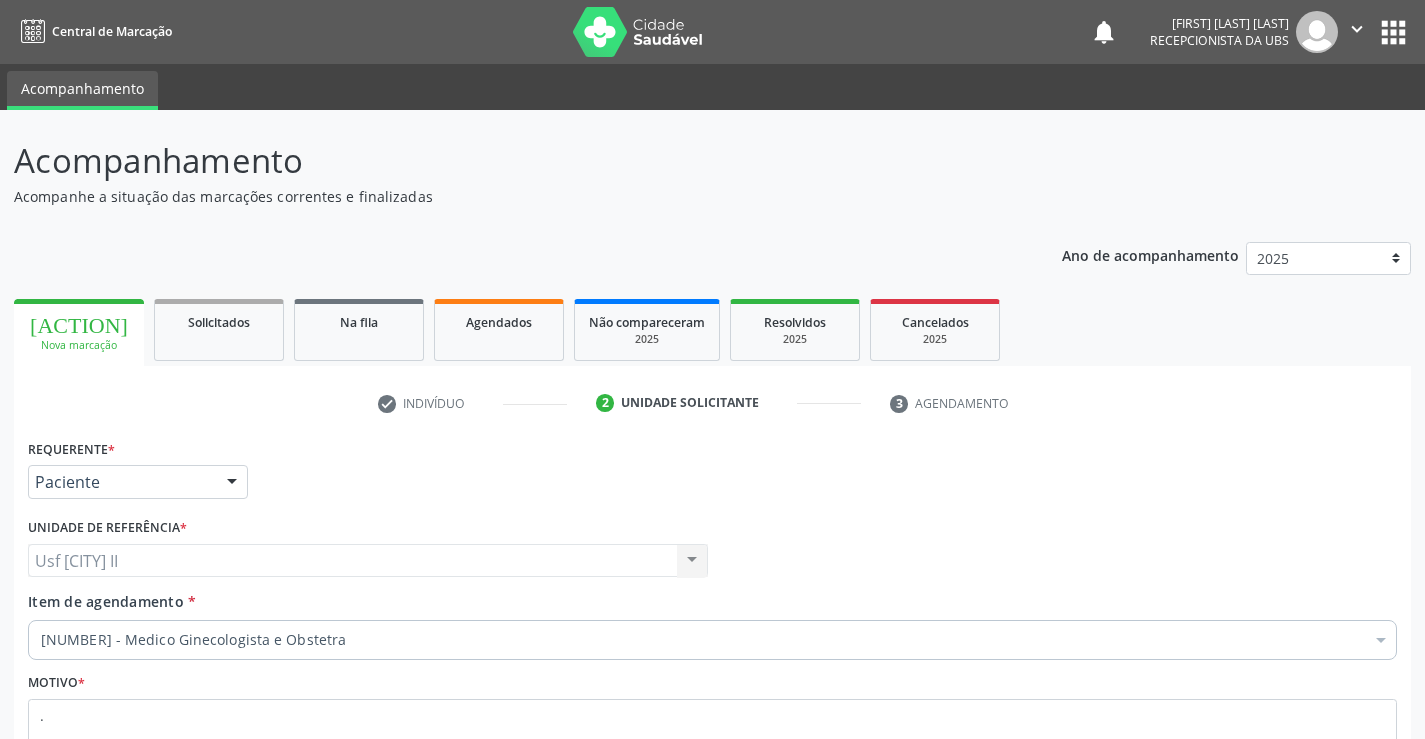 click on "" at bounding box center [1357, 29] 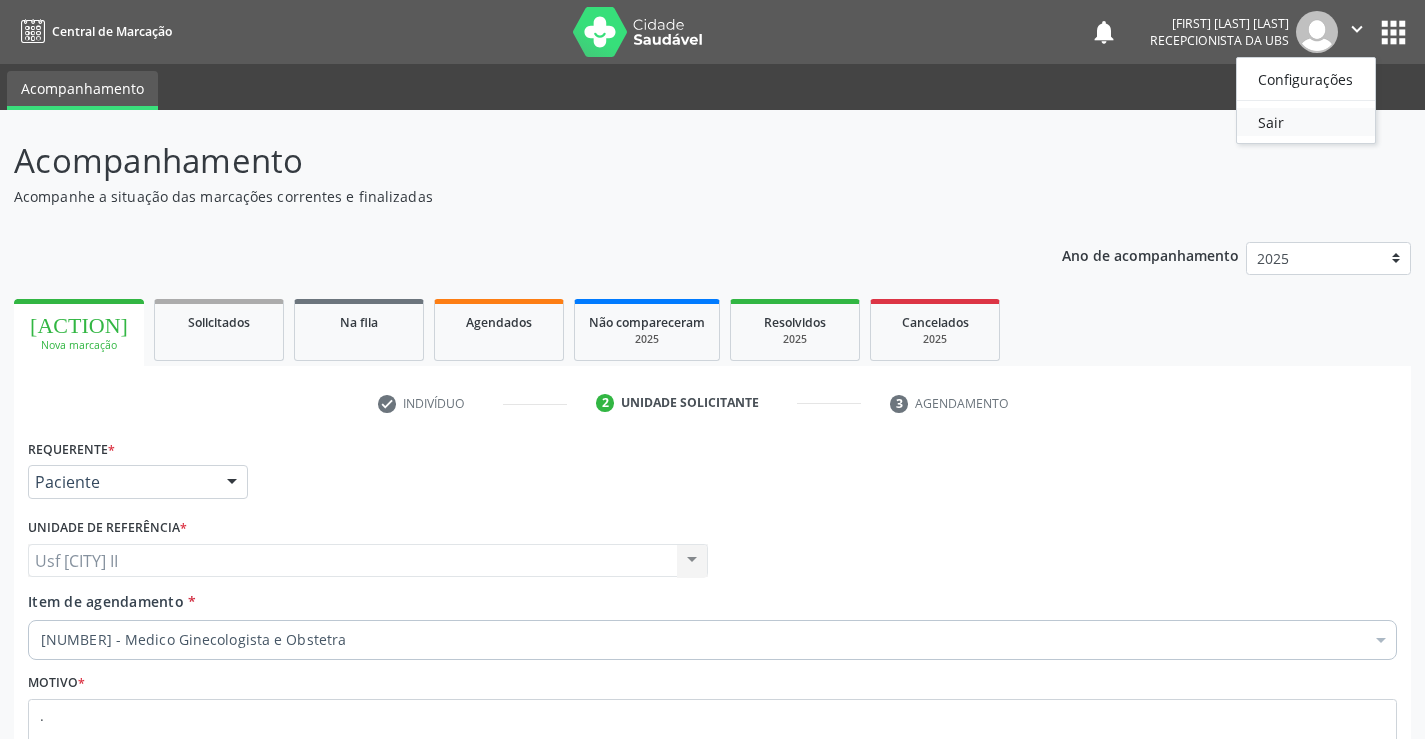 click on "Sair" at bounding box center (1306, 122) 